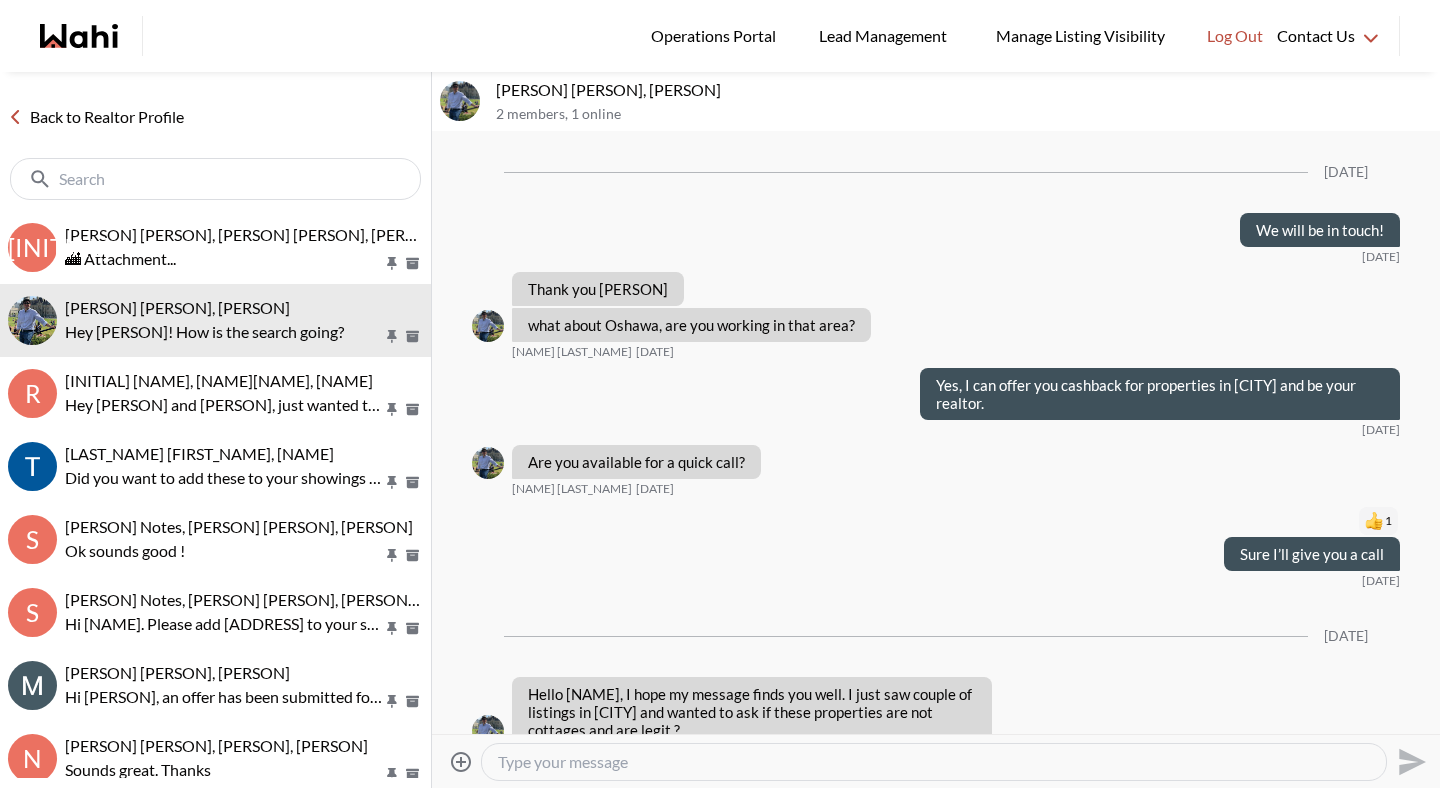 scroll, scrollTop: 0, scrollLeft: 0, axis: both 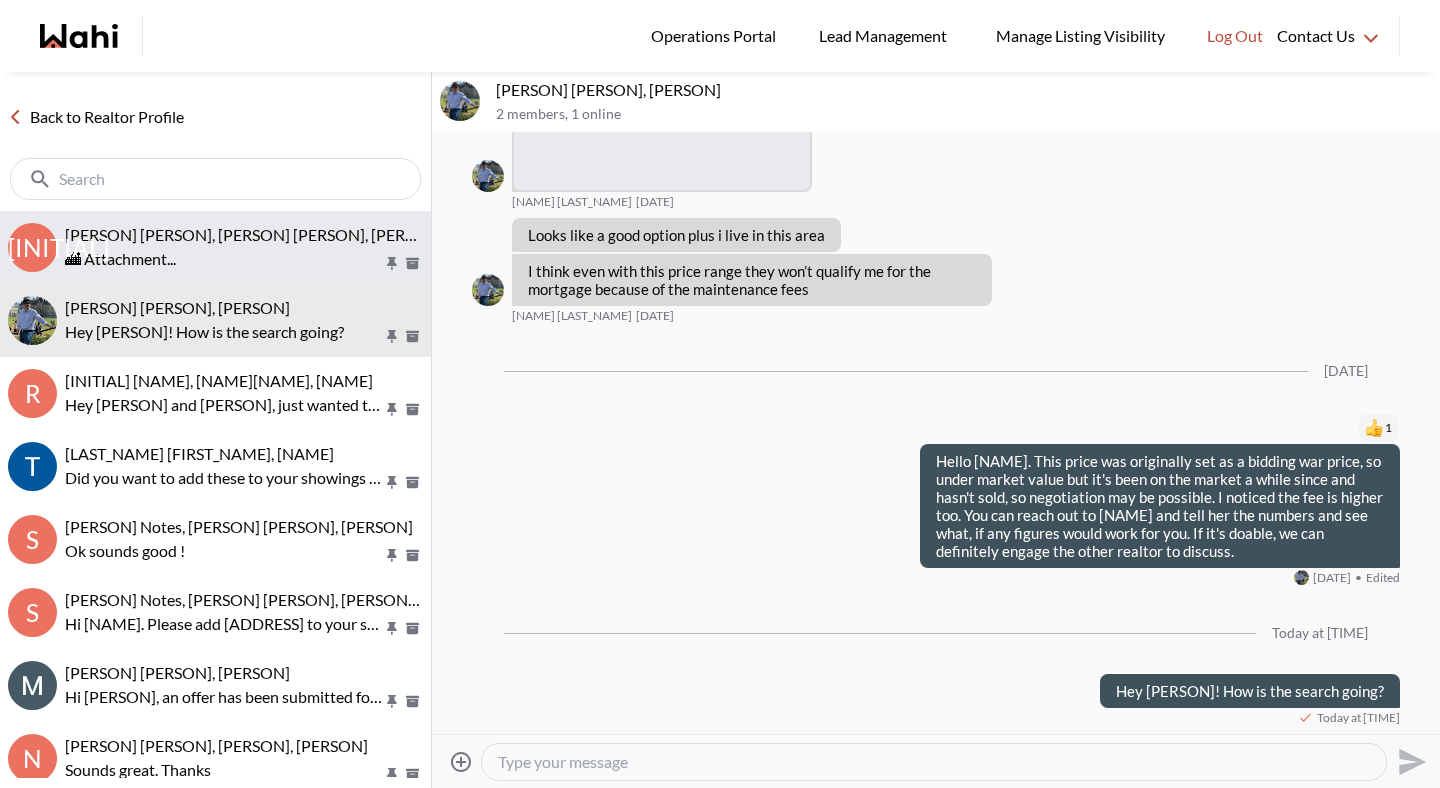 click on "[PERSON] [PERSON], [PERSON] [PERSON], [PERSON]" at bounding box center [254, 234] 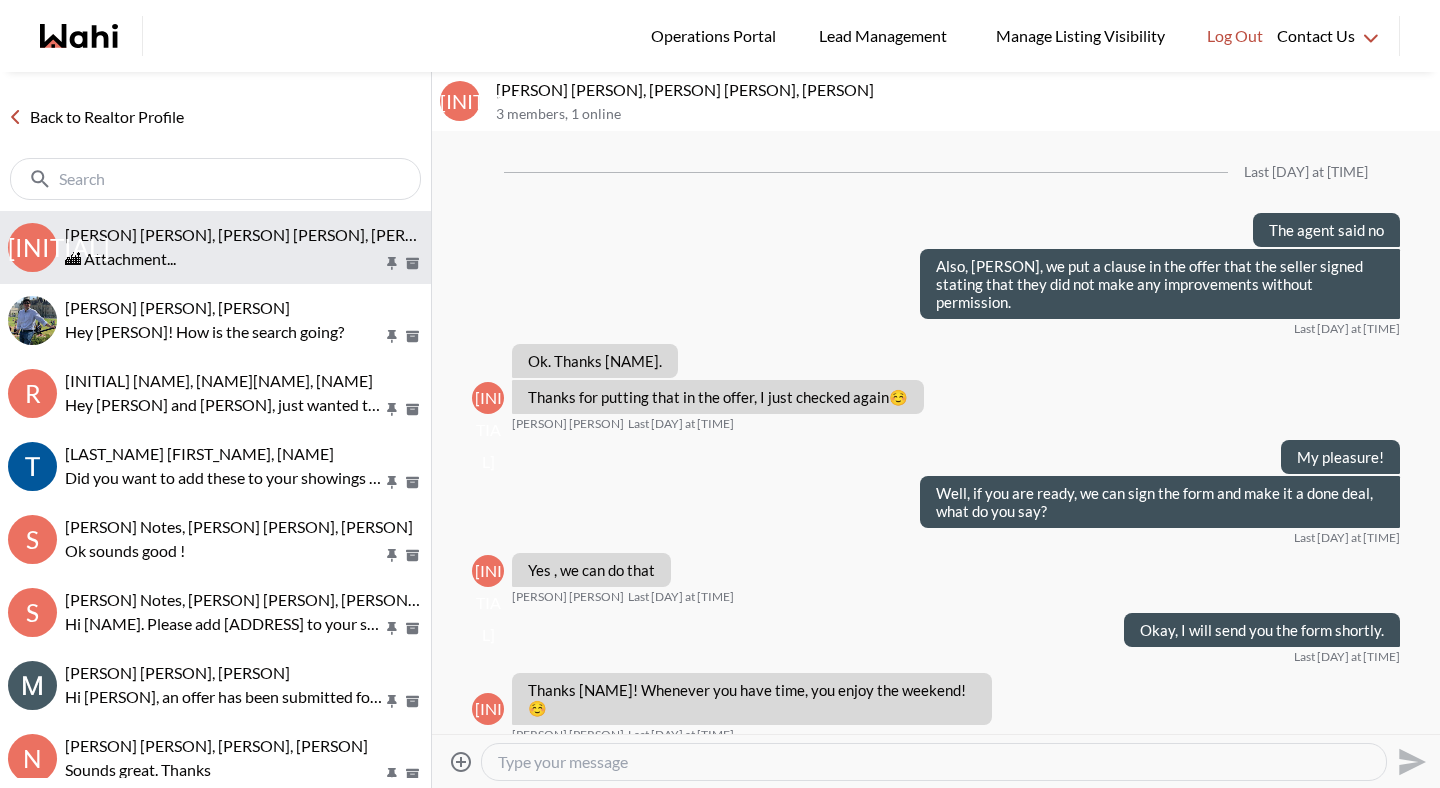 scroll, scrollTop: 2406, scrollLeft: 0, axis: vertical 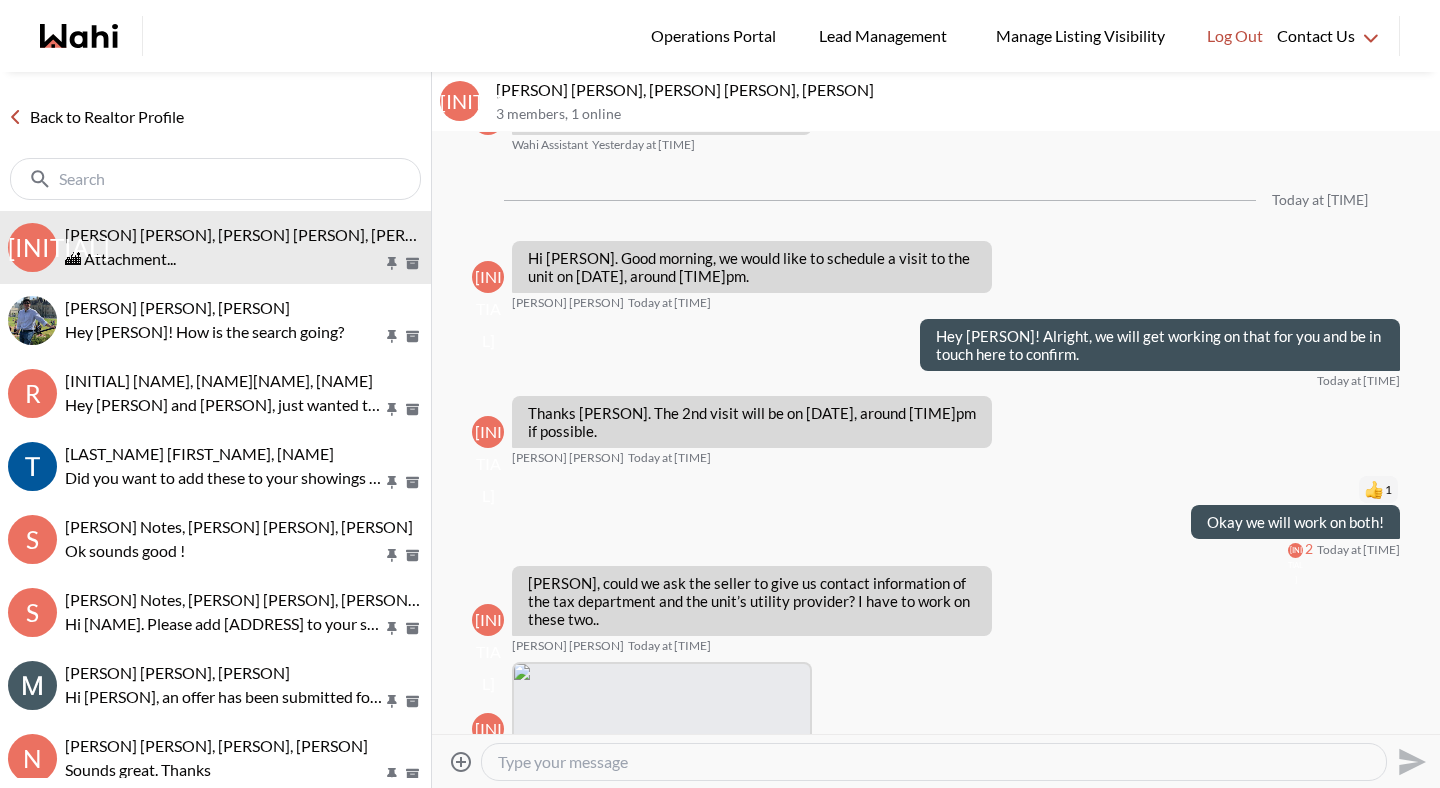 click at bounding box center (934, 762) 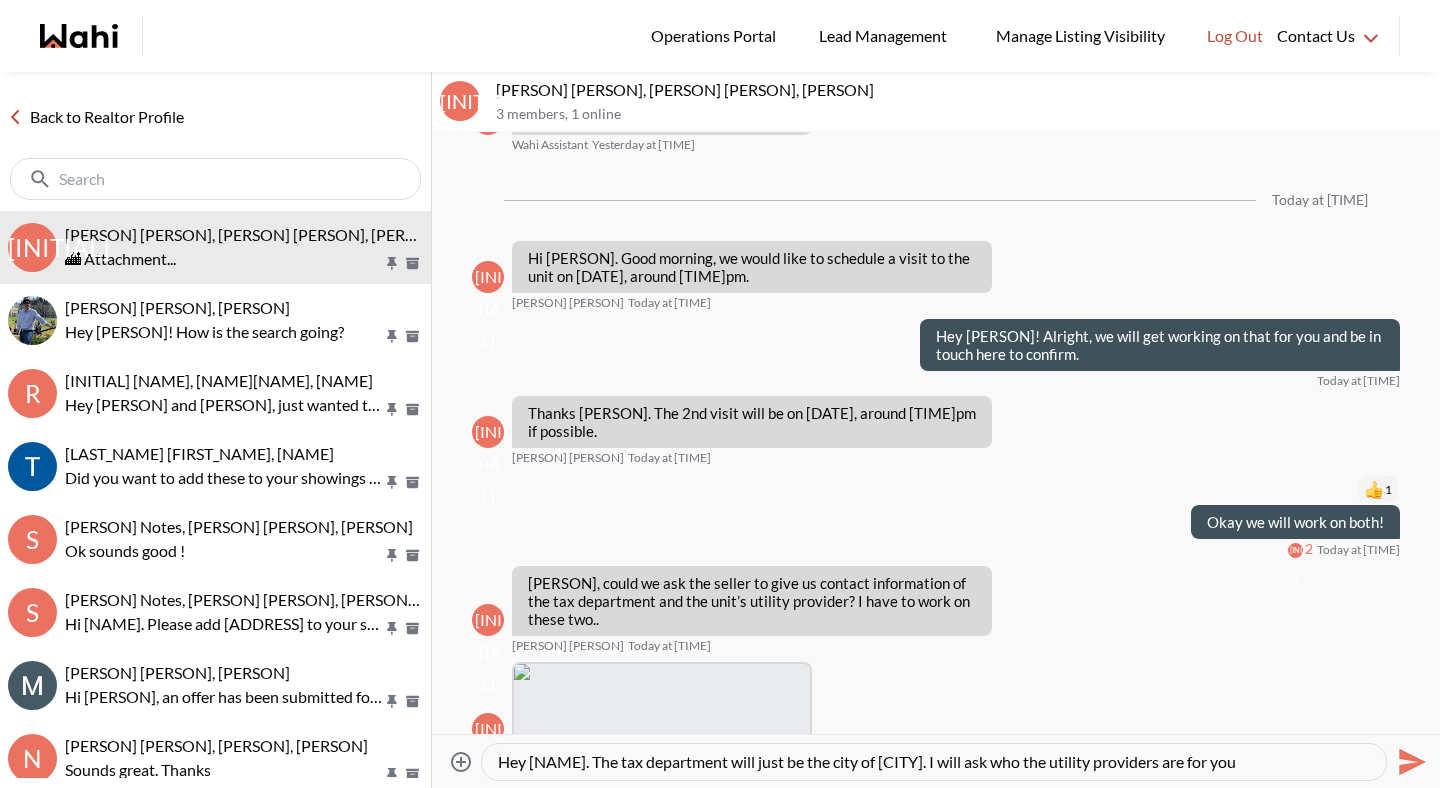 type on "Hey Jerose. The tax department will just be the city of Vaughan. I will ask who the utility providers are for you~" 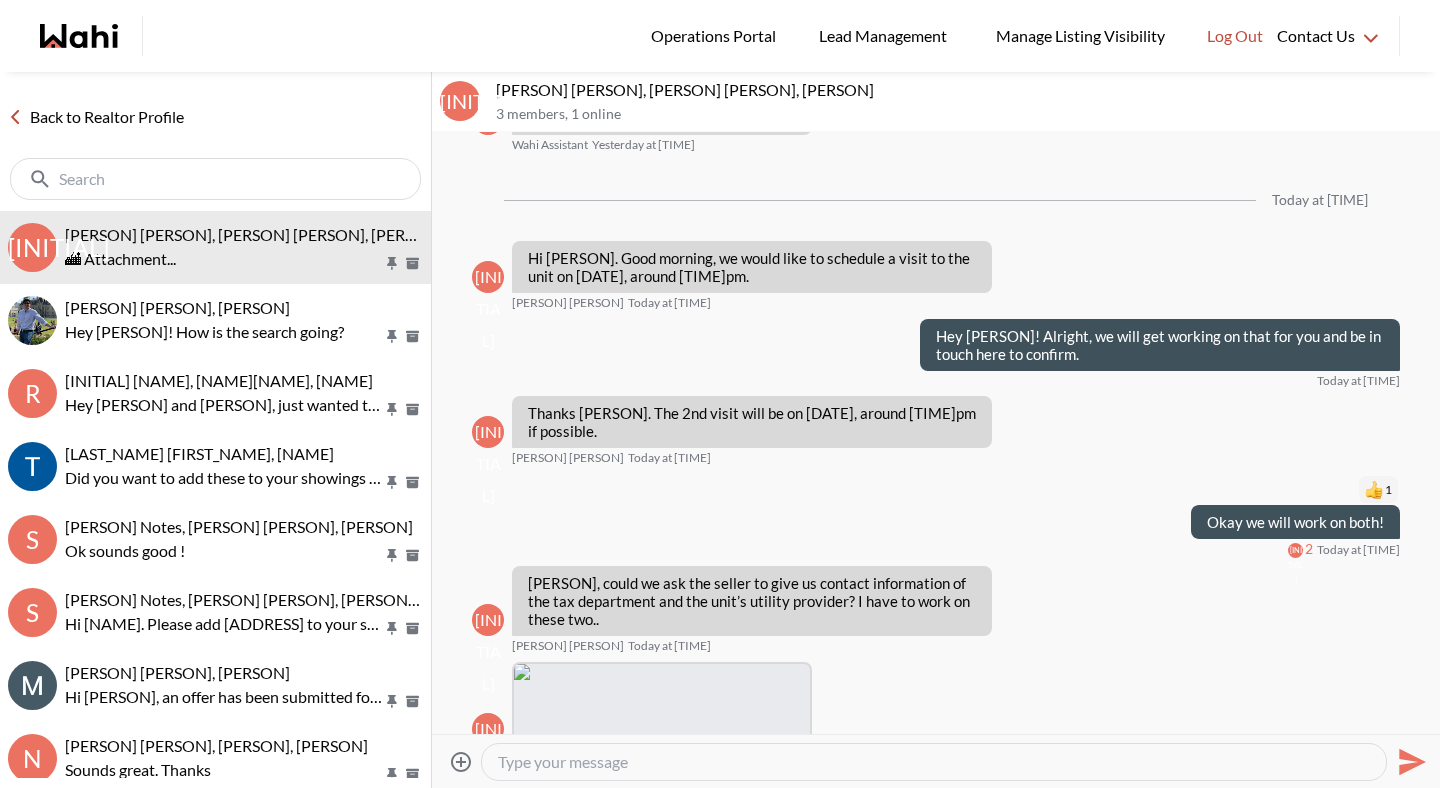 scroll, scrollTop: 2484, scrollLeft: 0, axis: vertical 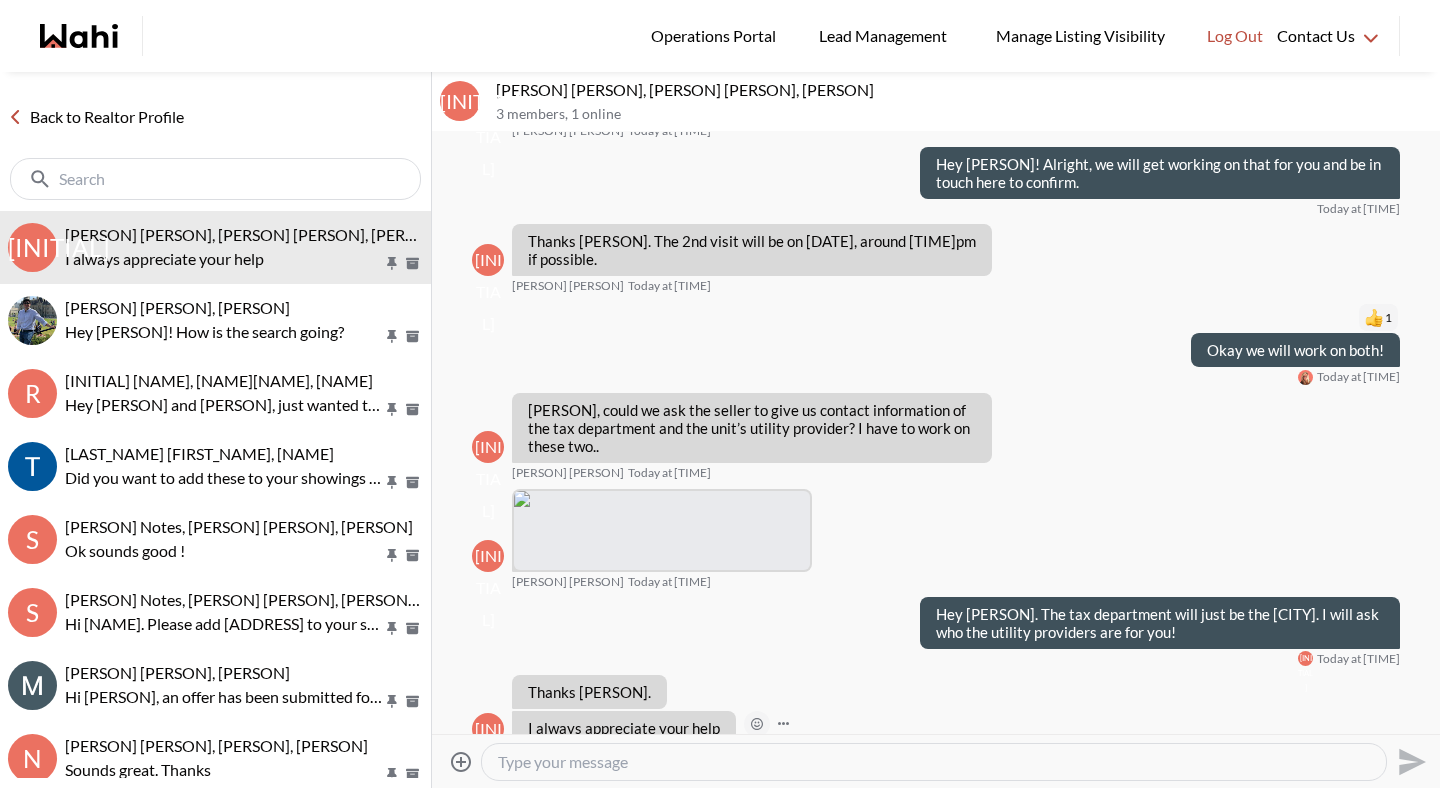 click at bounding box center (0, 0) 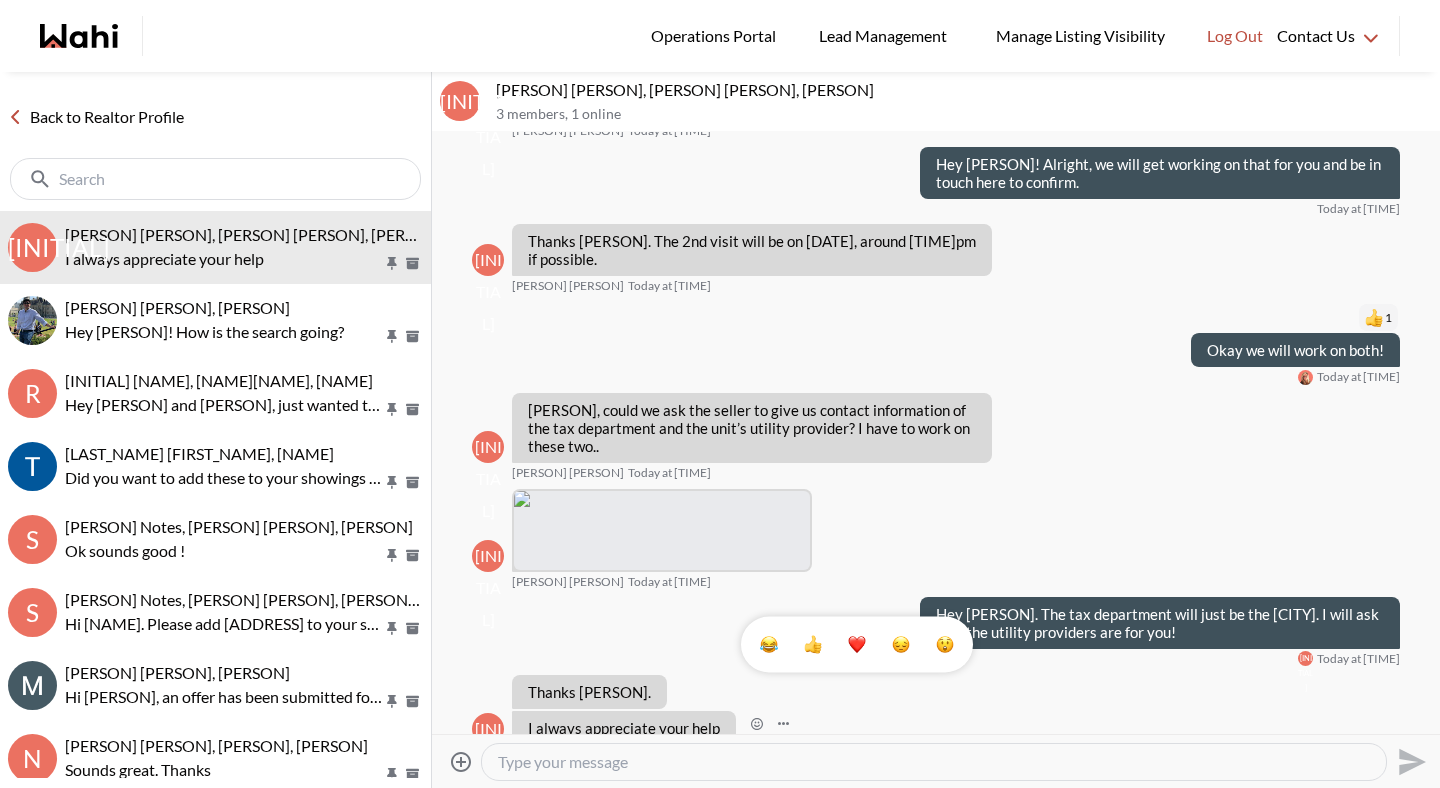 click at bounding box center (857, 645) 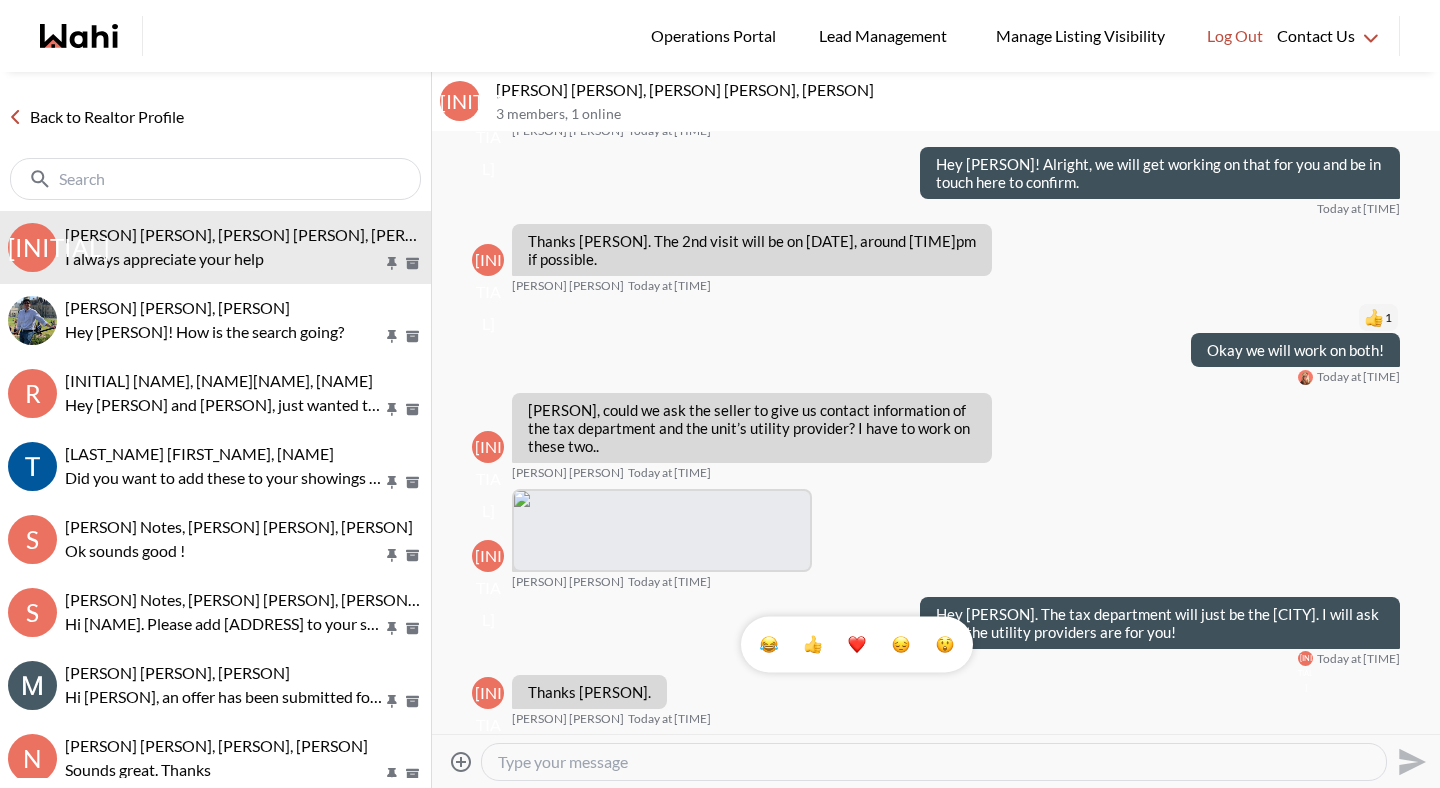 scroll, scrollTop: 2633, scrollLeft: 0, axis: vertical 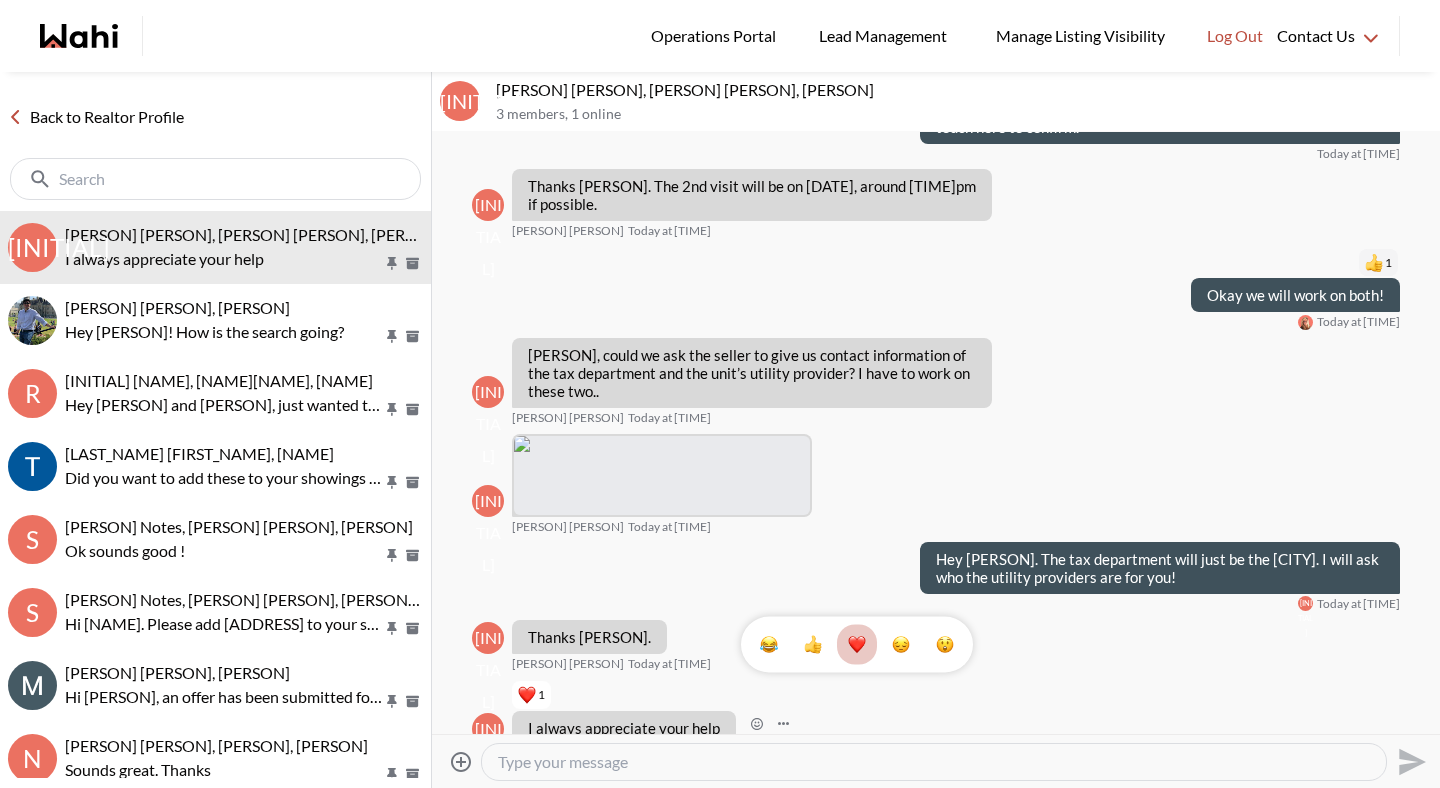 click at bounding box center (934, 762) 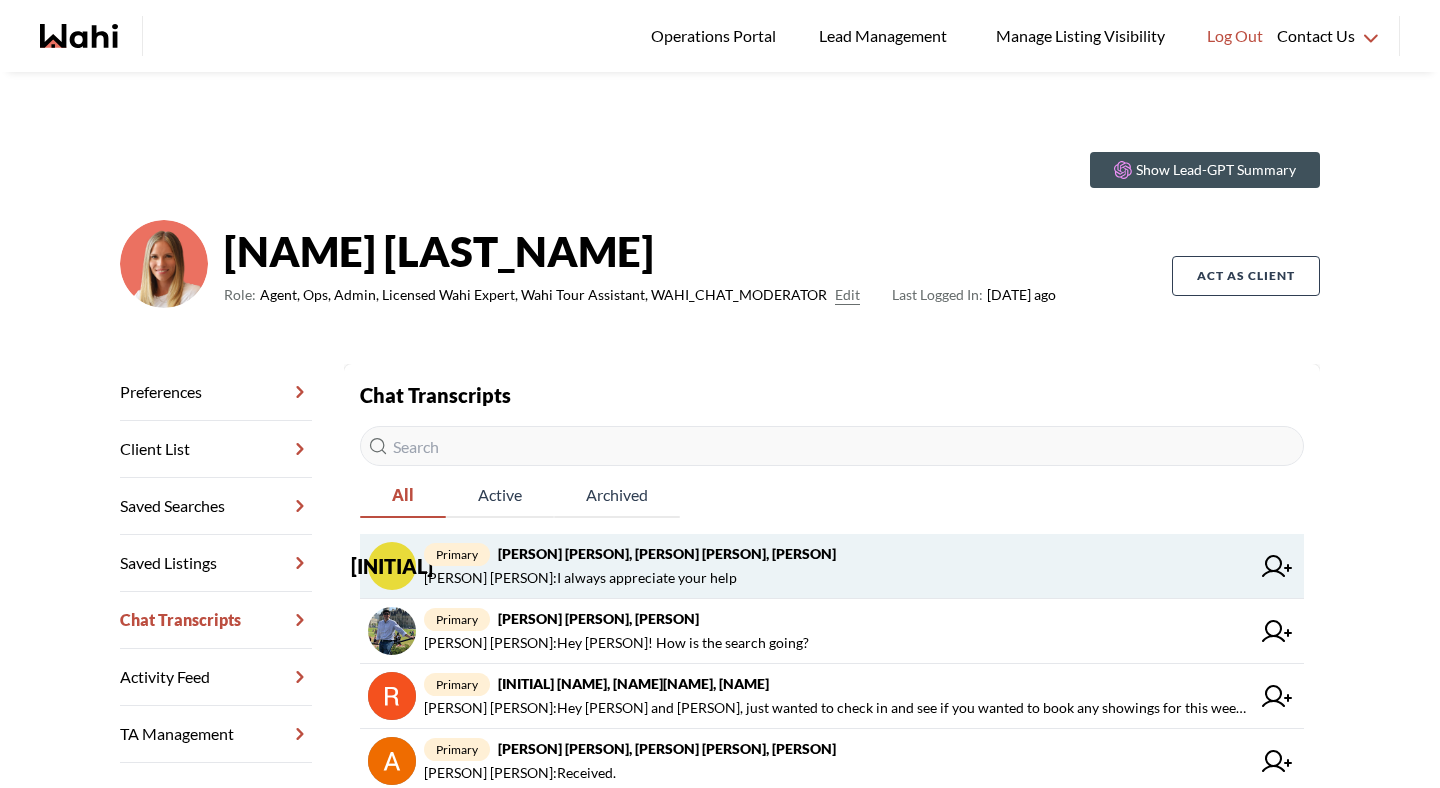 click on "Michelle Ryckman :  I always appreciate your help" at bounding box center (580, 578) 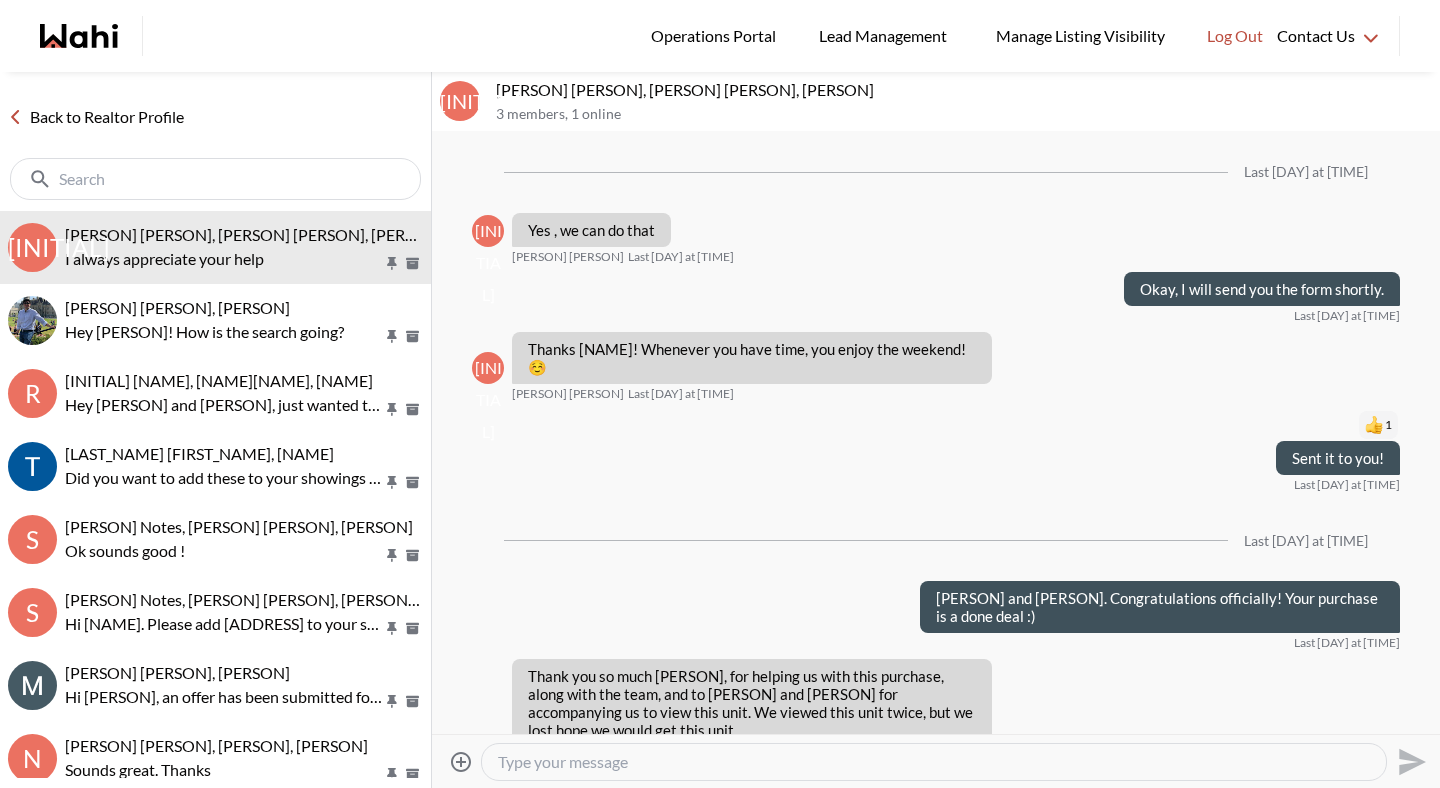 scroll, scrollTop: 2311, scrollLeft: 0, axis: vertical 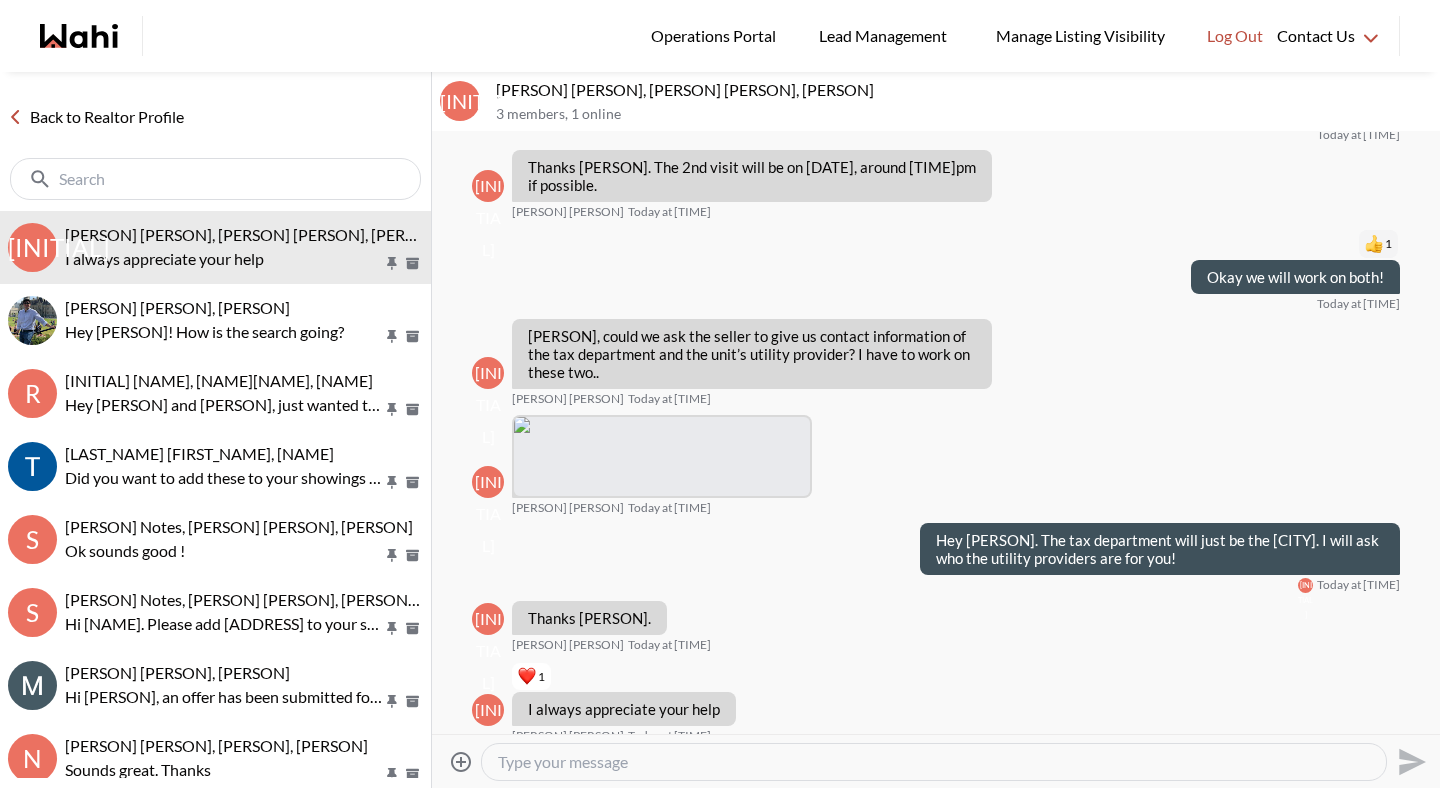 click at bounding box center [934, 762] 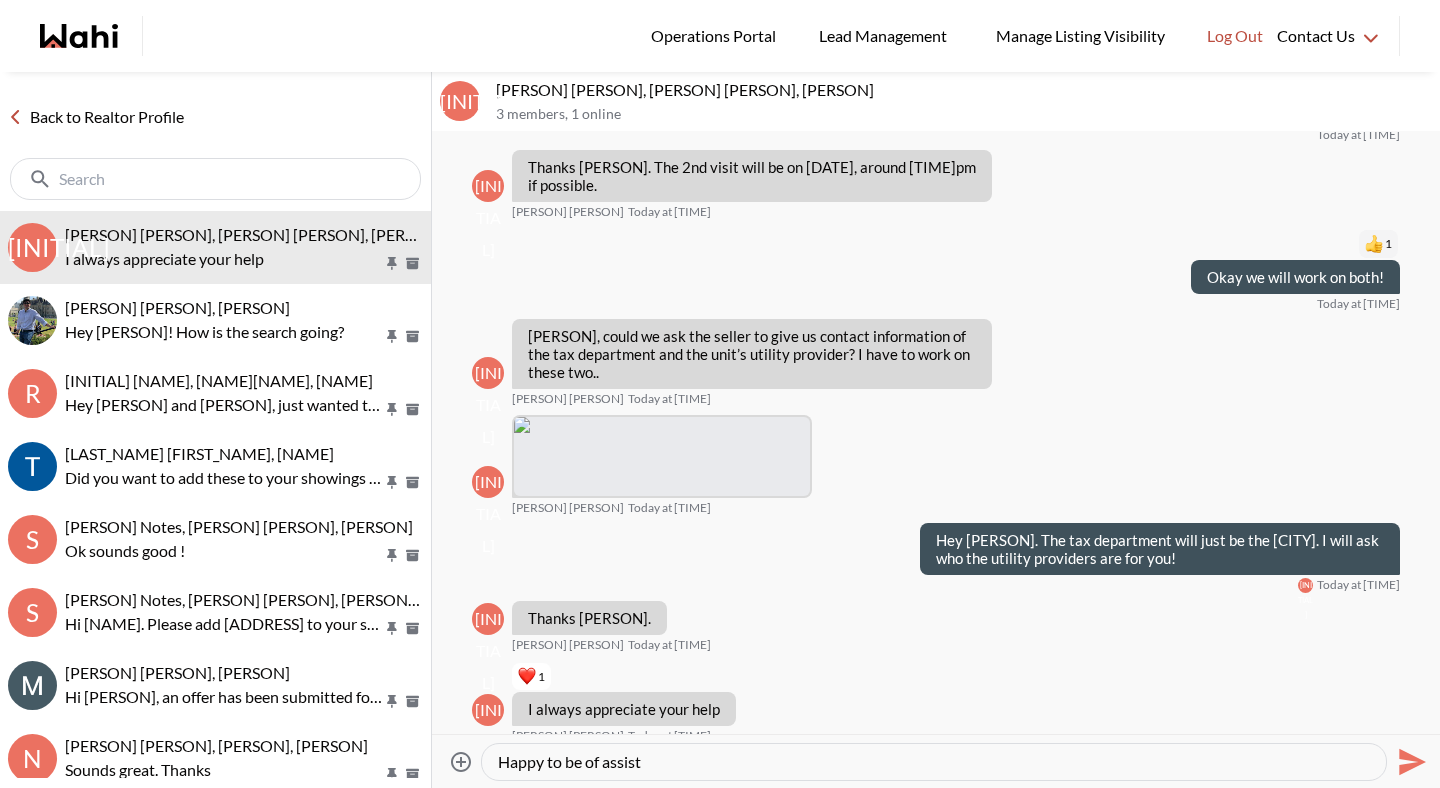 type on "Happy to be of assista" 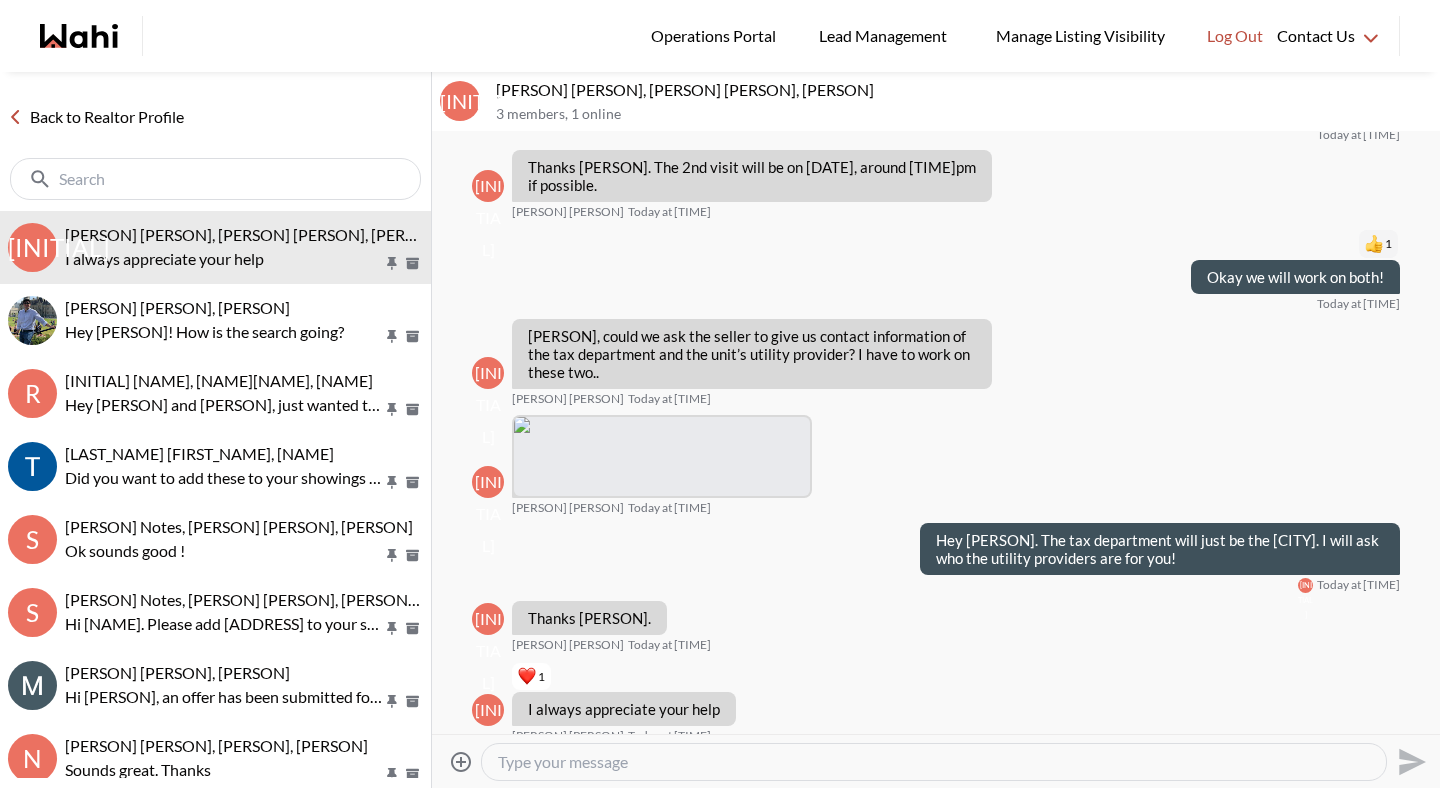 scroll, scrollTop: 2370, scrollLeft: 0, axis: vertical 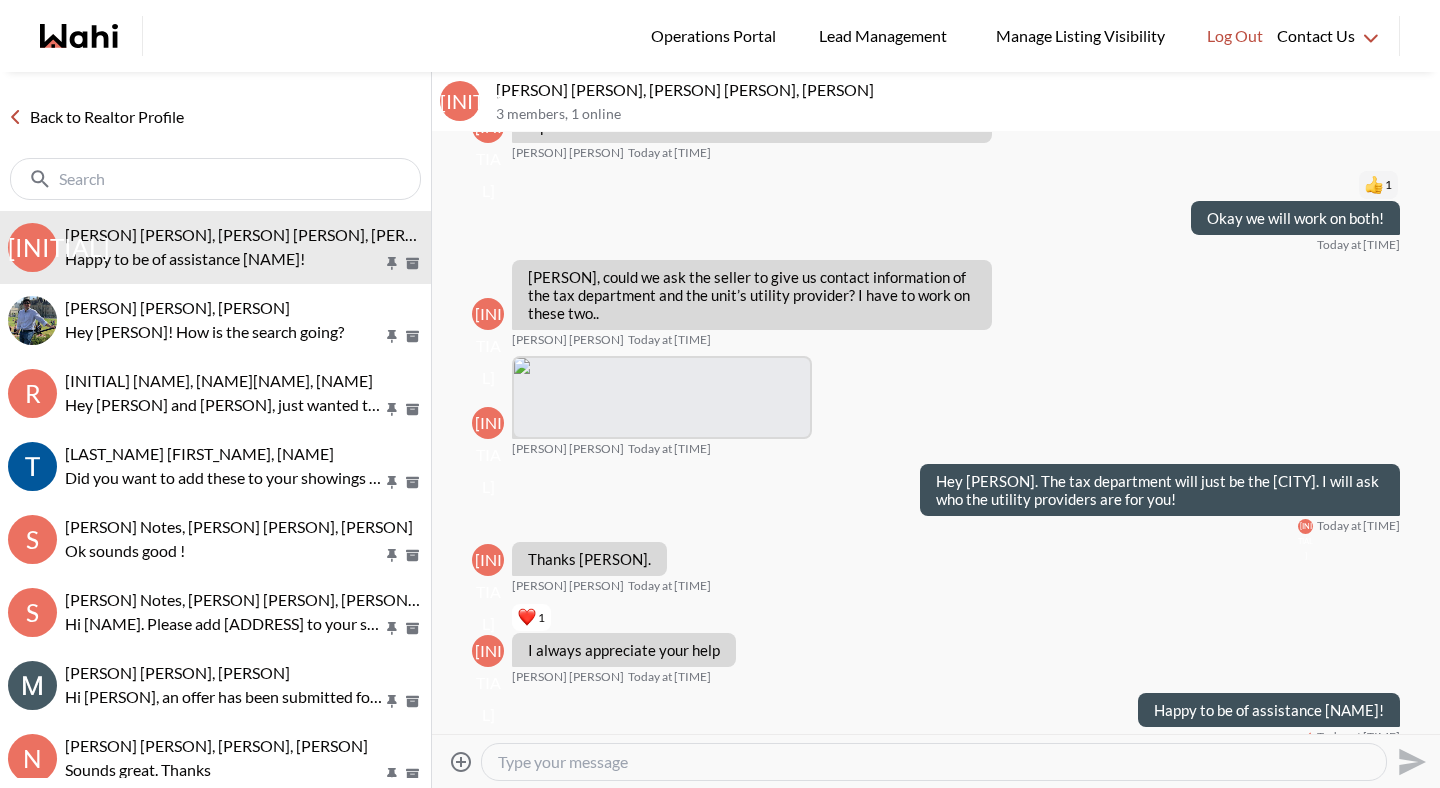 click on "Back to Realtor Profile" at bounding box center [96, 117] 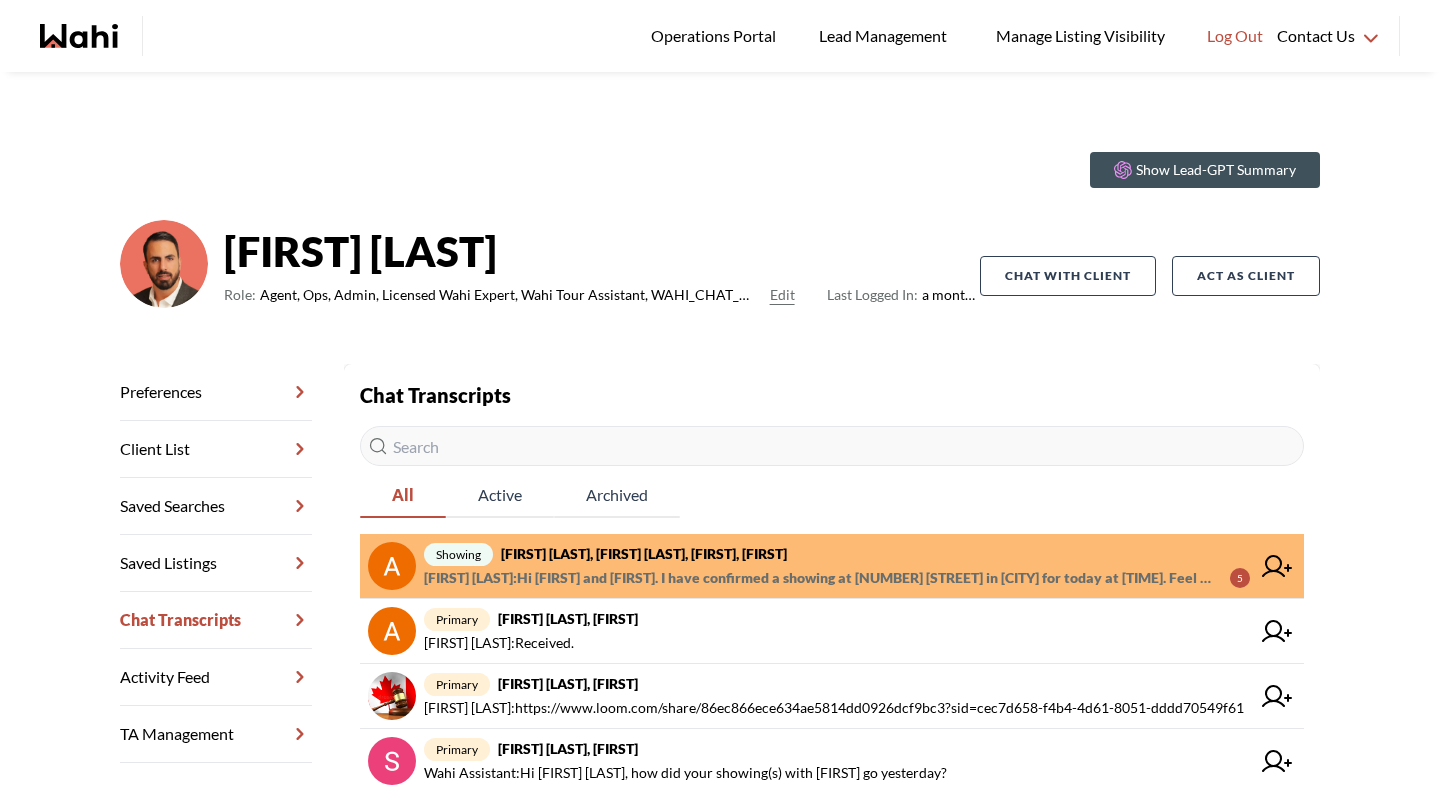 scroll, scrollTop: 0, scrollLeft: 0, axis: both 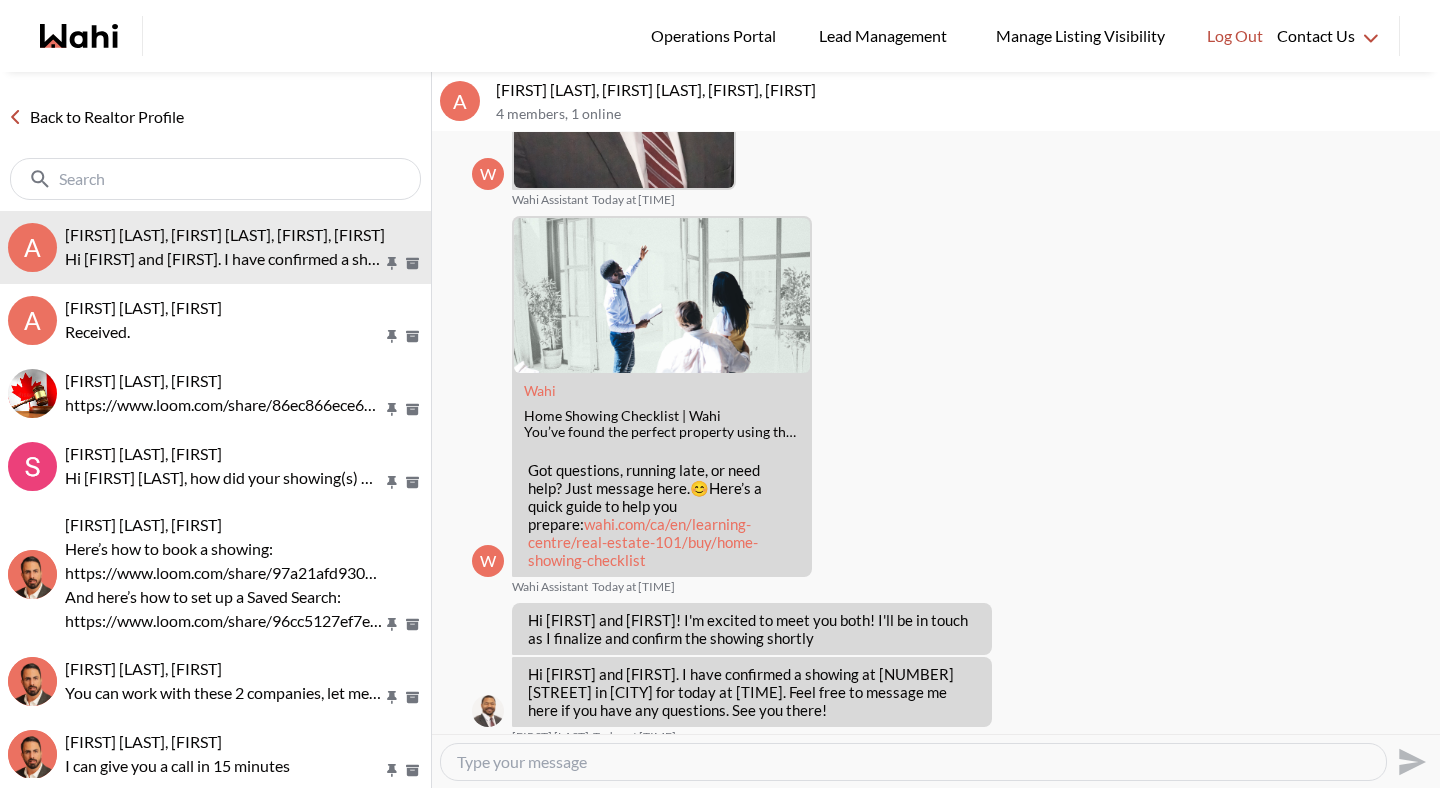 click on "Back to Realtor Profile" at bounding box center [96, 117] 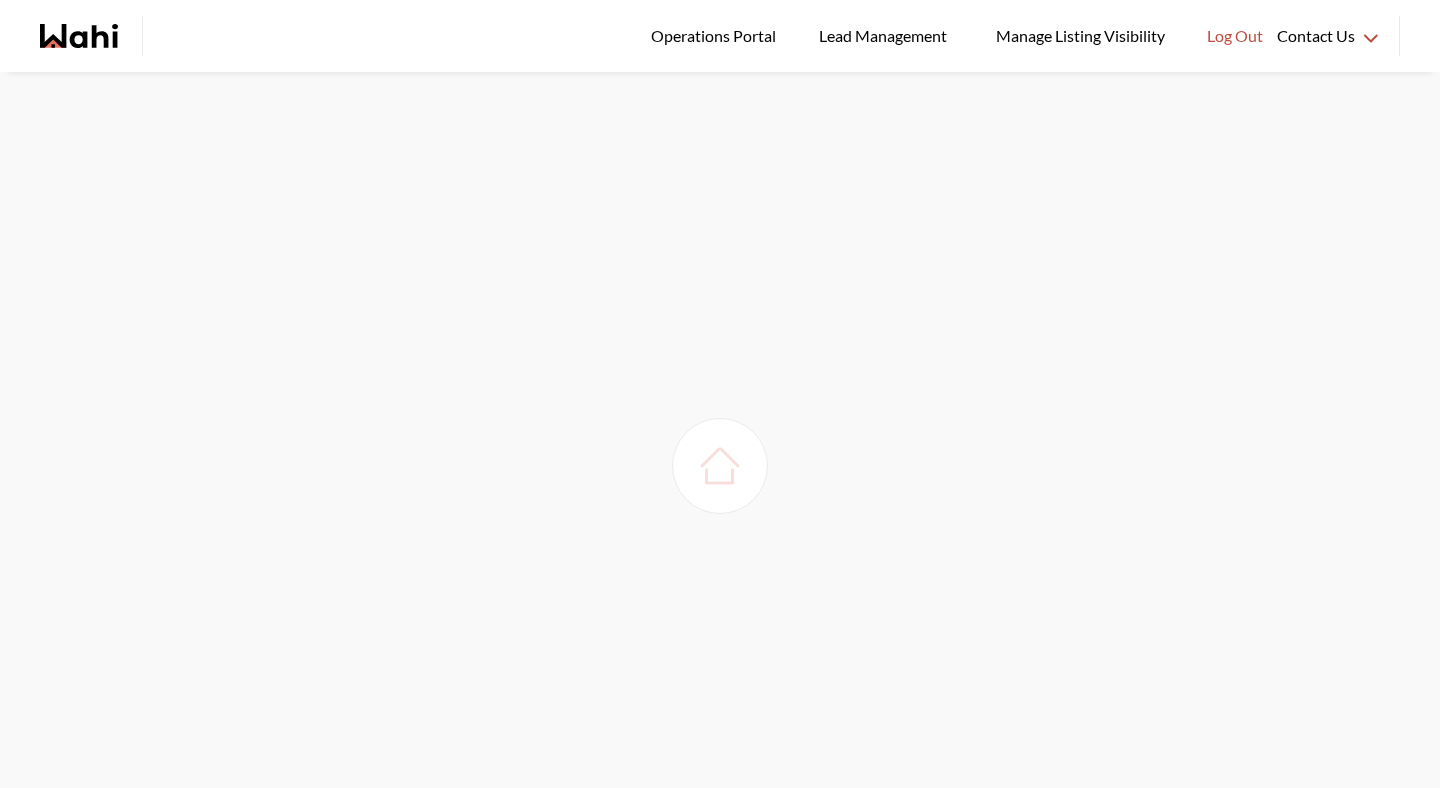 scroll, scrollTop: 0, scrollLeft: 0, axis: both 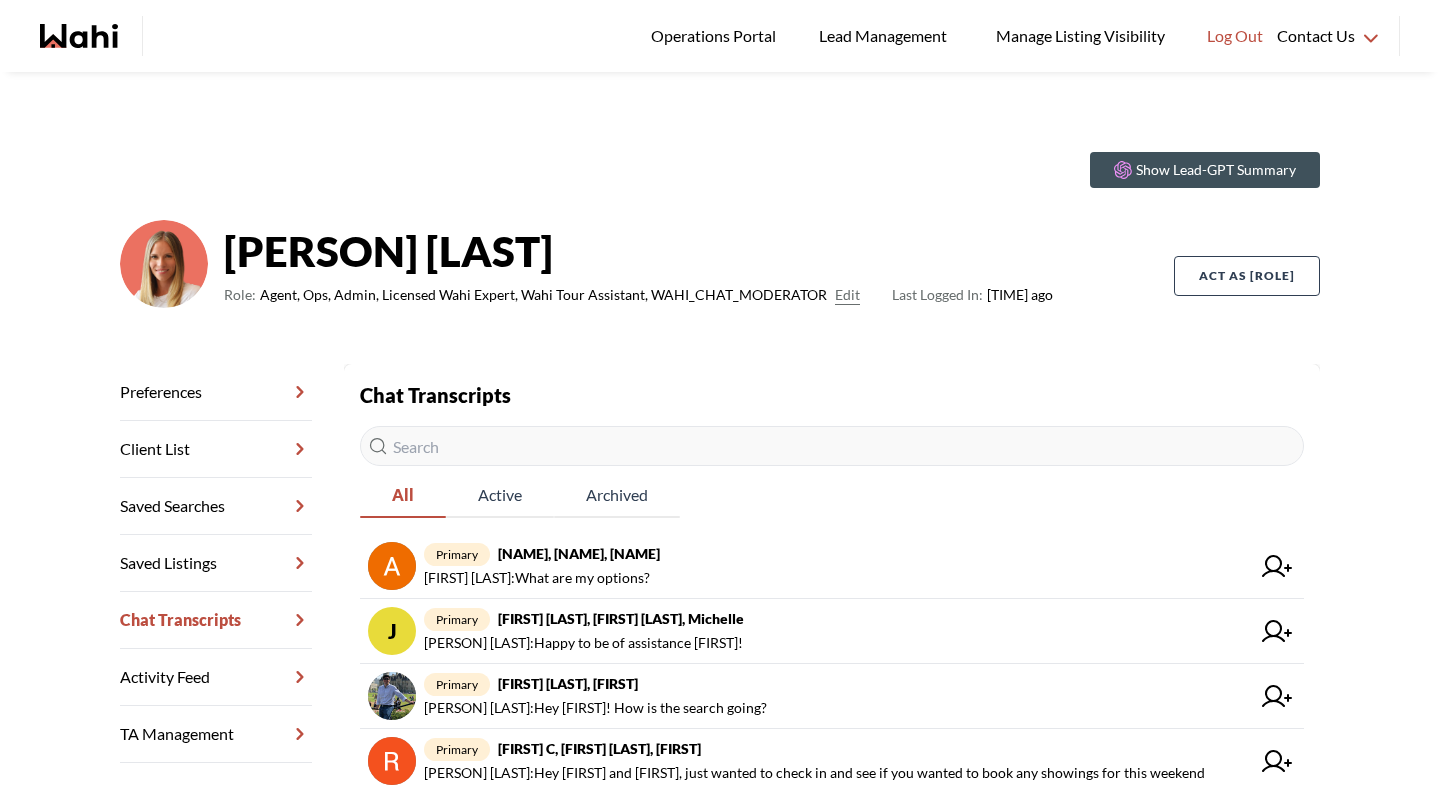 click at bounding box center [832, 446] 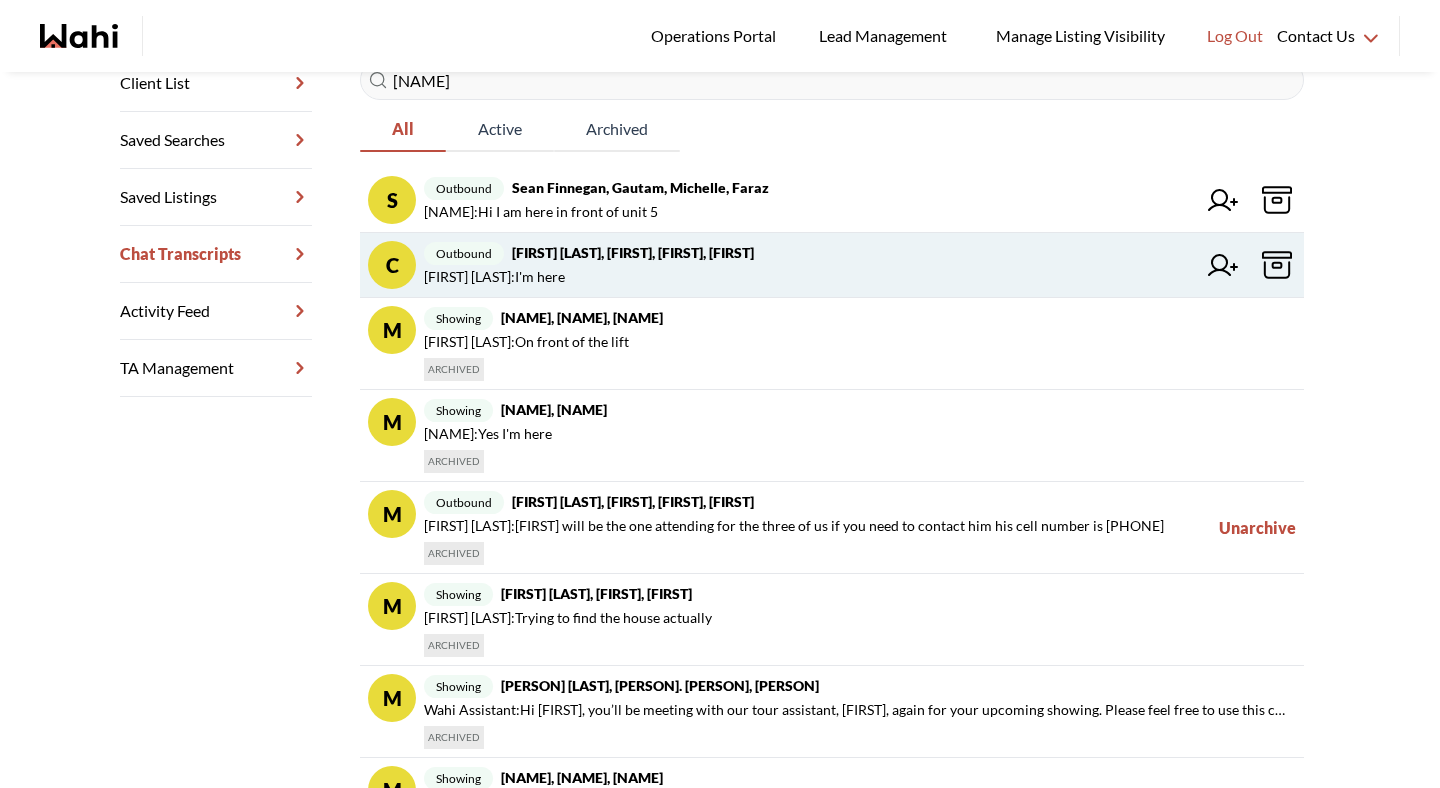 scroll, scrollTop: 370, scrollLeft: 0, axis: vertical 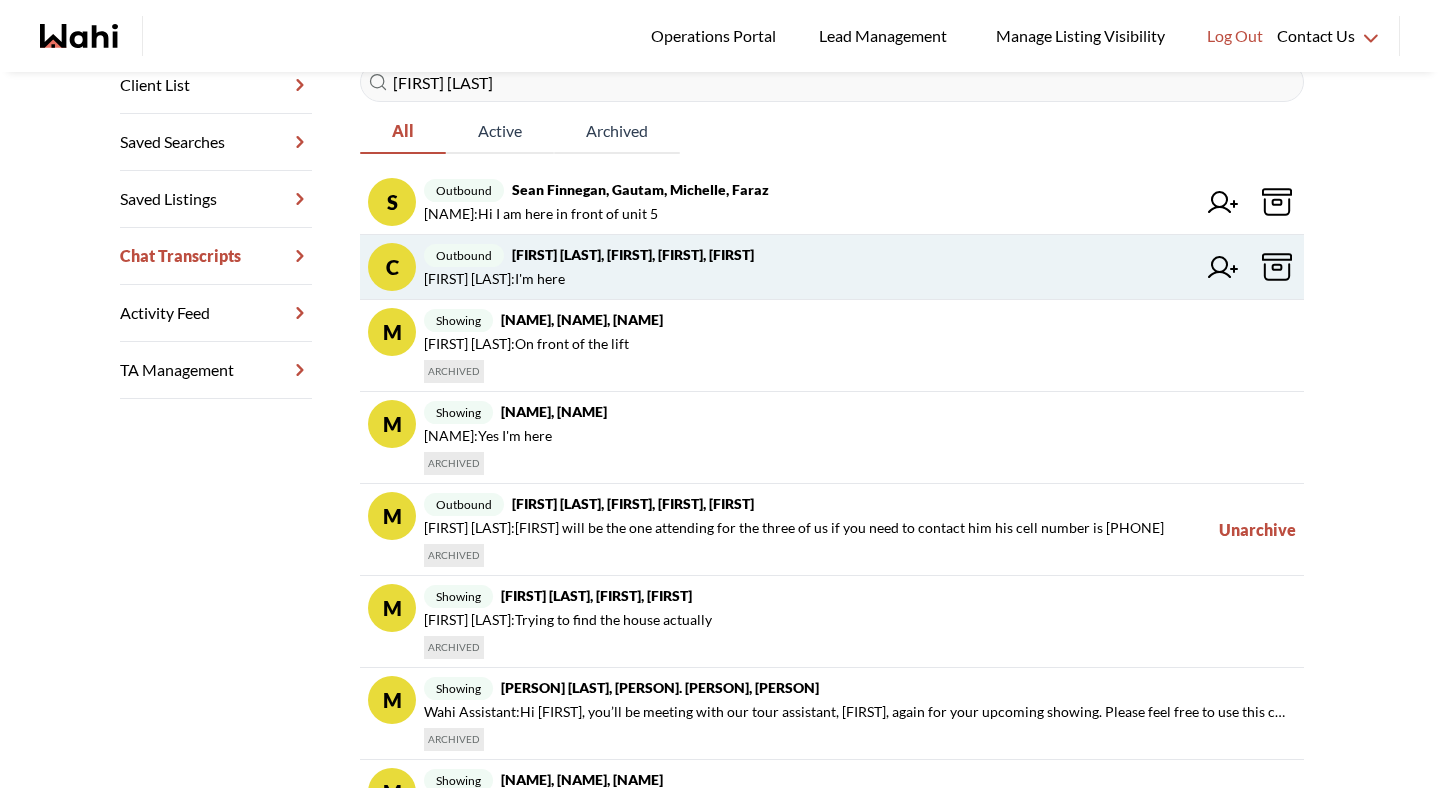 type on "[PERSON] [PERSON]" 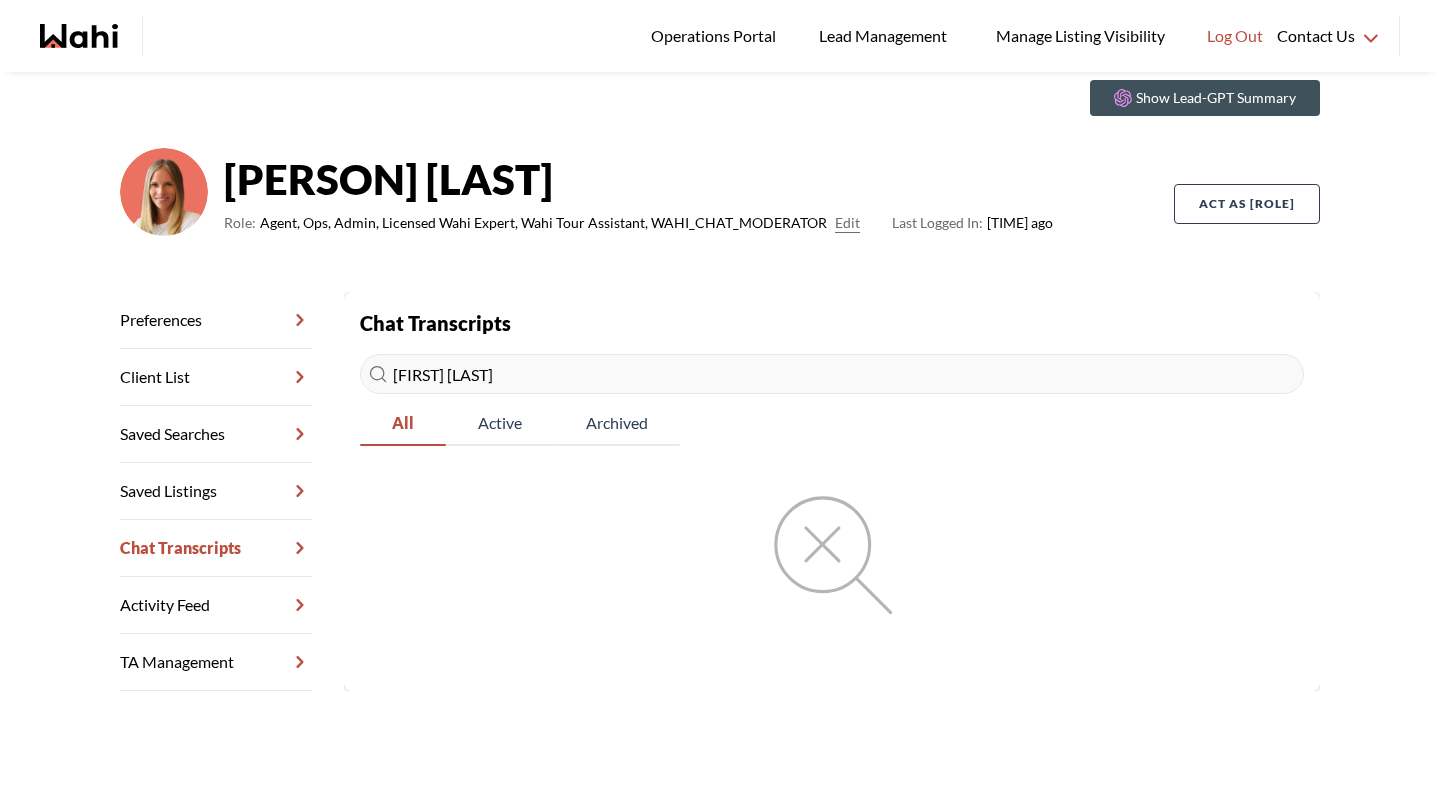 scroll, scrollTop: 72, scrollLeft: 0, axis: vertical 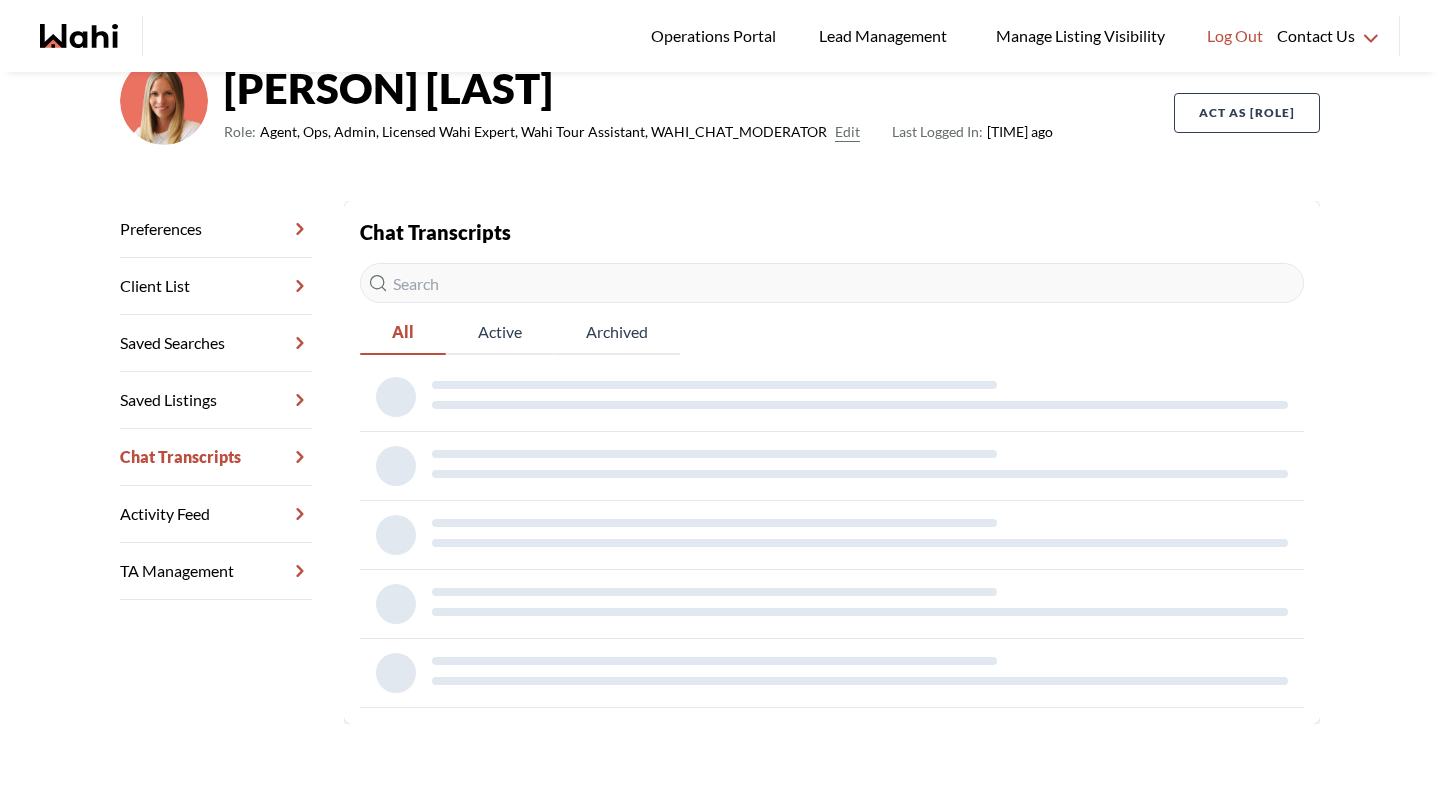 type 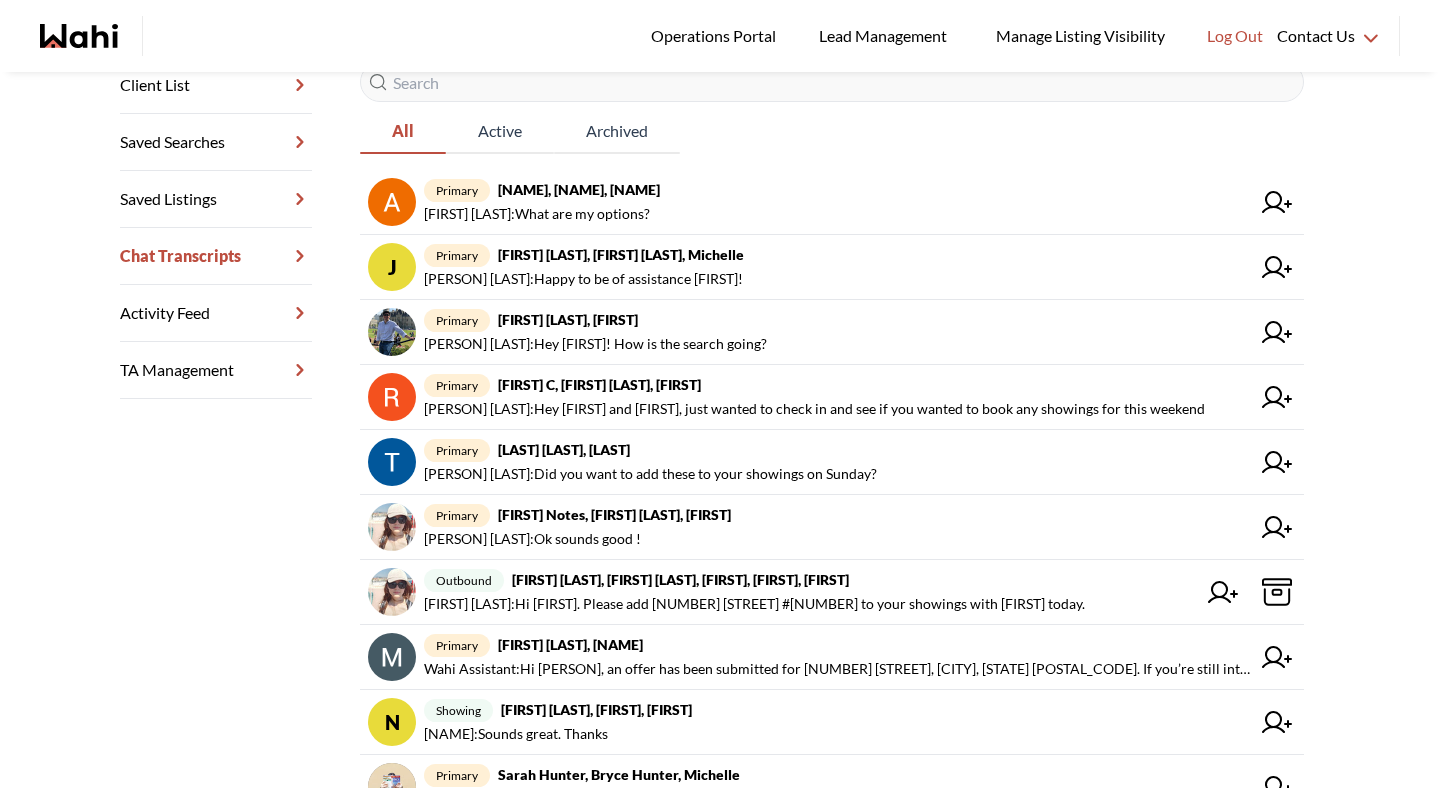 click on "Preferences     Client List     Saved Searches     Saved Listings     Chat Transcripts     Activity Feed     TA Management" at bounding box center [232, 454] 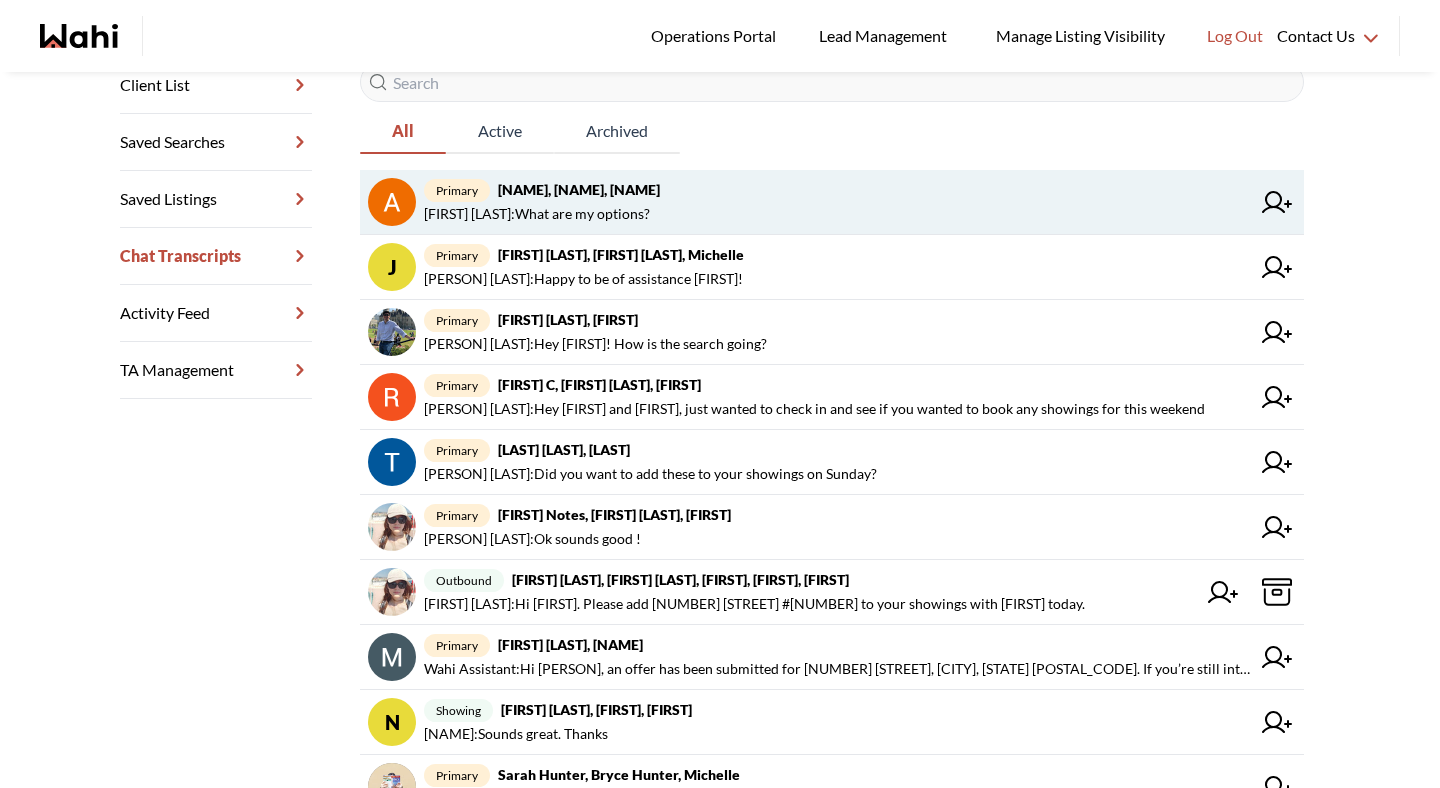 click on "[FIRST] [LAST] : What are my options?" at bounding box center [558, 214] 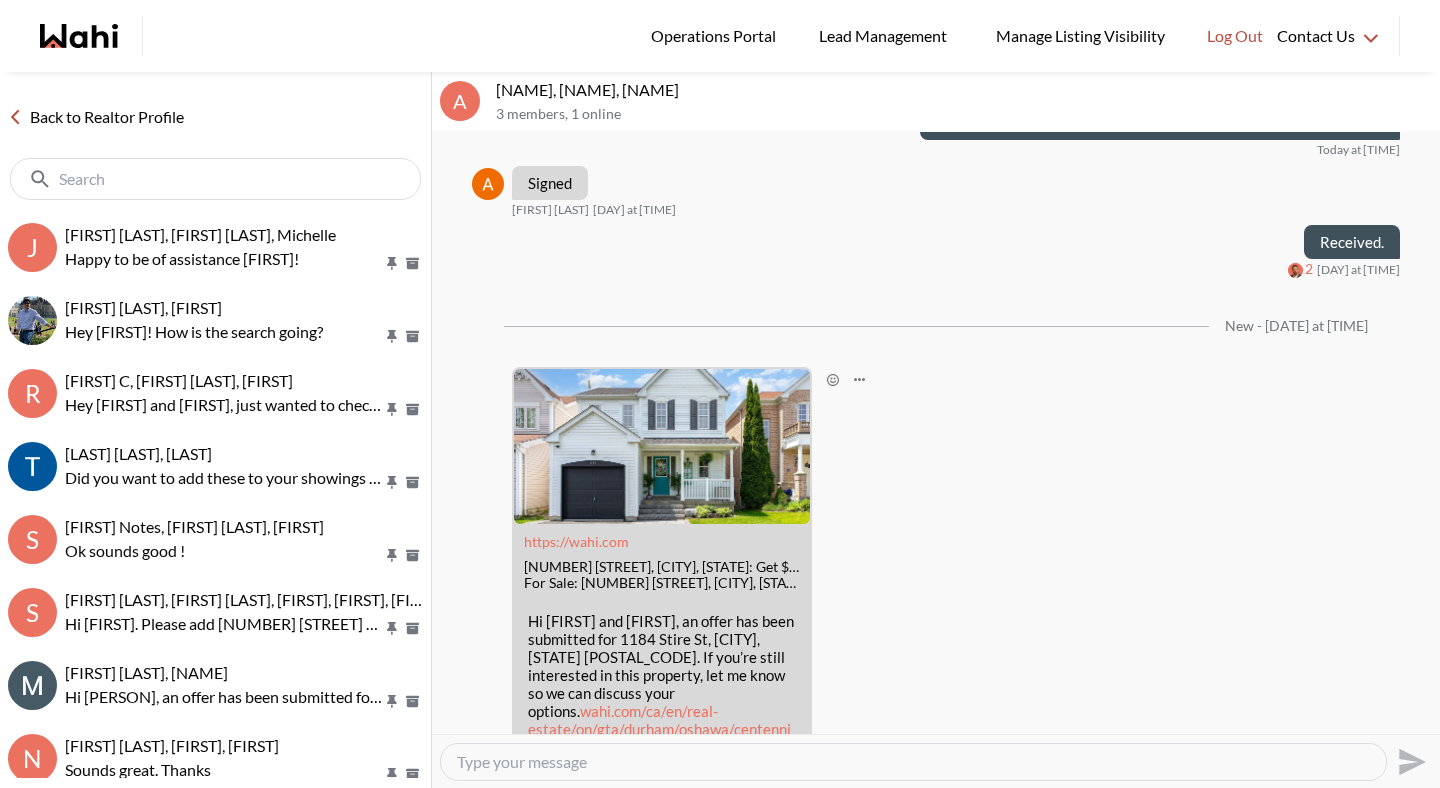 scroll, scrollTop: 2775, scrollLeft: 0, axis: vertical 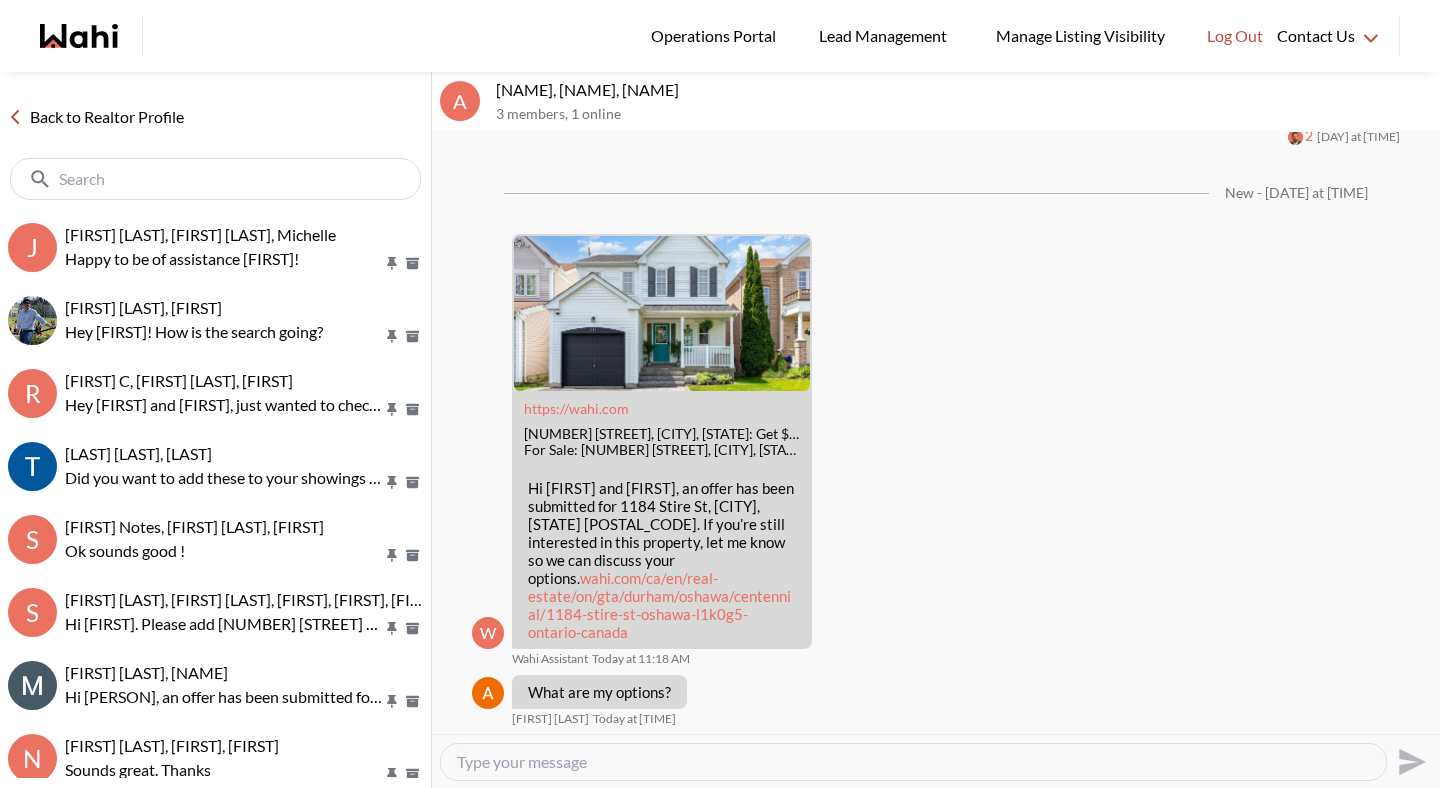 click at bounding box center (913, 762) 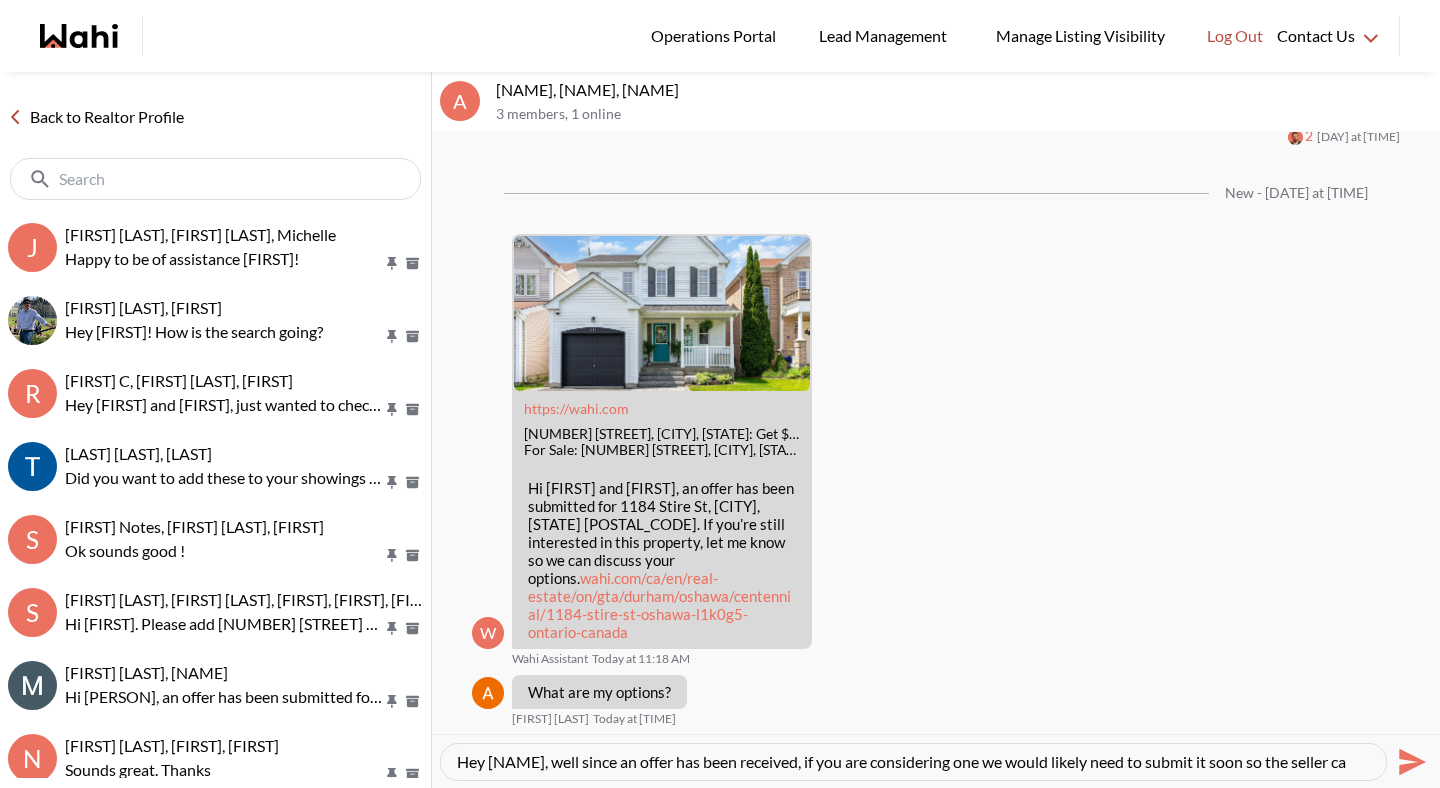 type on "Hey [PERSON], well since an offer has been received, if you are considering one we would likely need to submit it soon so the seller can" 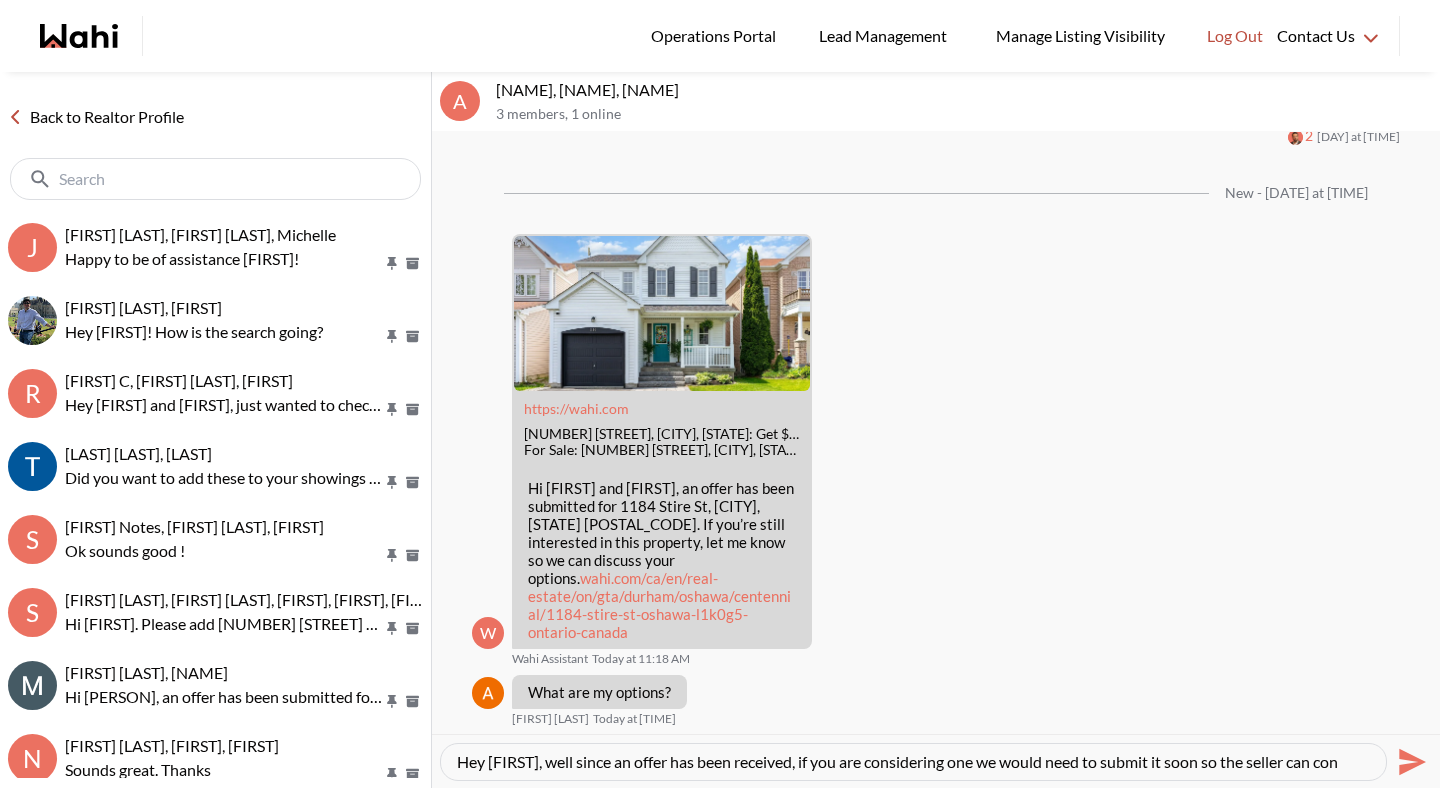 scroll, scrollTop: 19, scrollLeft: 0, axis: vertical 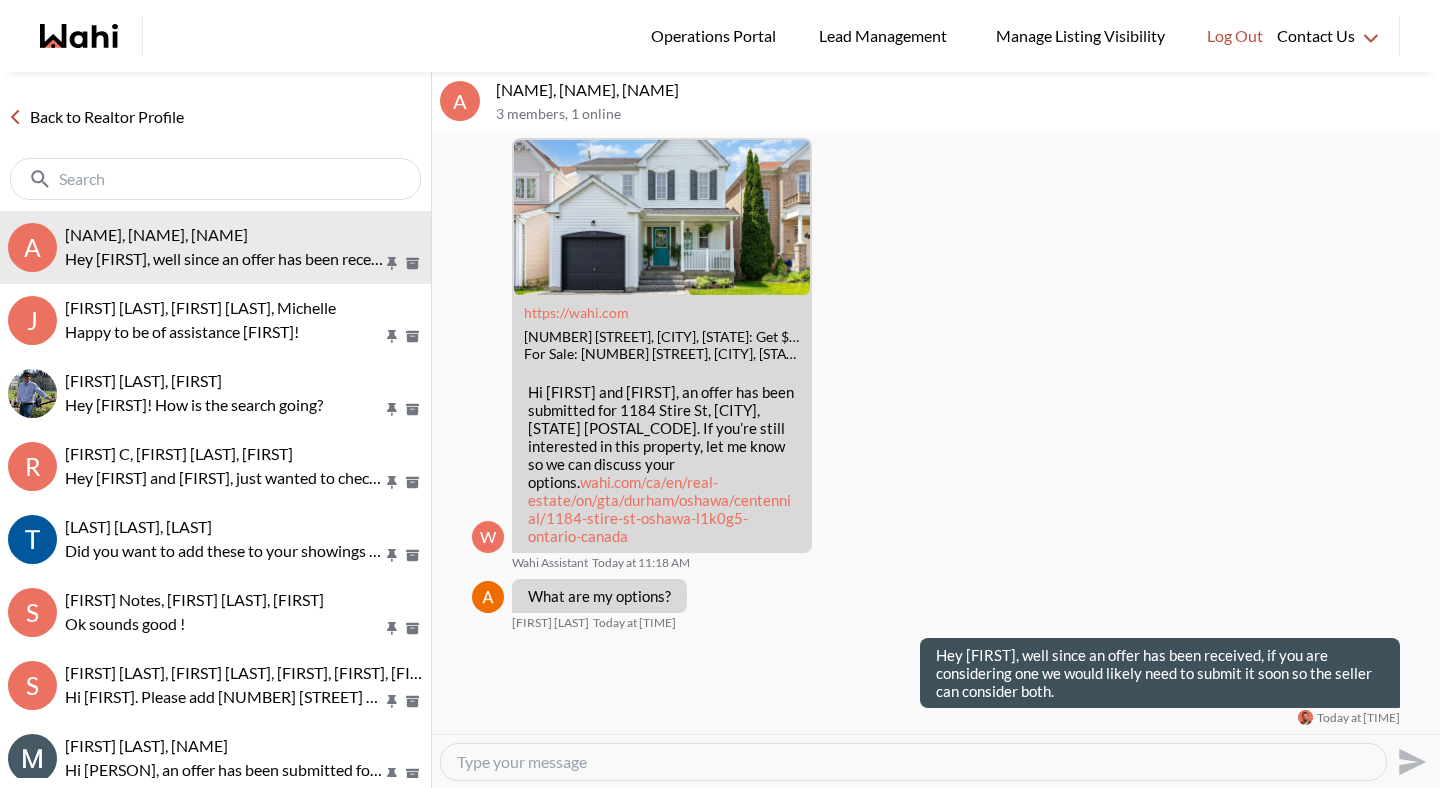 click on "Back to Realtor Profile" at bounding box center [96, 117] 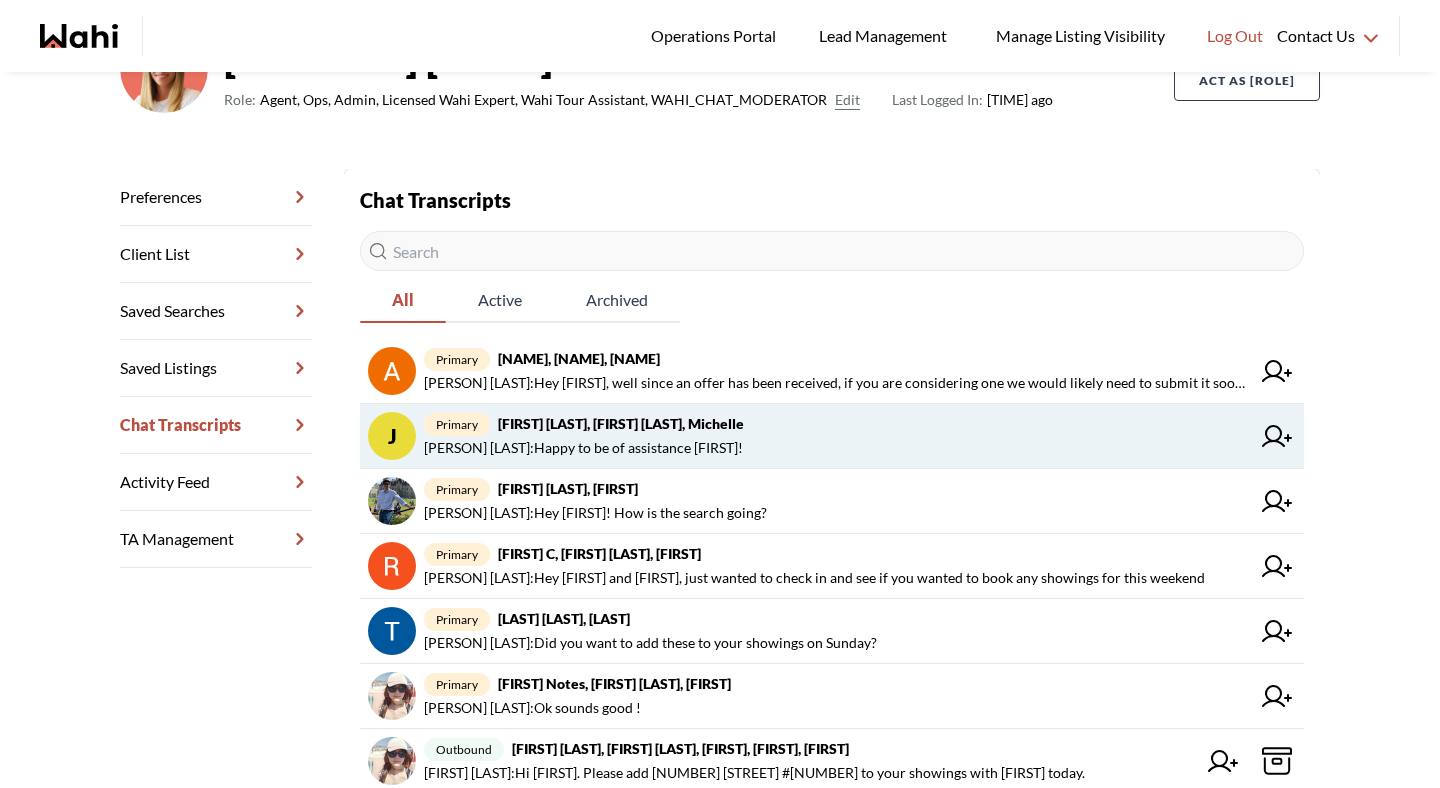 scroll, scrollTop: 197, scrollLeft: 0, axis: vertical 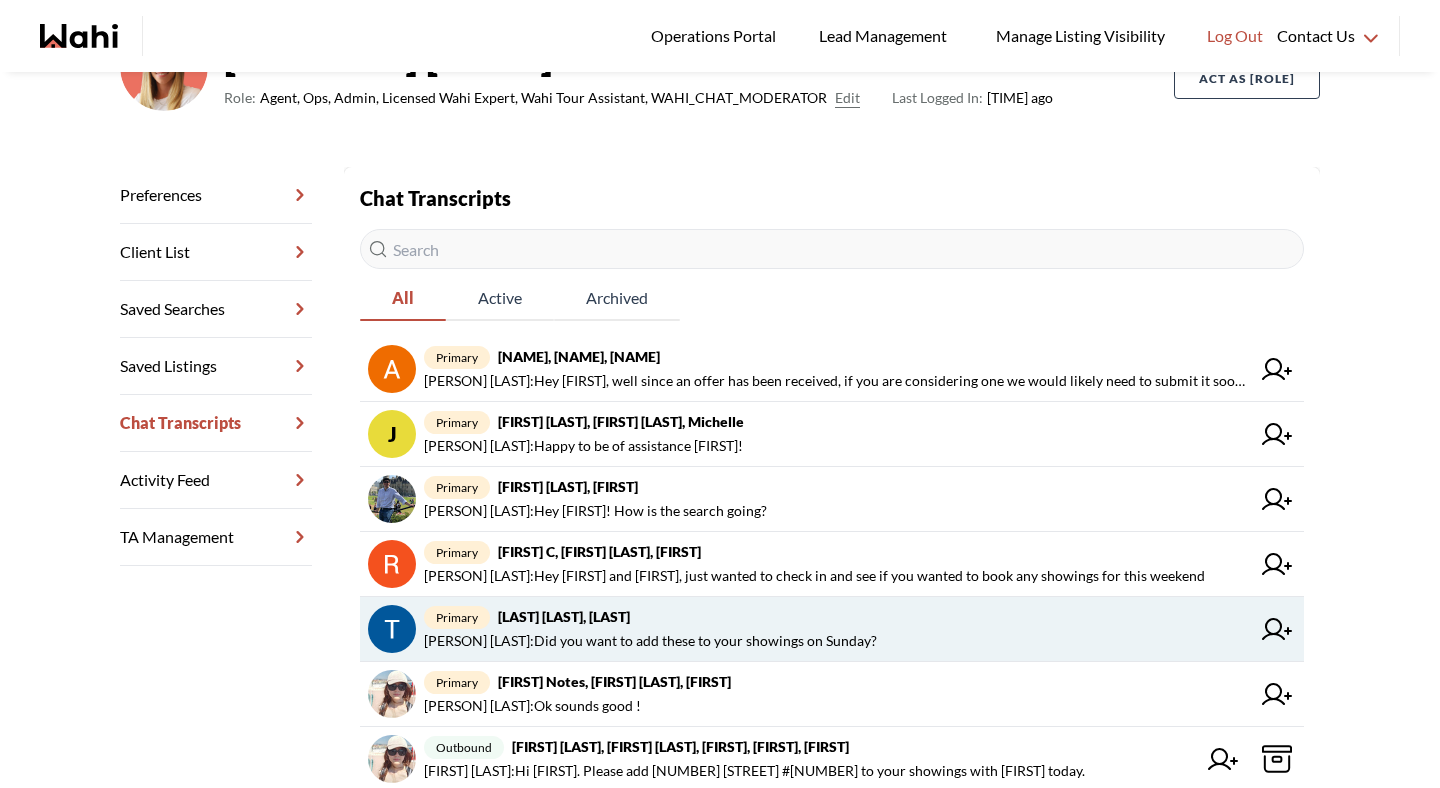 click on "[FIRST] [LAST] : Did you want to add these to your showings on Sunday?" at bounding box center [641, 641] 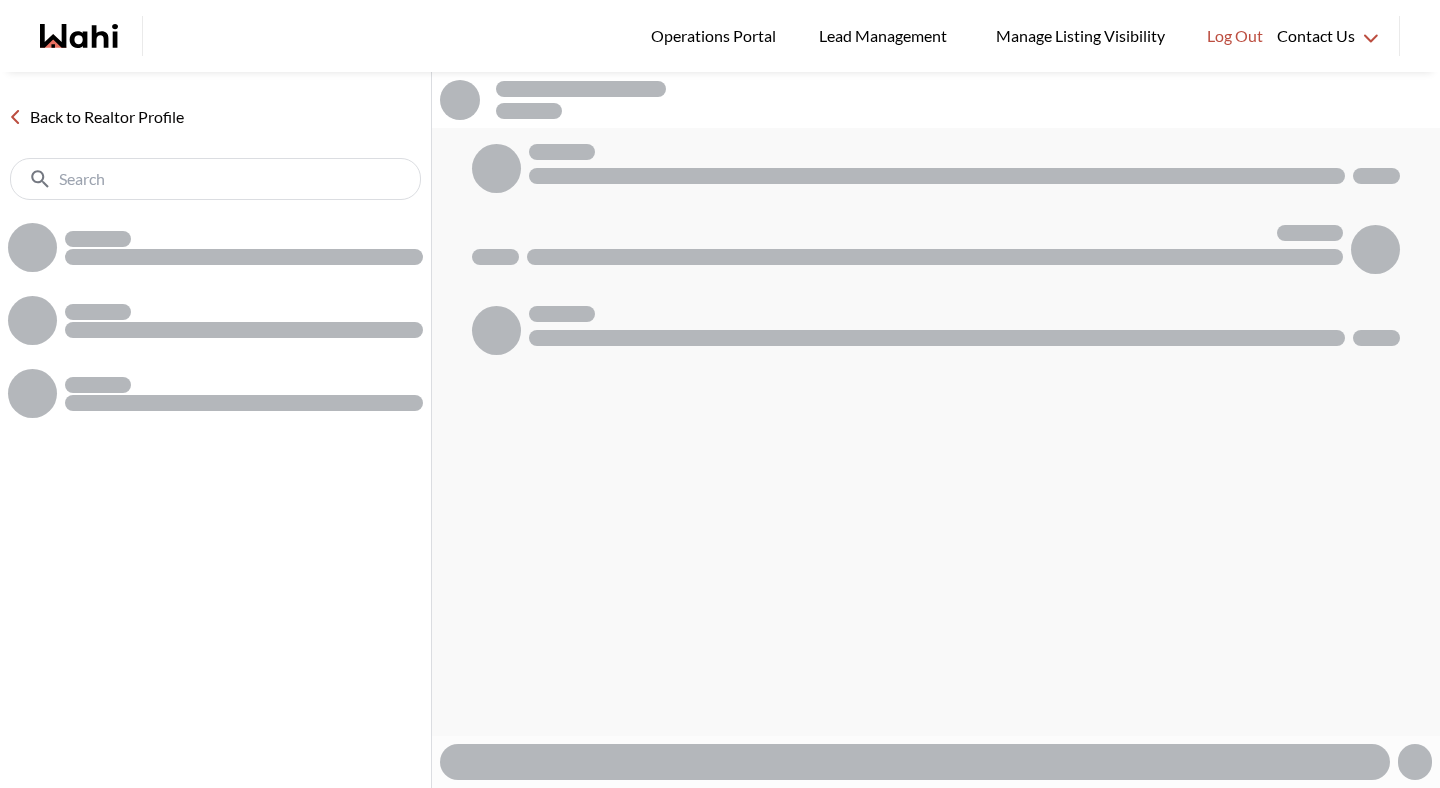 scroll, scrollTop: 0, scrollLeft: 0, axis: both 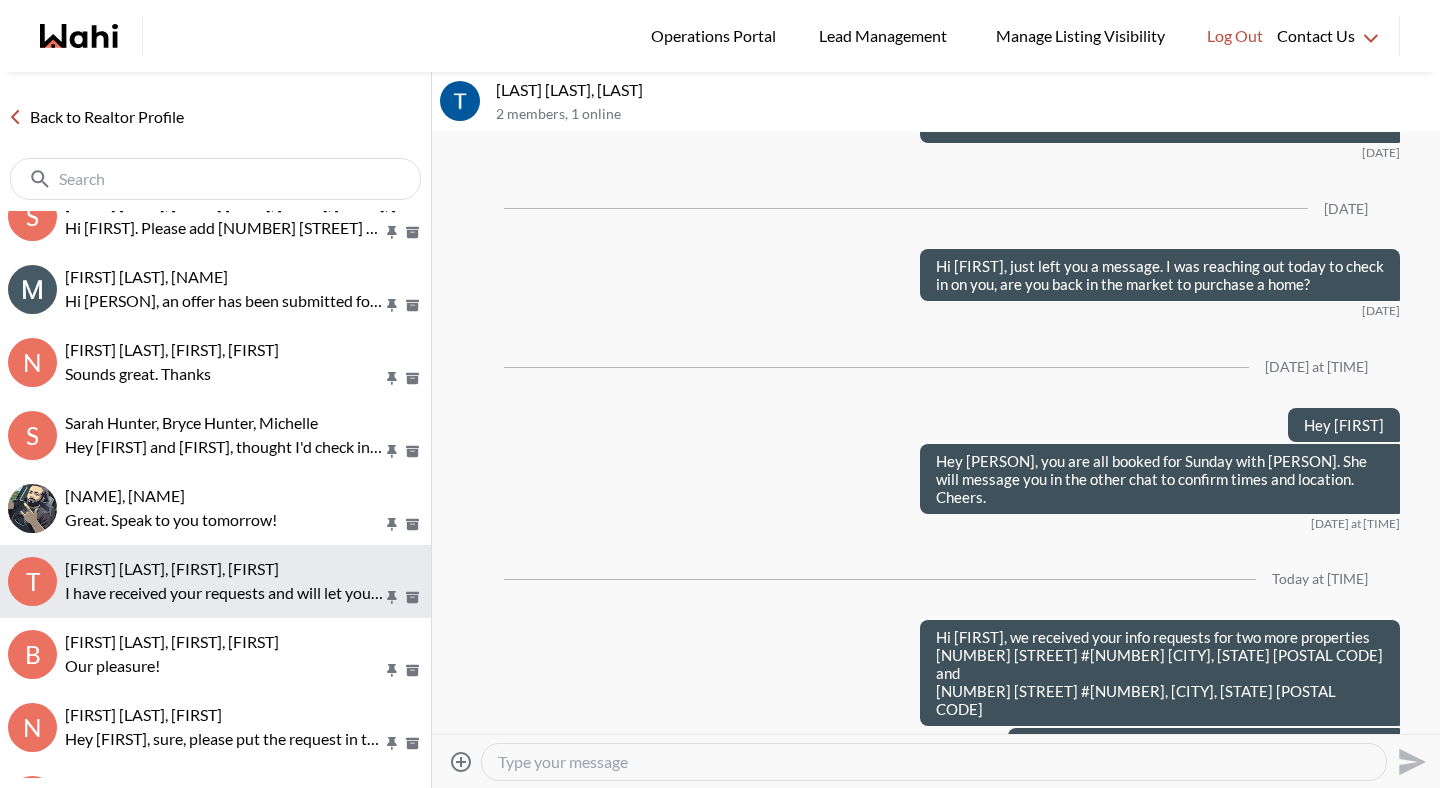 click on "[PERSON] [PERSON], [PERSON], [PERSON]" at bounding box center (244, 569) 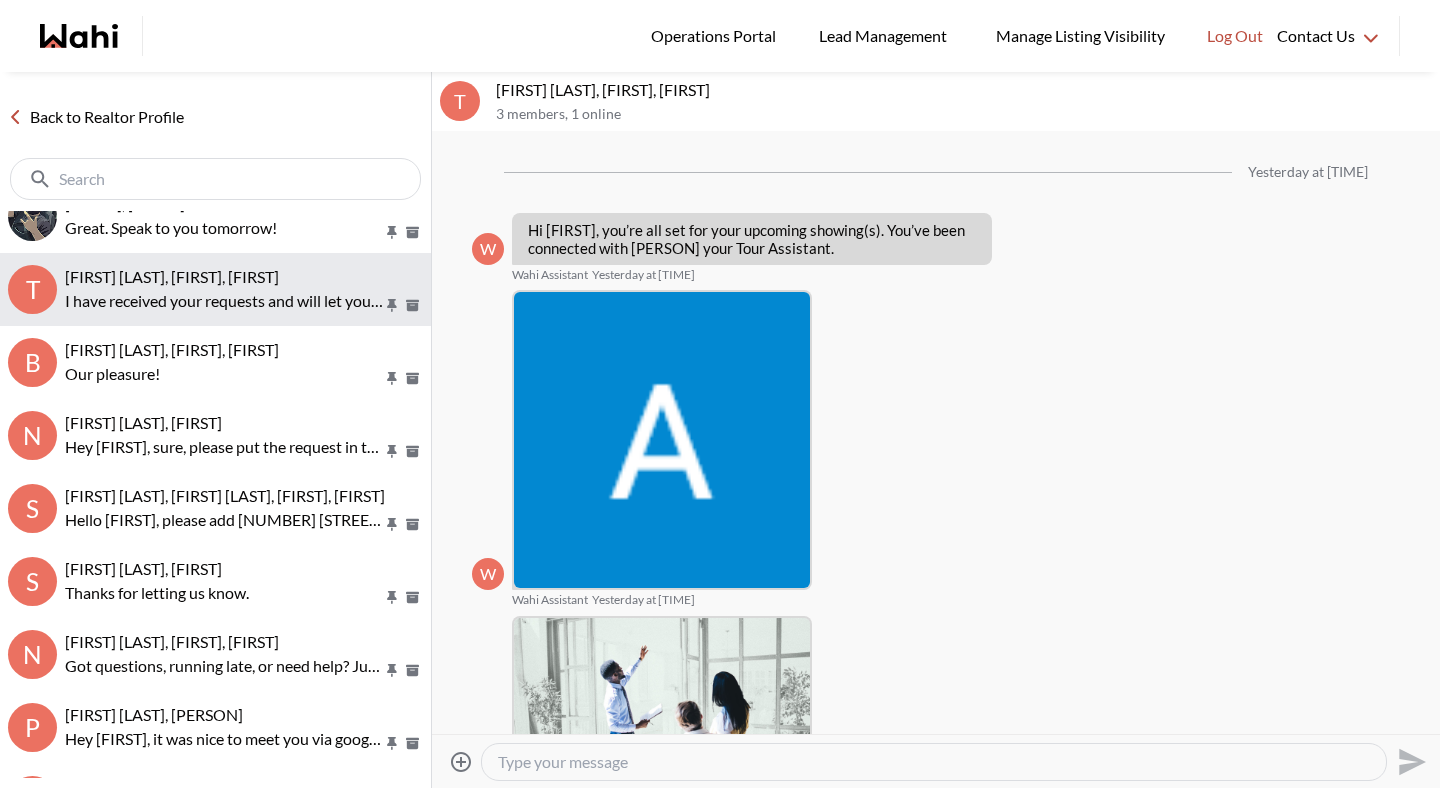 scroll, scrollTop: 328, scrollLeft: 0, axis: vertical 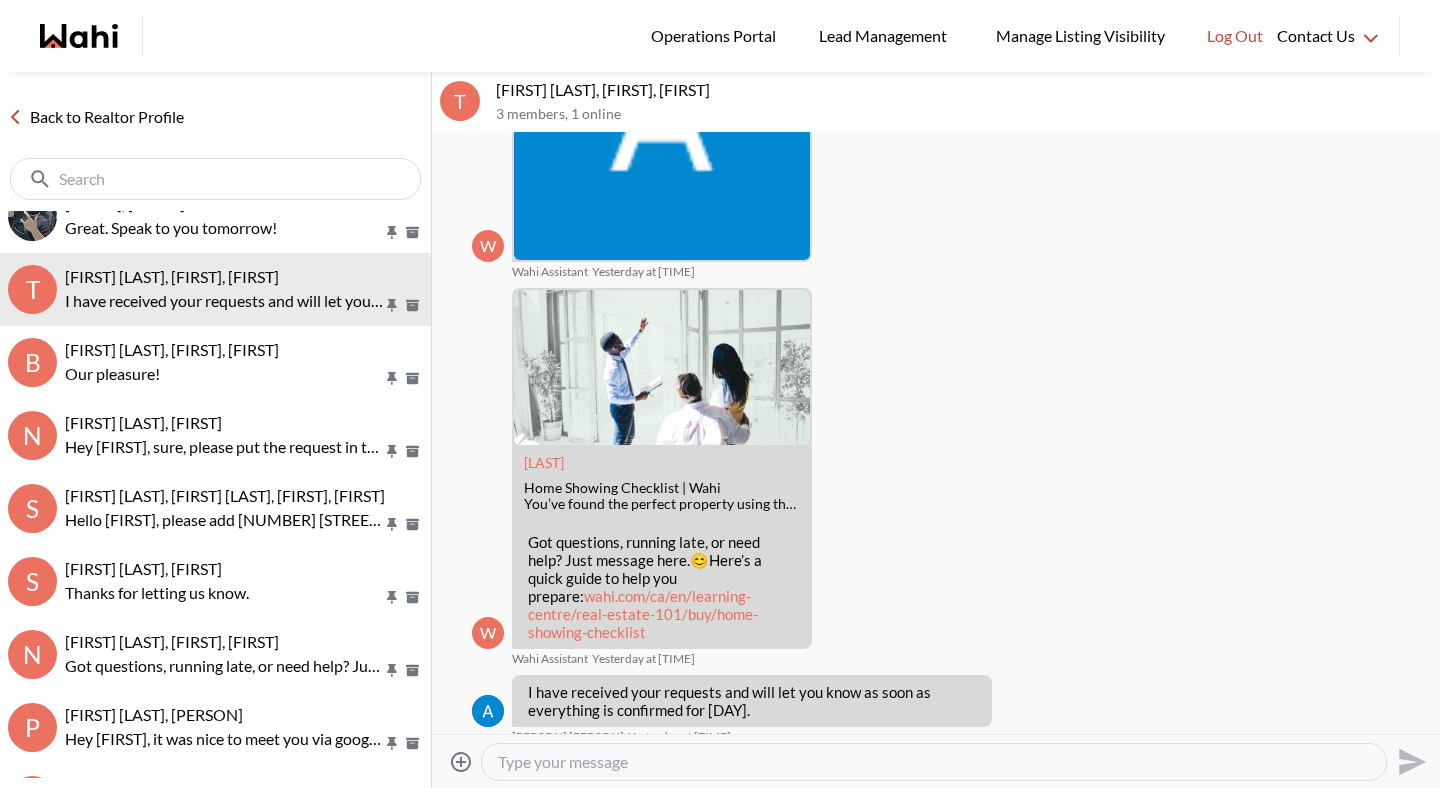 click on "Back to Realtor Profile" at bounding box center [96, 117] 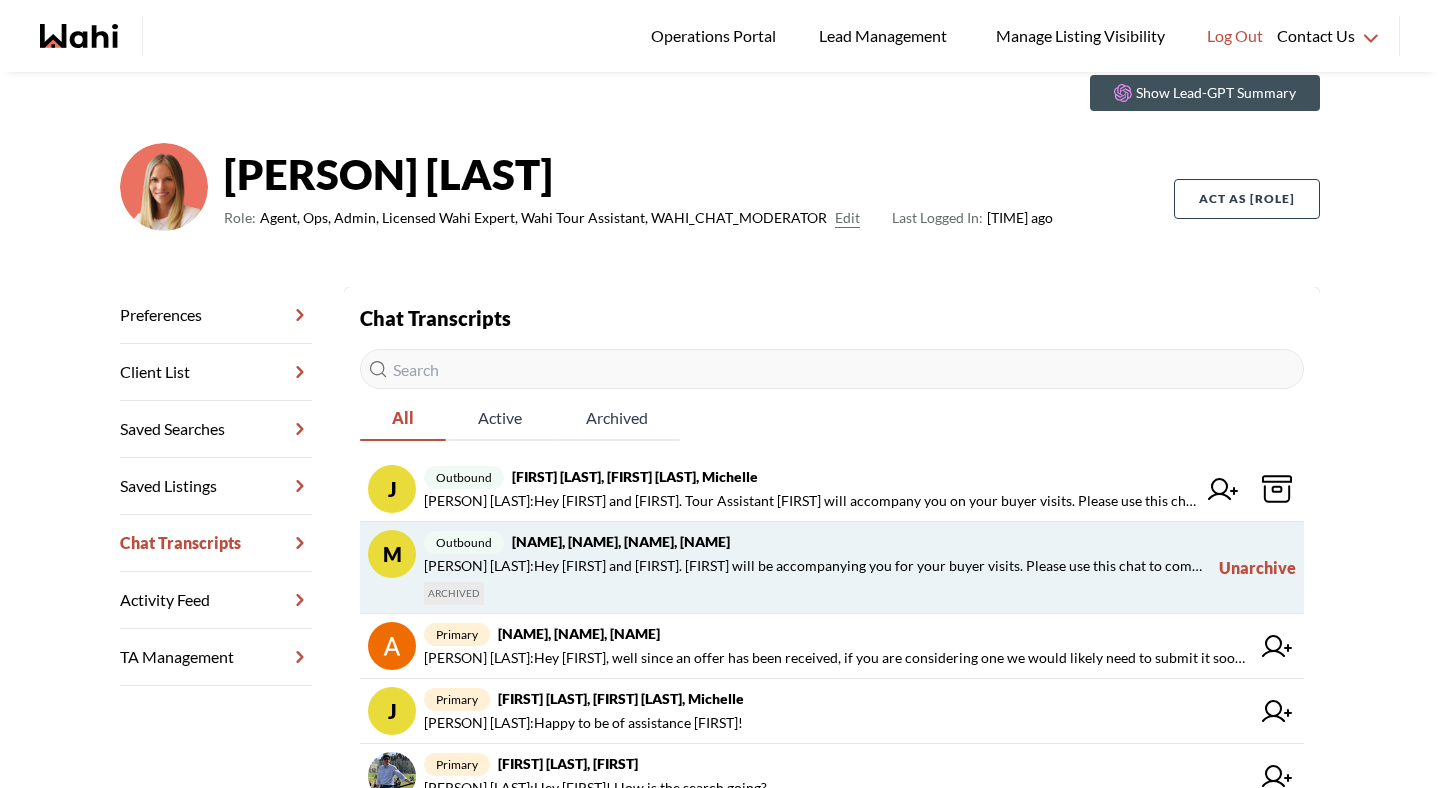 scroll, scrollTop: 0, scrollLeft: 0, axis: both 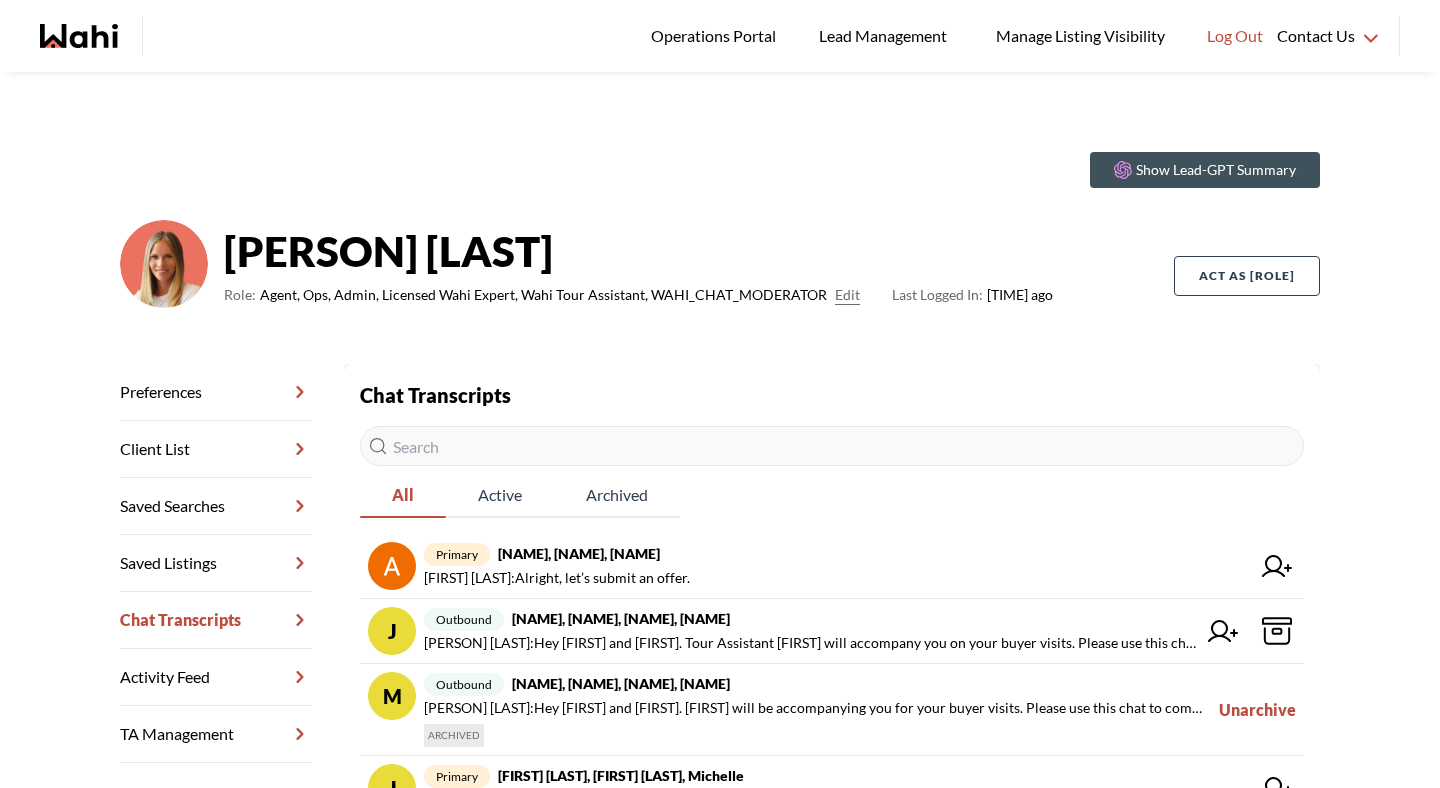click at bounding box center [832, 446] 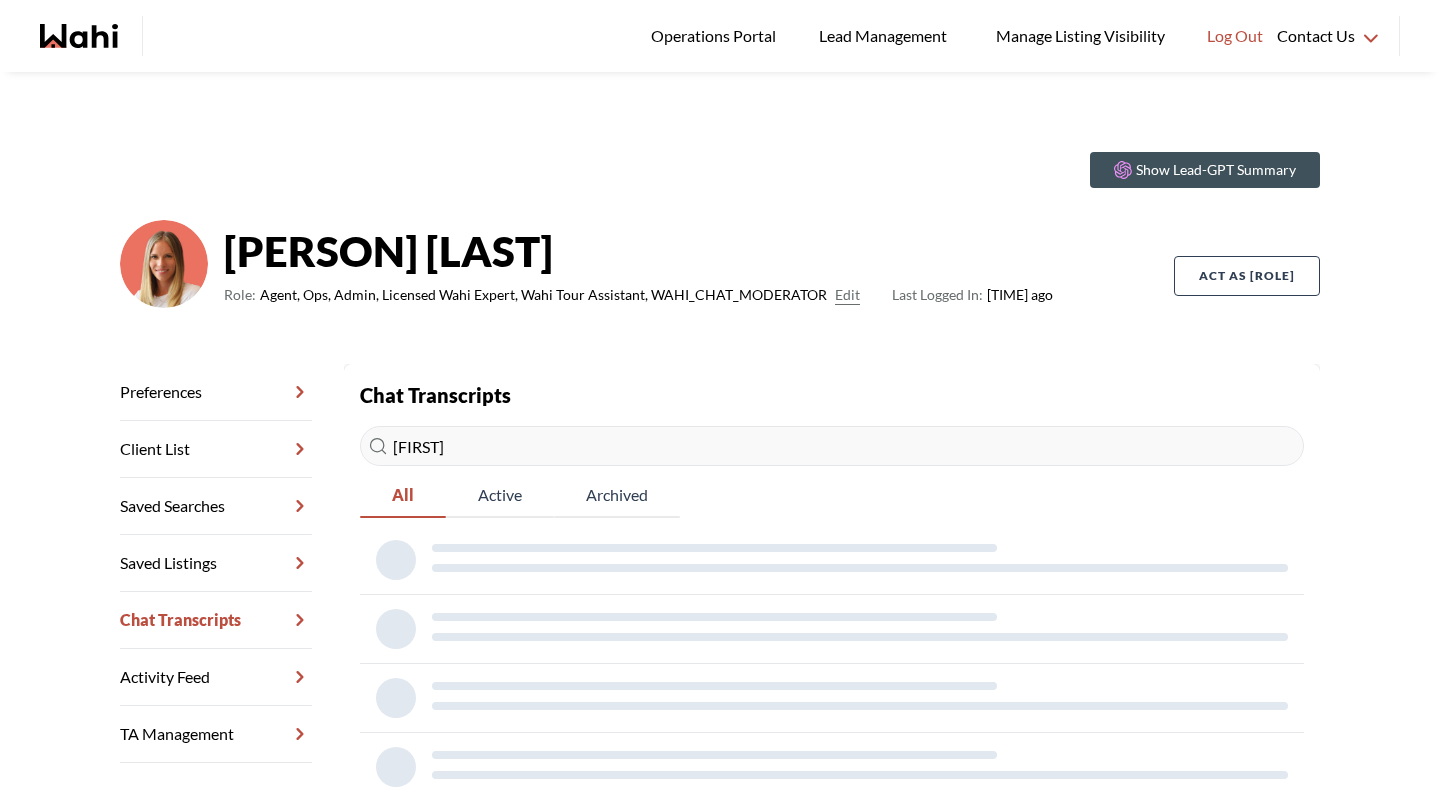 type on "[FIRST]" 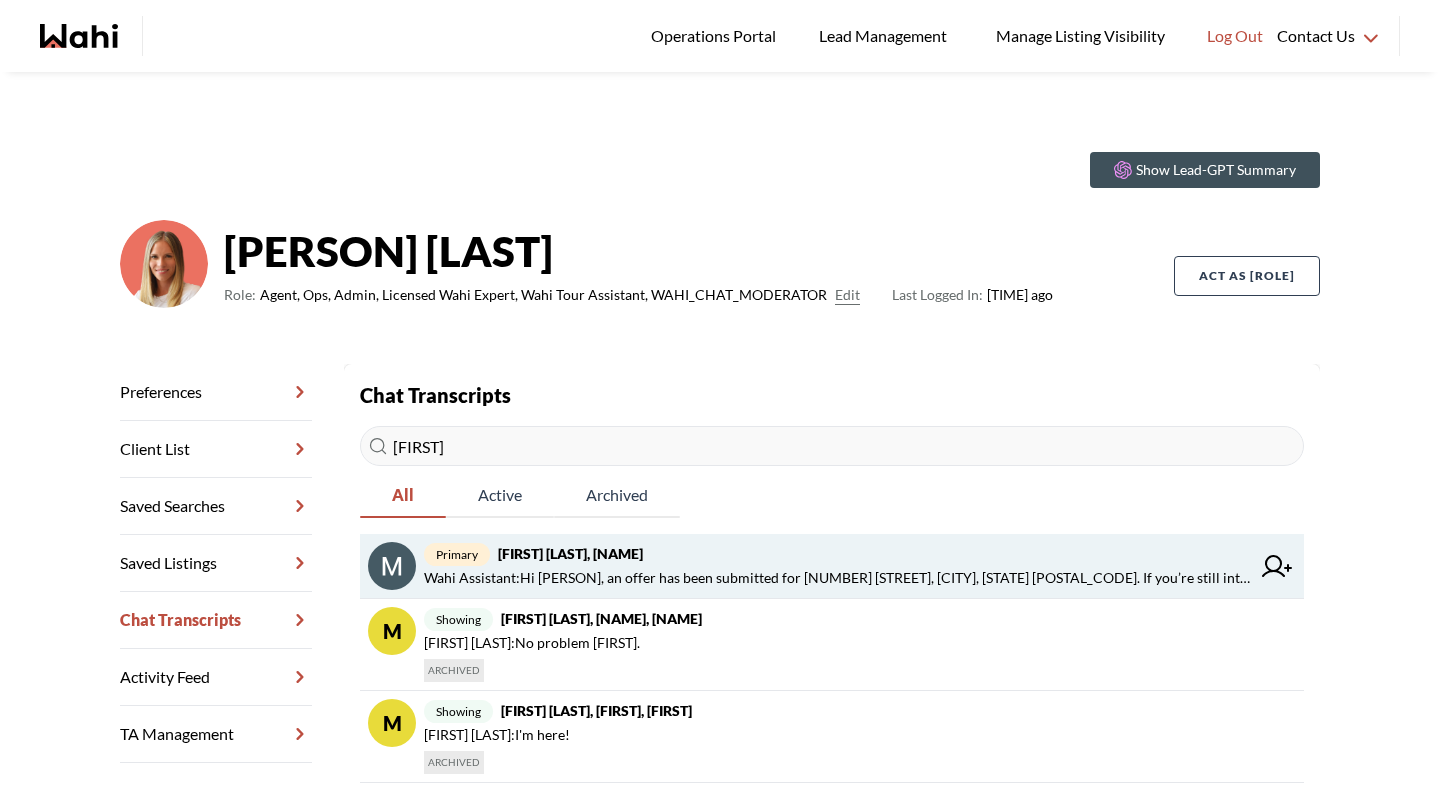 click on "primary [NAME], [NAME] [NAME] : Hi [NAME], an offer has been submitted for 69 [STREET] [STREET_SUFFIX], [CITY], [PROVINCE] [POSTAL_CODE]. If you’re still interested in this property, let me know so we can discuss your options.
https://wahi.com/ca/en/real-estate/on/hamilton/city-of-hamilton/crown-point-west/69-roxborough-ave-hamilton-l8l1y2-ontario" at bounding box center (832, 566) 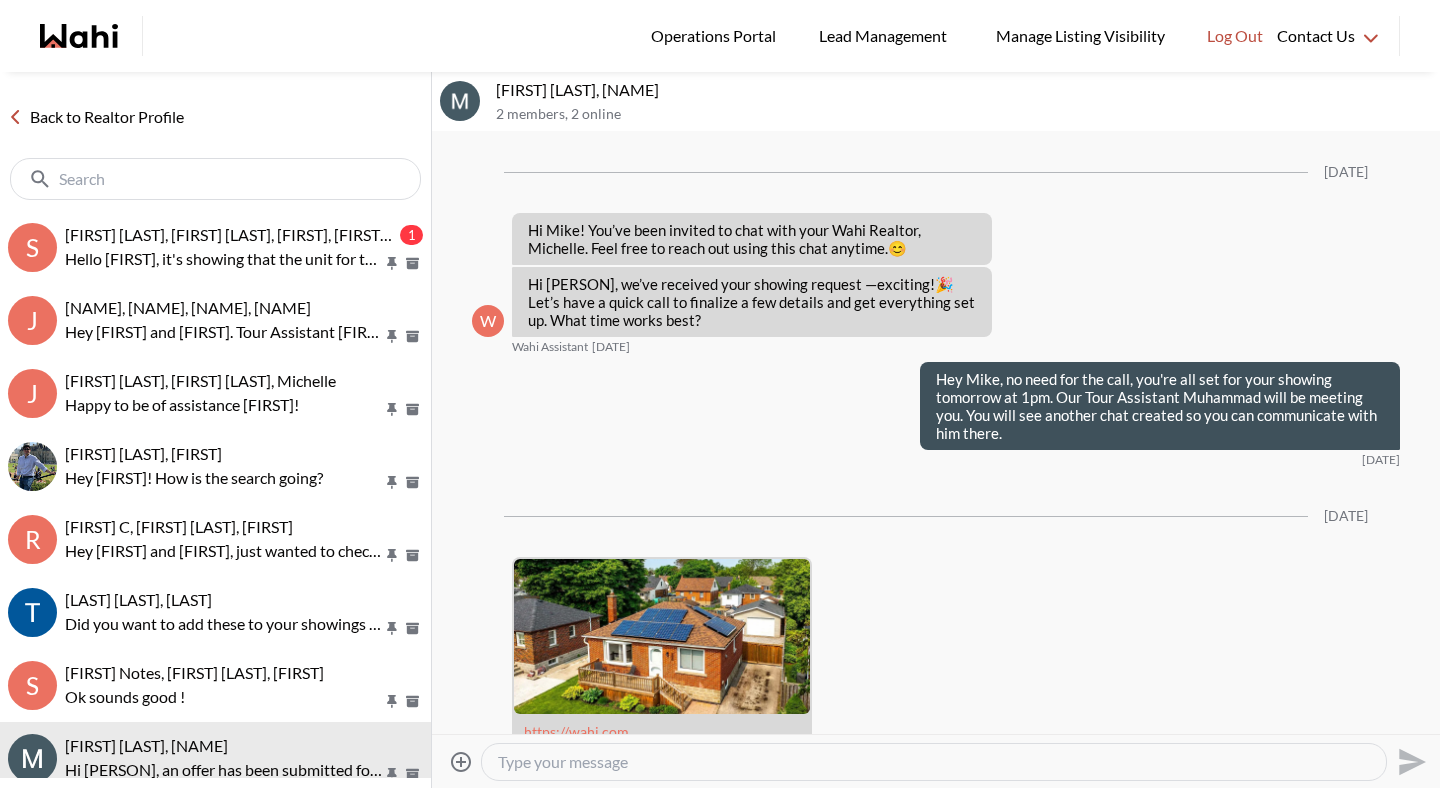scroll, scrollTop: 4552, scrollLeft: 0, axis: vertical 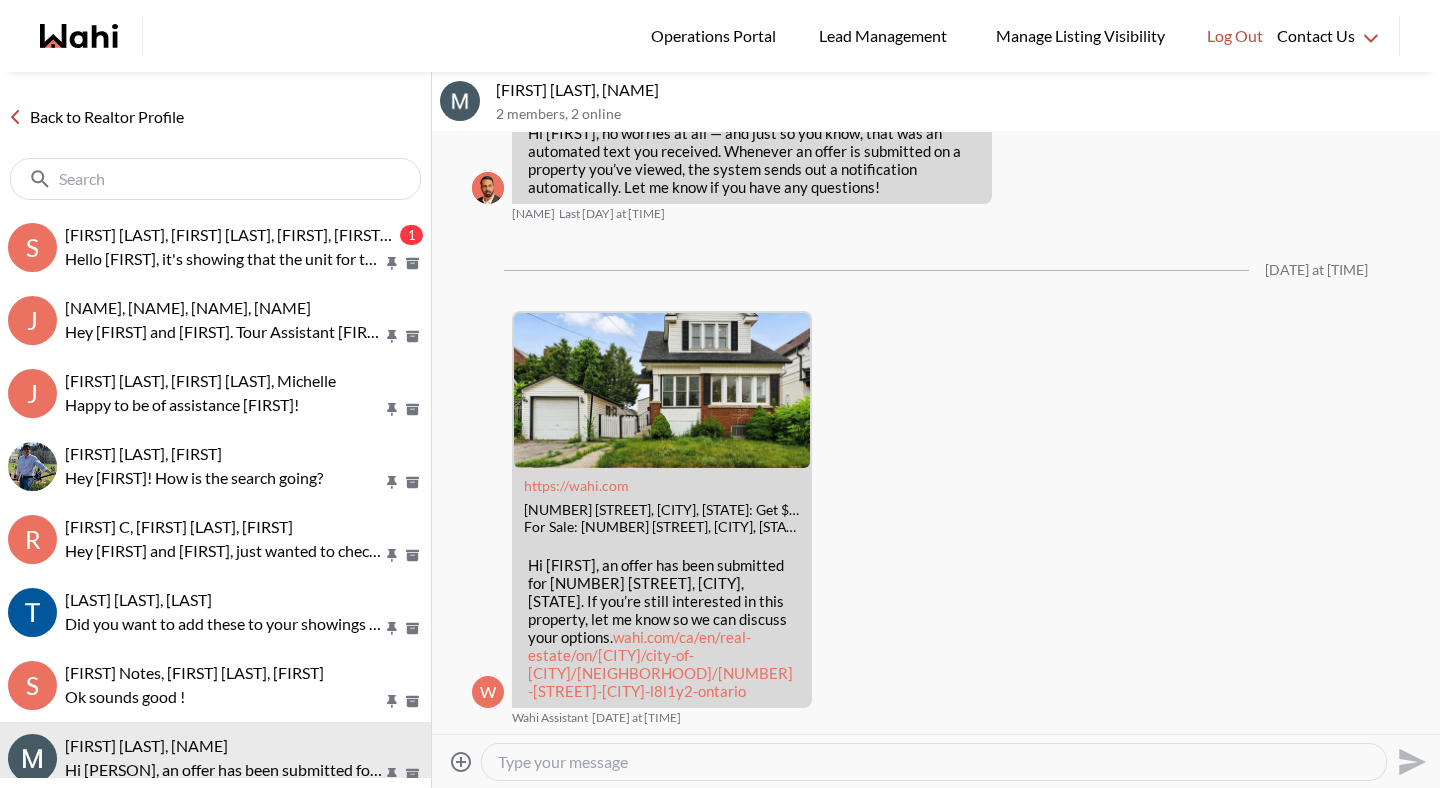 click at bounding box center (934, 762) 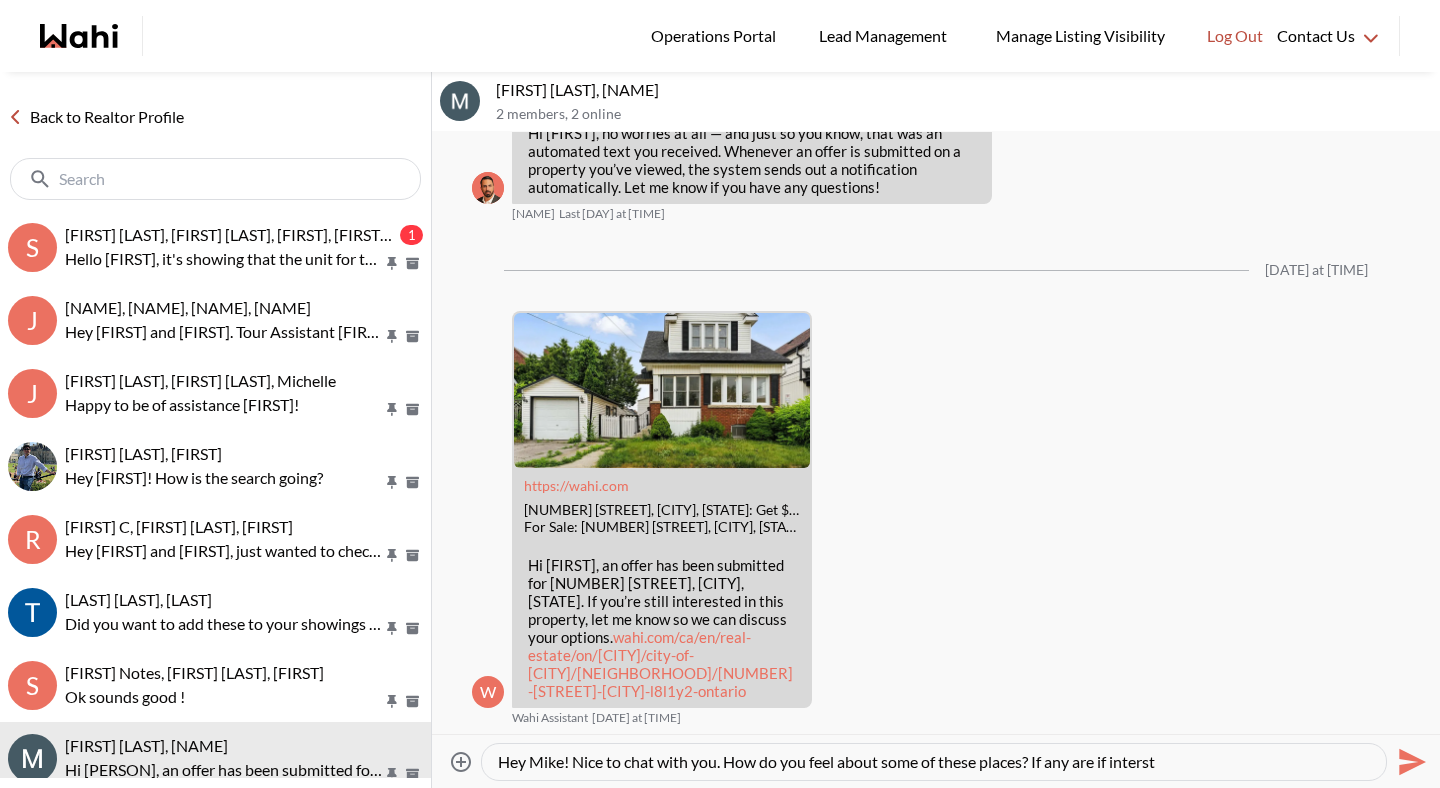 paste on "," 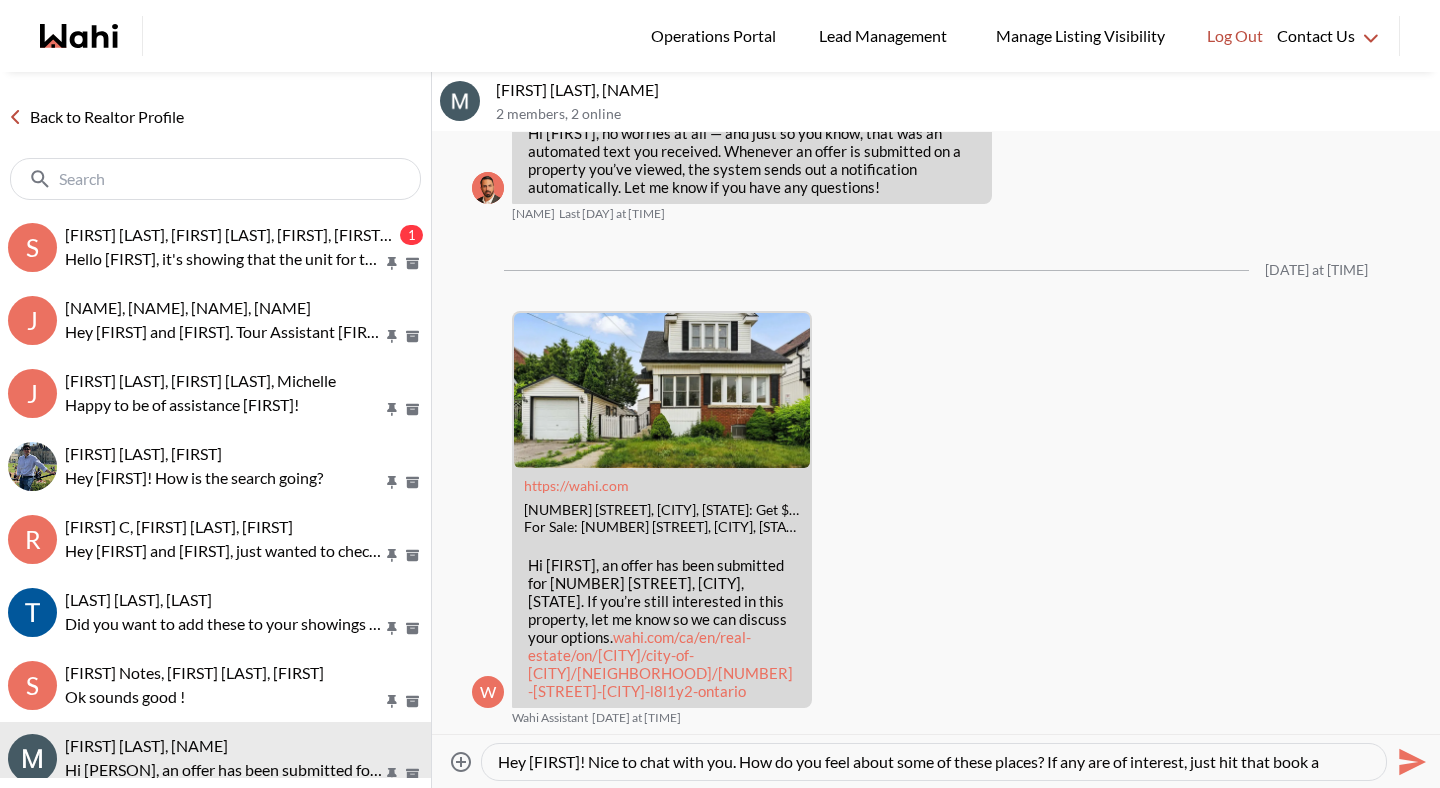 type on "Hey [FIRST]! Nice to chat with you. How do you feel about some of these places? If any are of interest, just hit that book a showing" 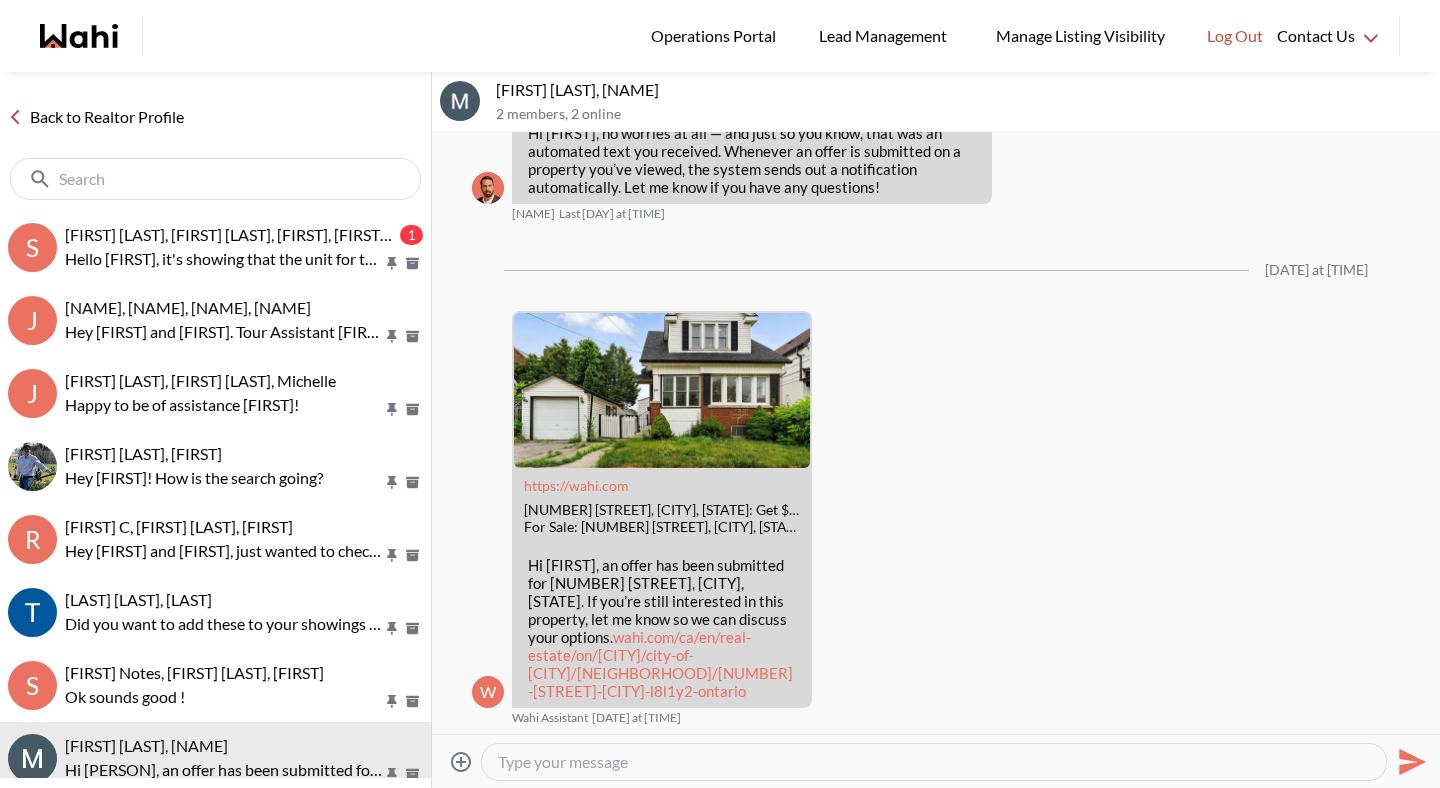 scroll, scrollTop: 4729, scrollLeft: 0, axis: vertical 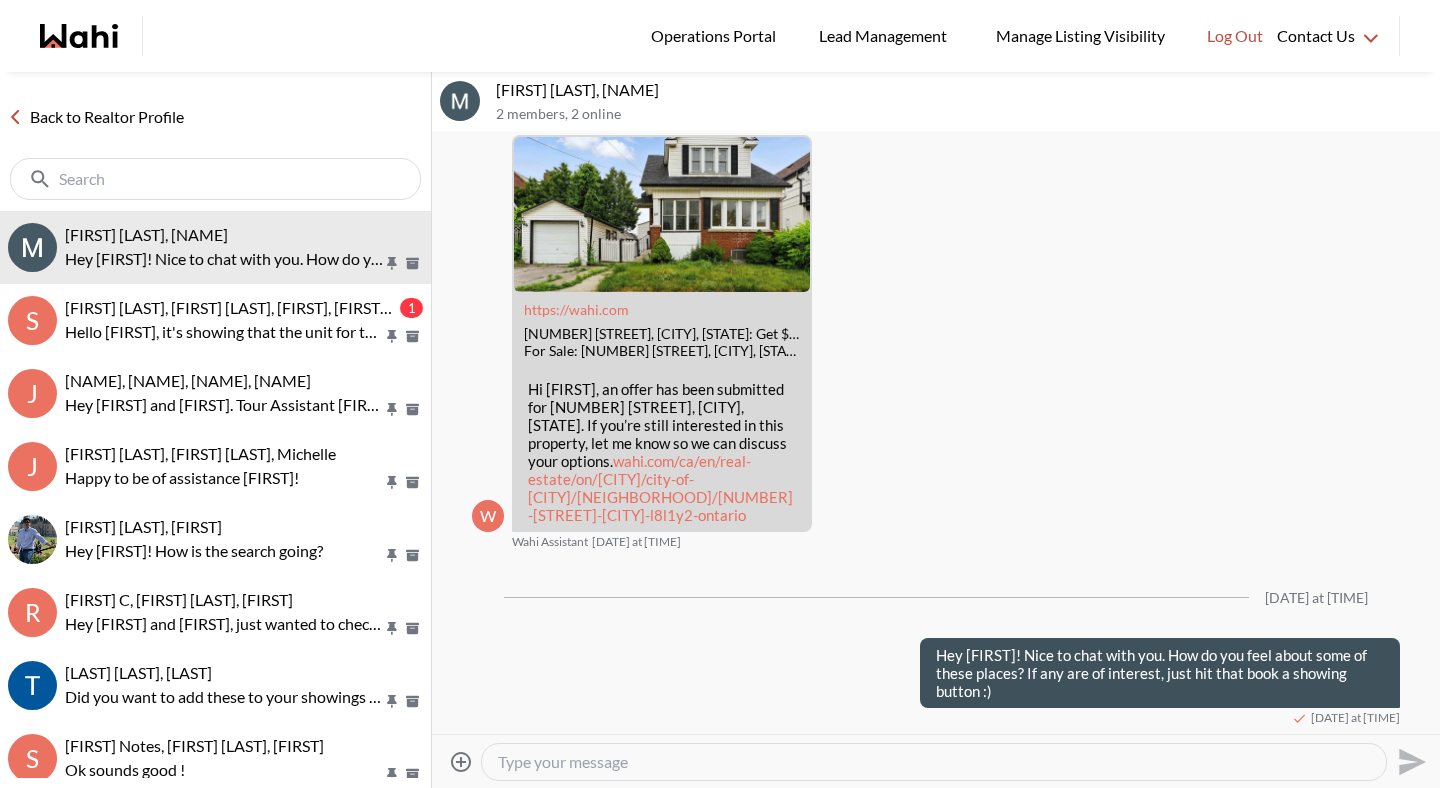 paste on "https://wahi.com/links/7SZzKGwyPpdF-IaeRM0aK" 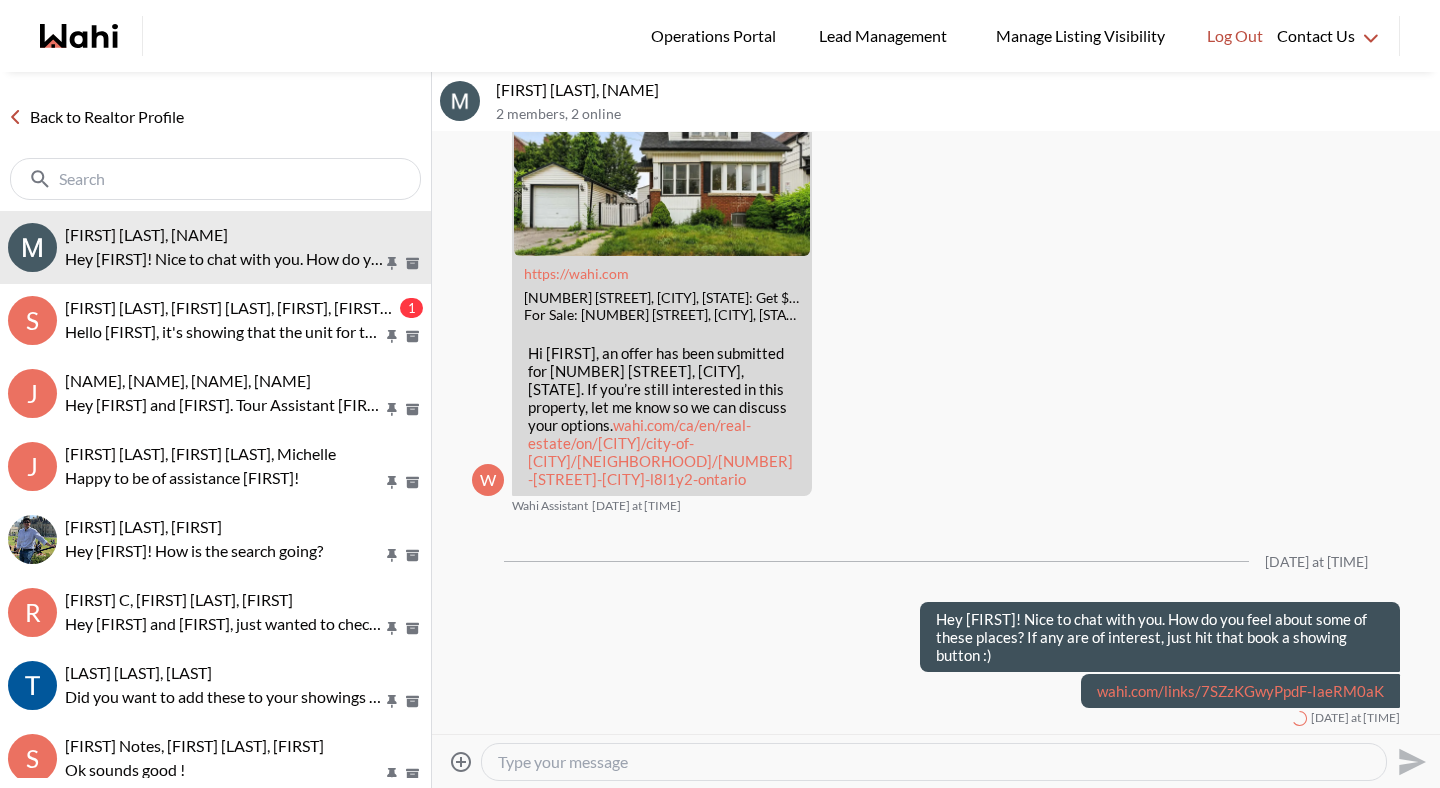scroll, scrollTop: 4765, scrollLeft: 0, axis: vertical 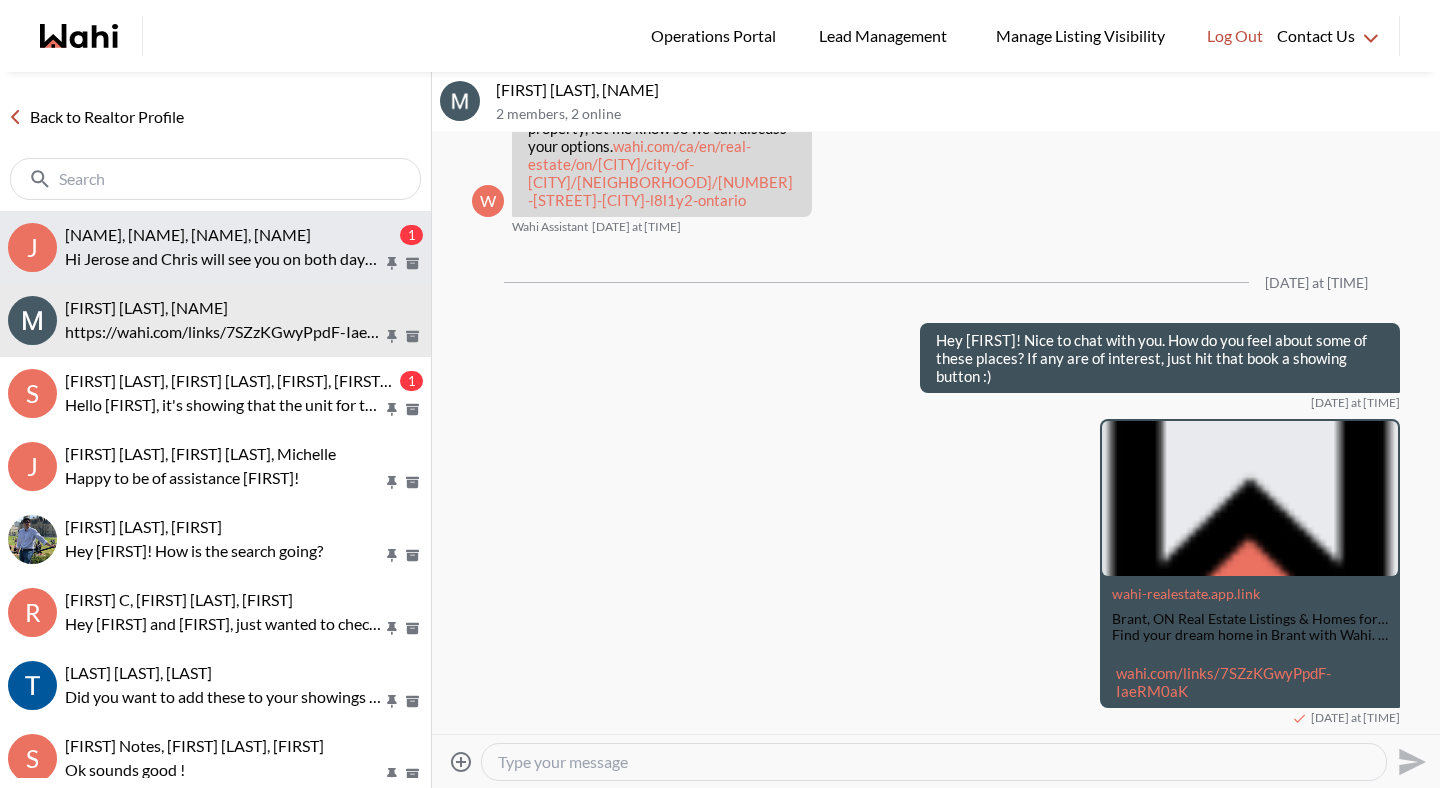 click on "Hi [NAME] and [NAME] will see you on both days in [MONTH] fr your buyers visit! Cheers" at bounding box center [224, 259] 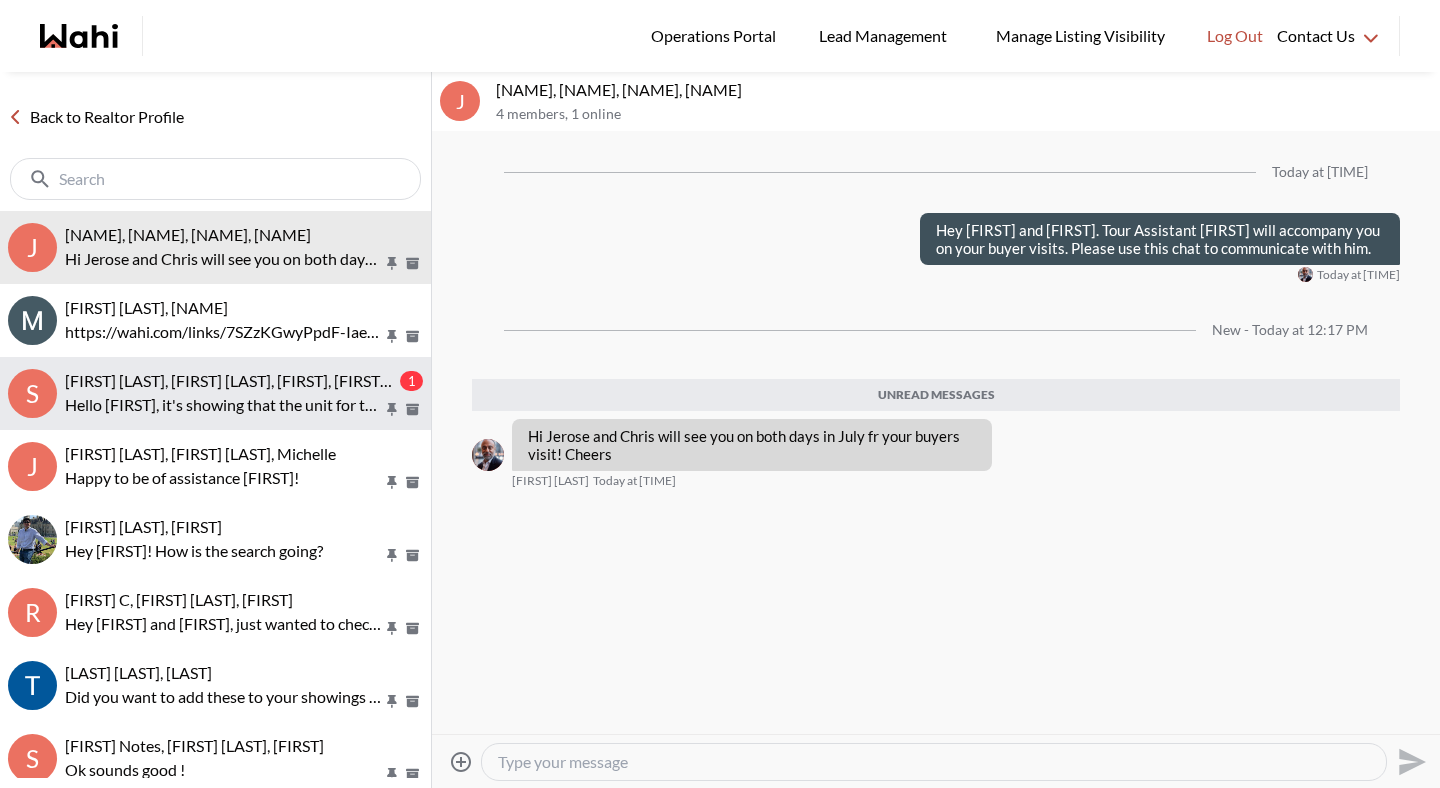 click on "[NAME], [NAME], [NAME], [NAME], [NAME]" at bounding box center (219, 380) 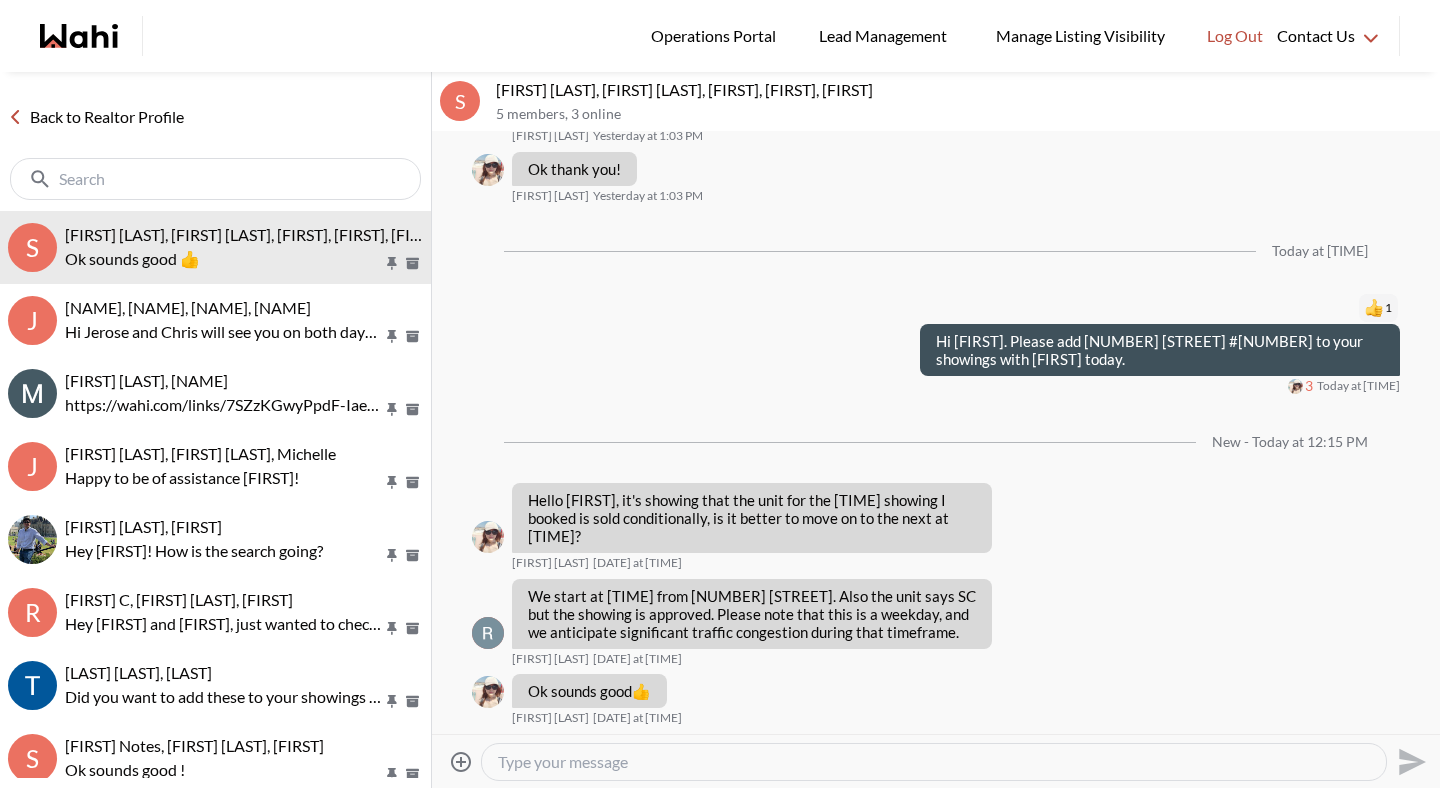 scroll, scrollTop: 369, scrollLeft: 0, axis: vertical 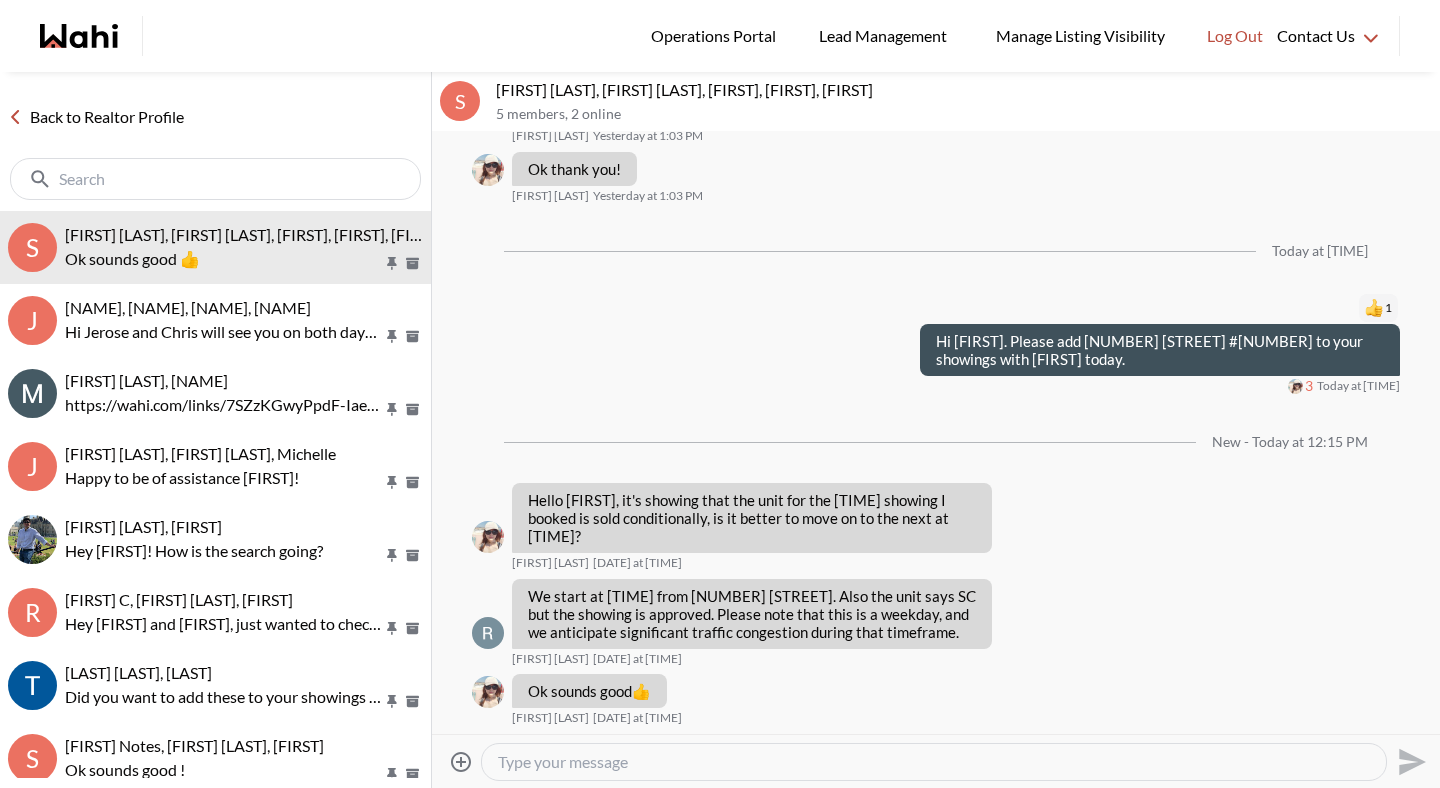 click on "Back to Realtor Profile" at bounding box center (96, 117) 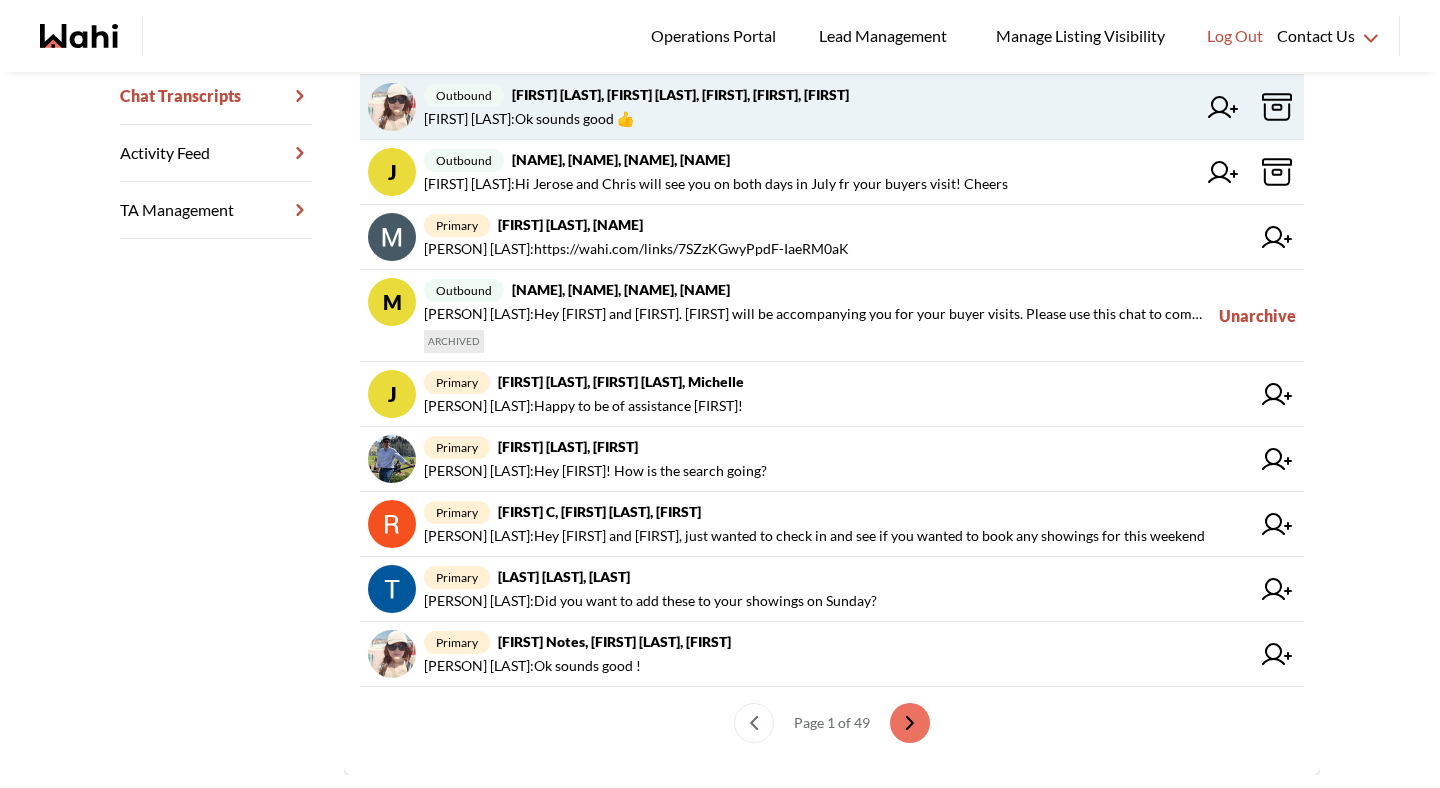 scroll, scrollTop: 532, scrollLeft: 0, axis: vertical 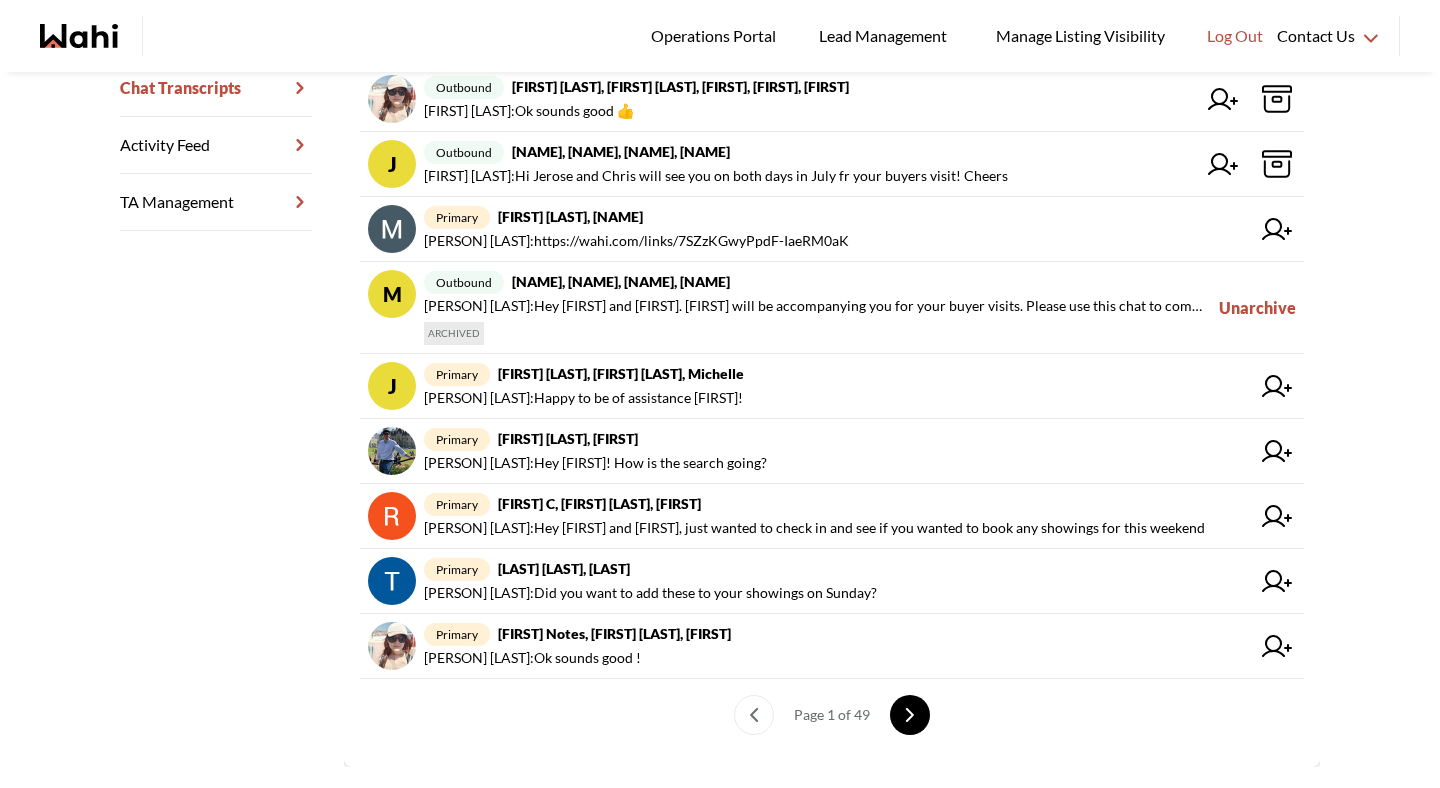 click at bounding box center (910, 715) 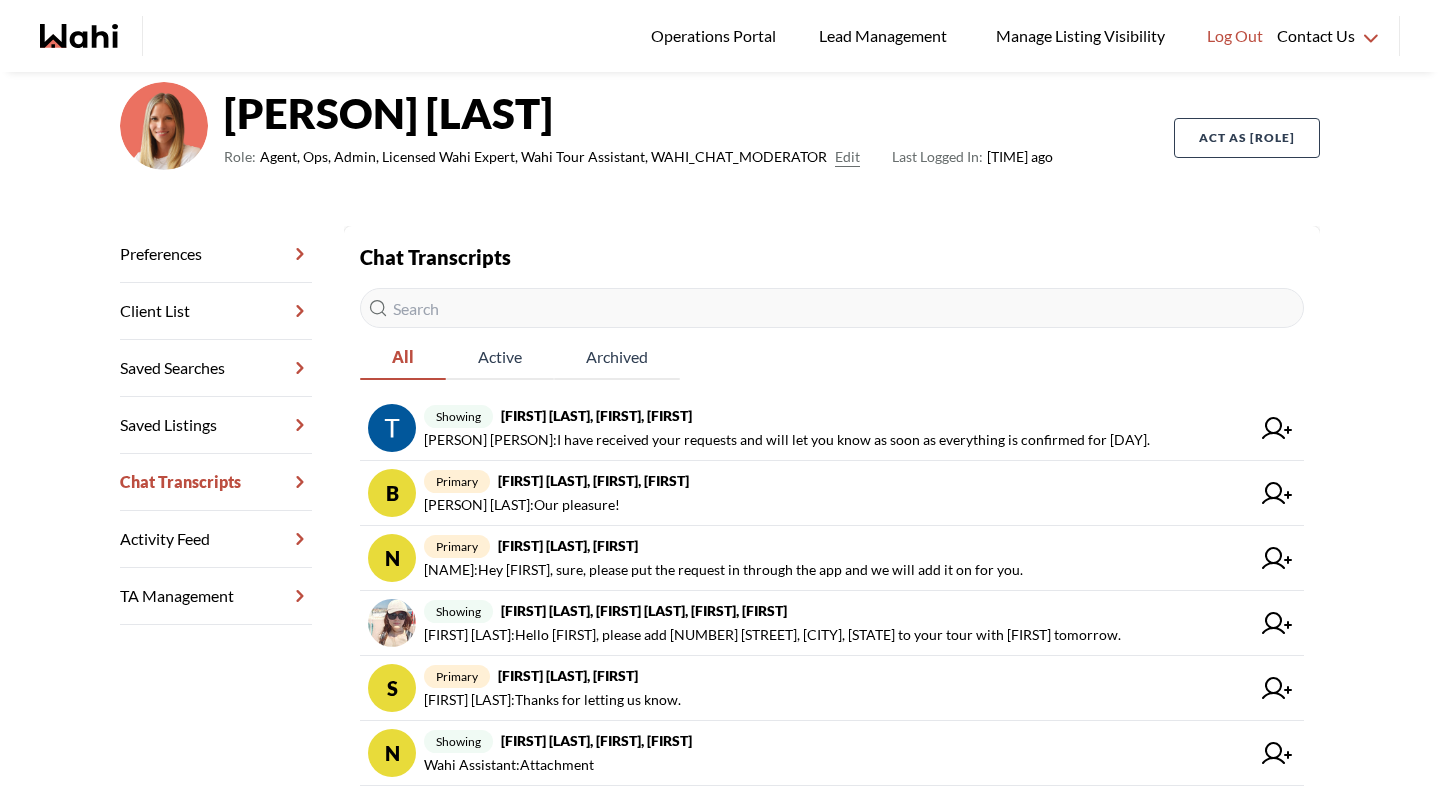 scroll, scrollTop: 60, scrollLeft: 0, axis: vertical 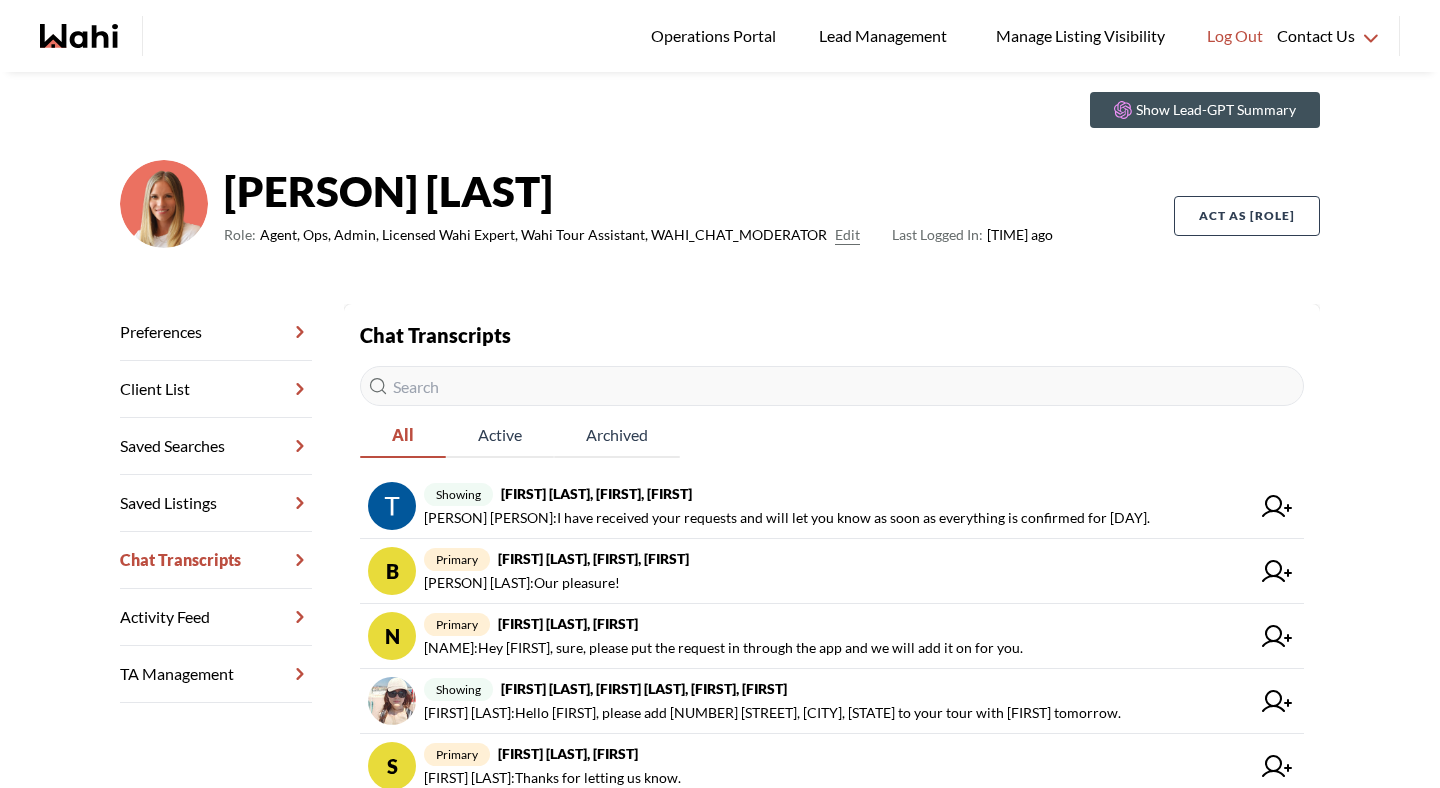 click at bounding box center [832, 386] 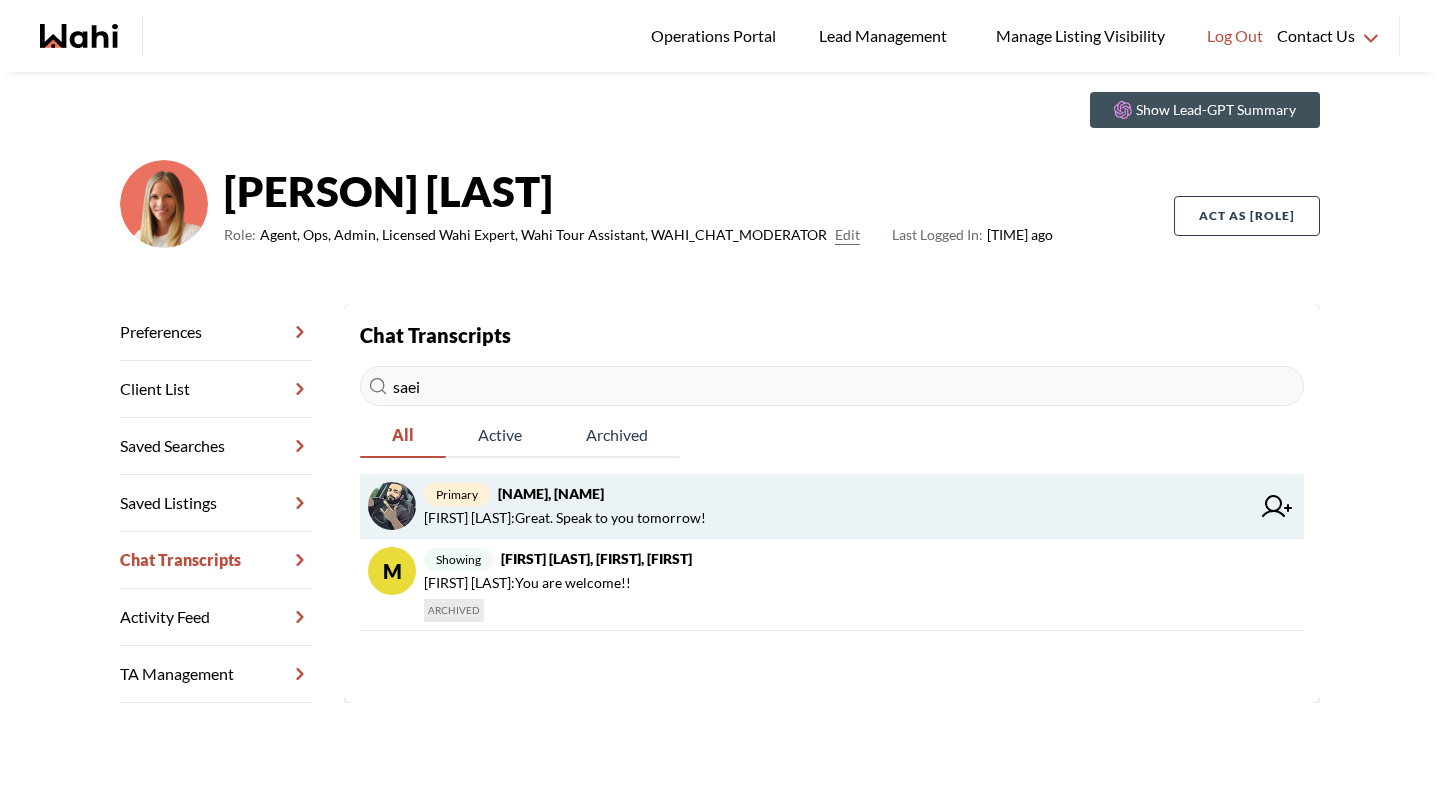 type on "[FIRST]" 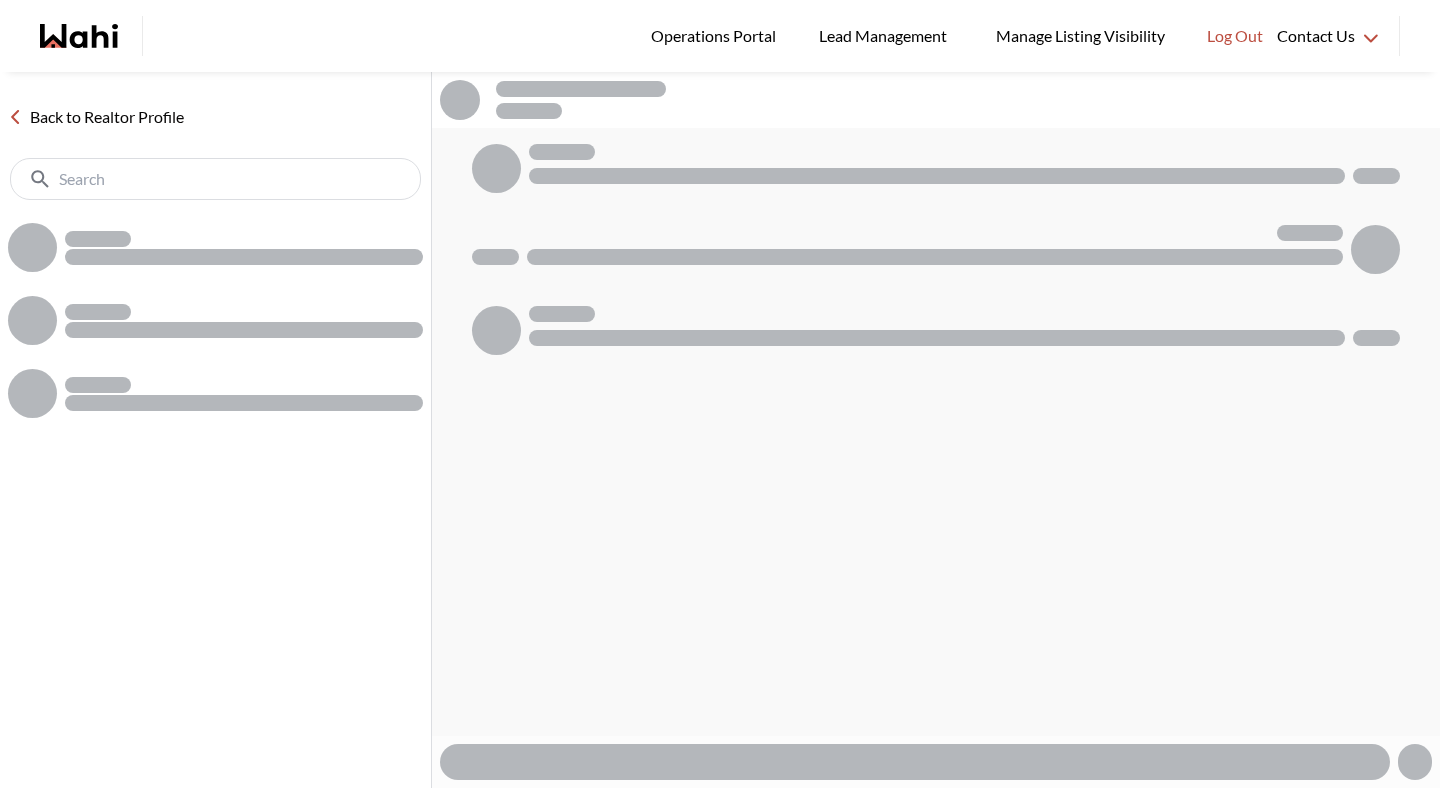 scroll, scrollTop: 0, scrollLeft: 0, axis: both 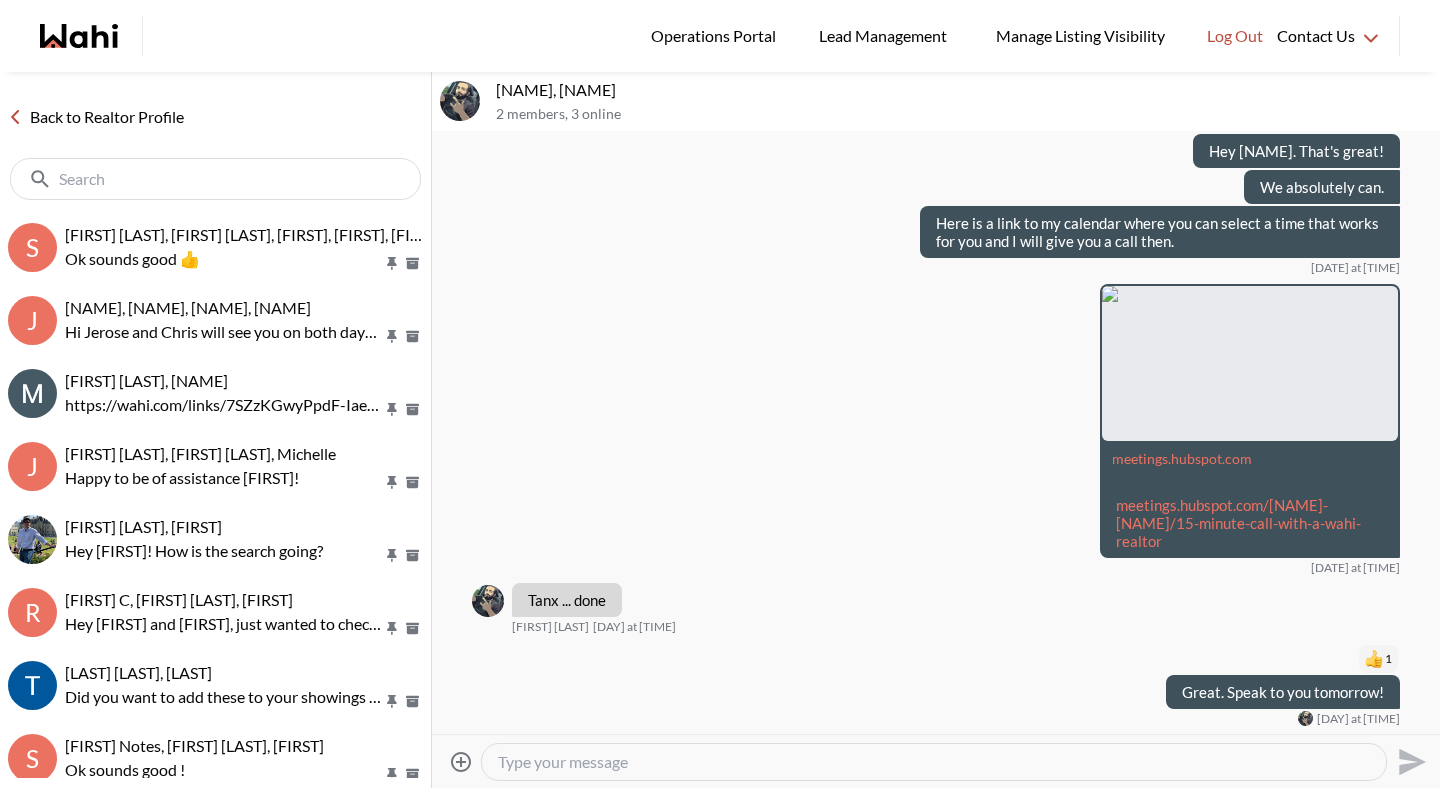 click at bounding box center (934, 762) 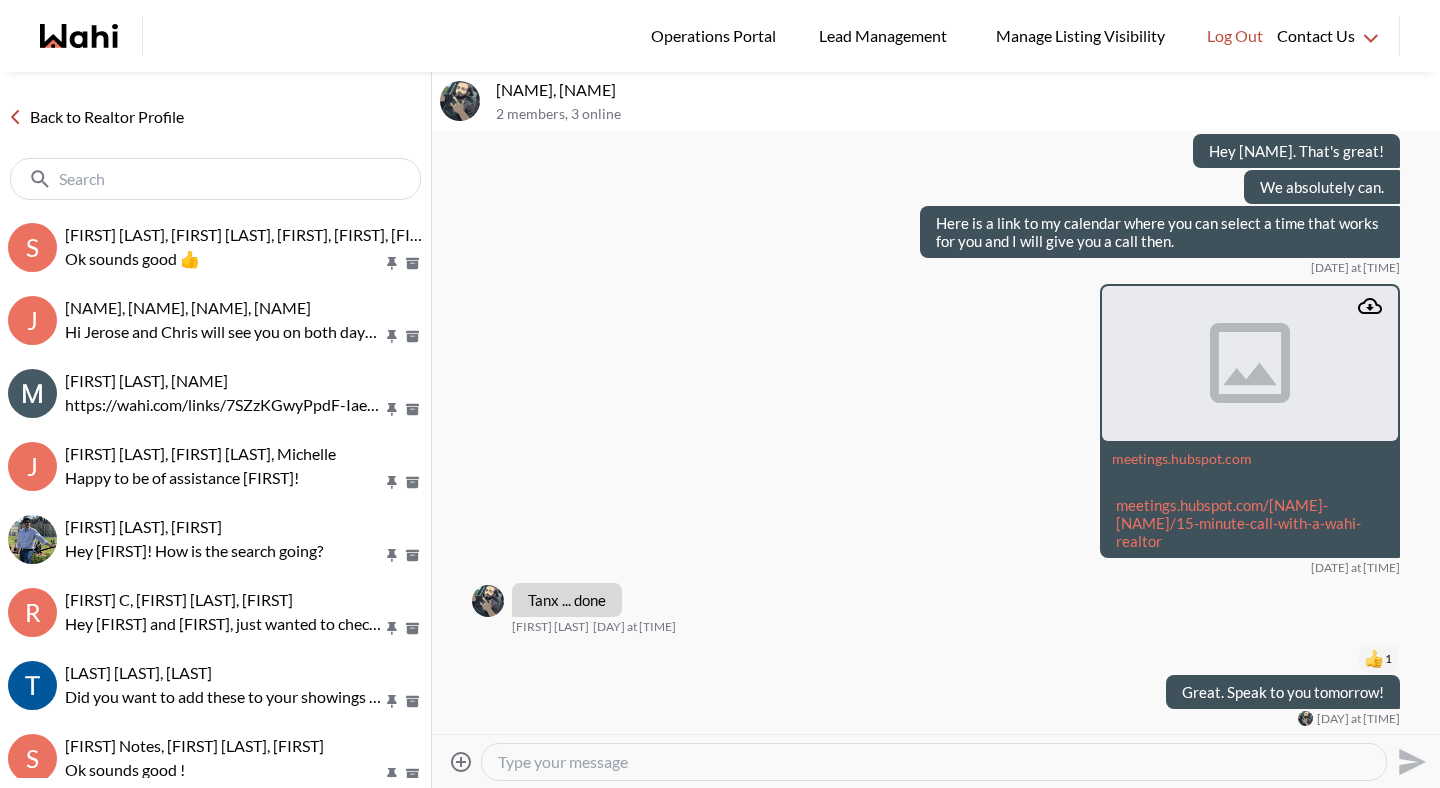 click at bounding box center [934, 762] 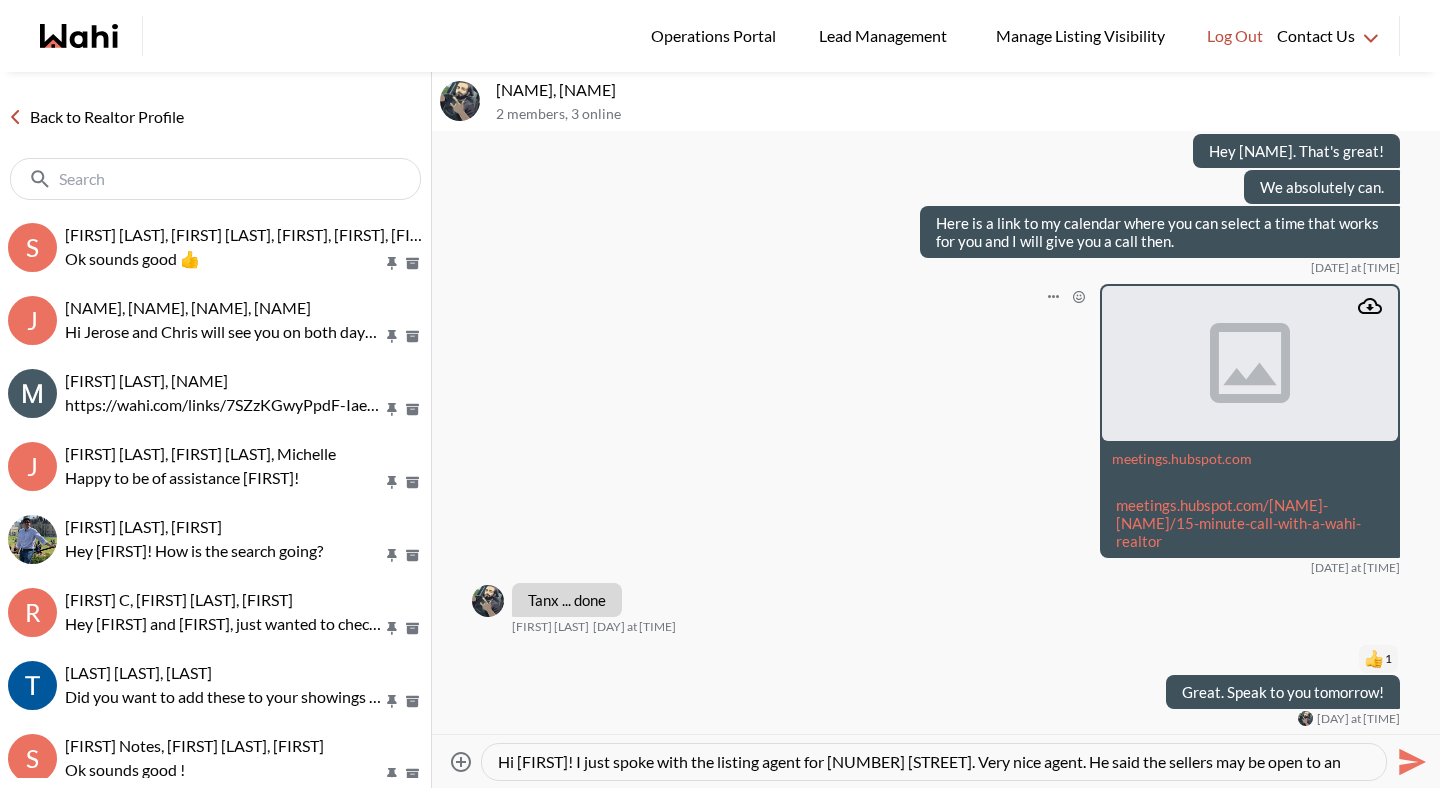 scroll, scrollTop: 19, scrollLeft: 0, axis: vertical 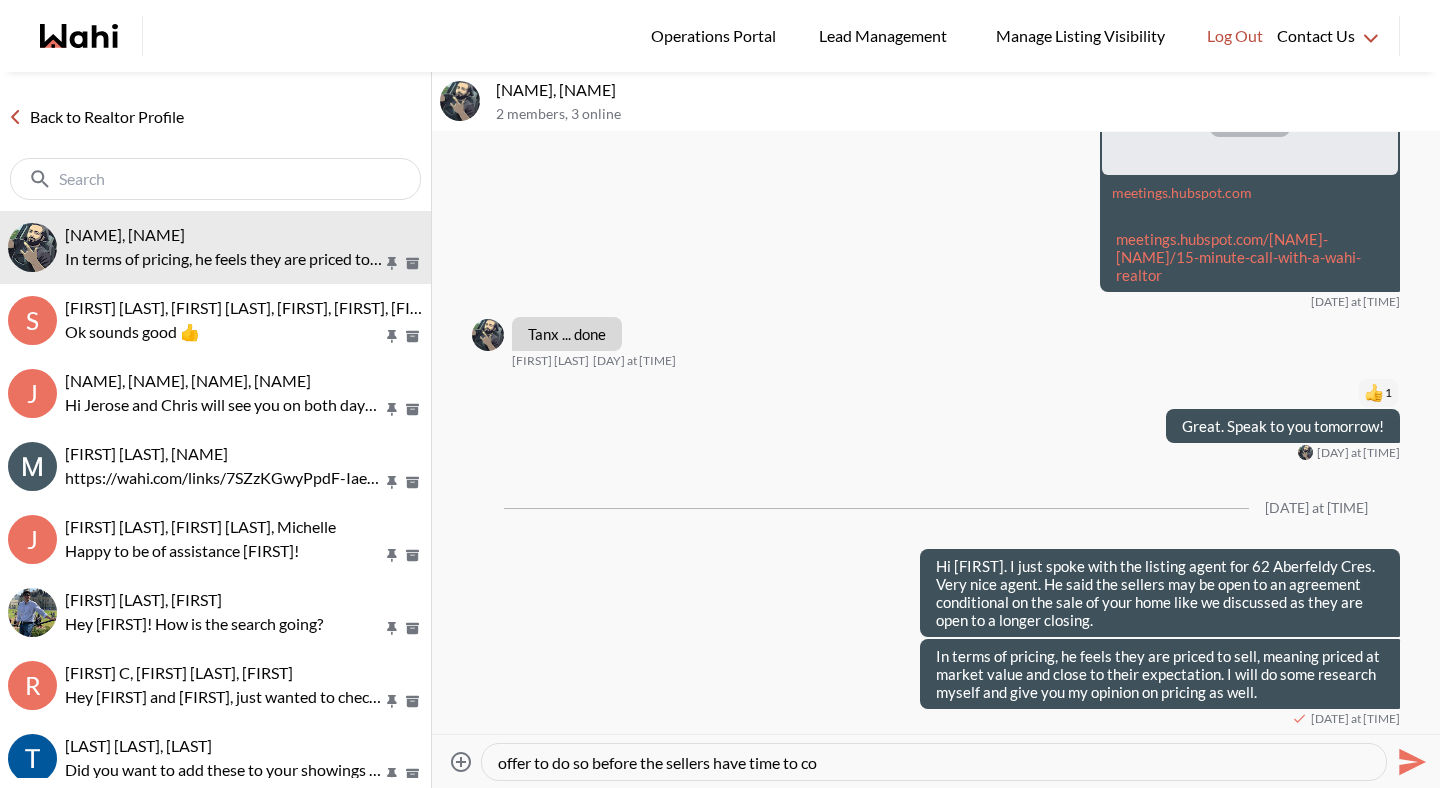 type on "They've had quite a bit of viewings and that's likely to increase over the weekend so it may be prudent if you wish to place an offer to do so before the sellers have time to con" 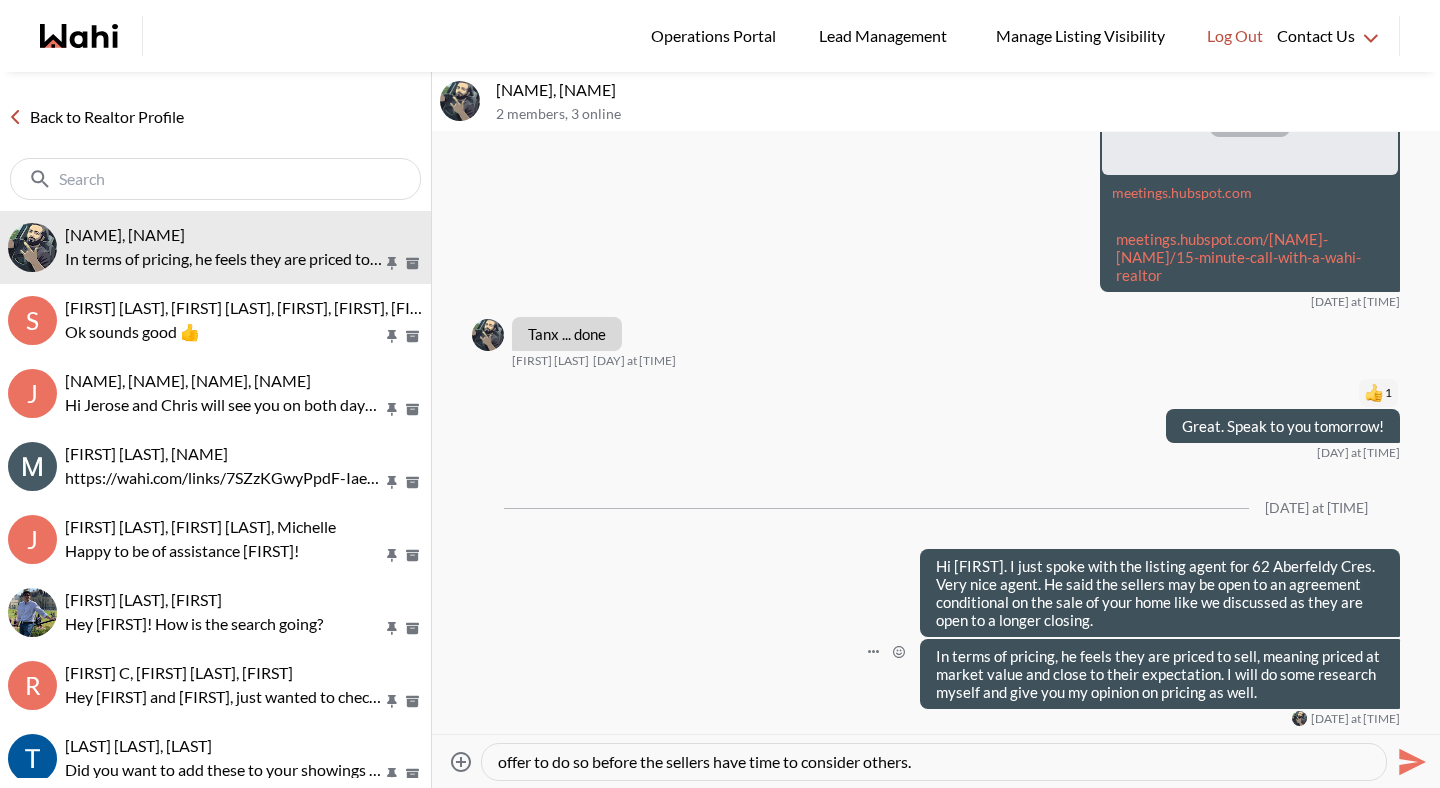 scroll, scrollTop: 0, scrollLeft: 0, axis: both 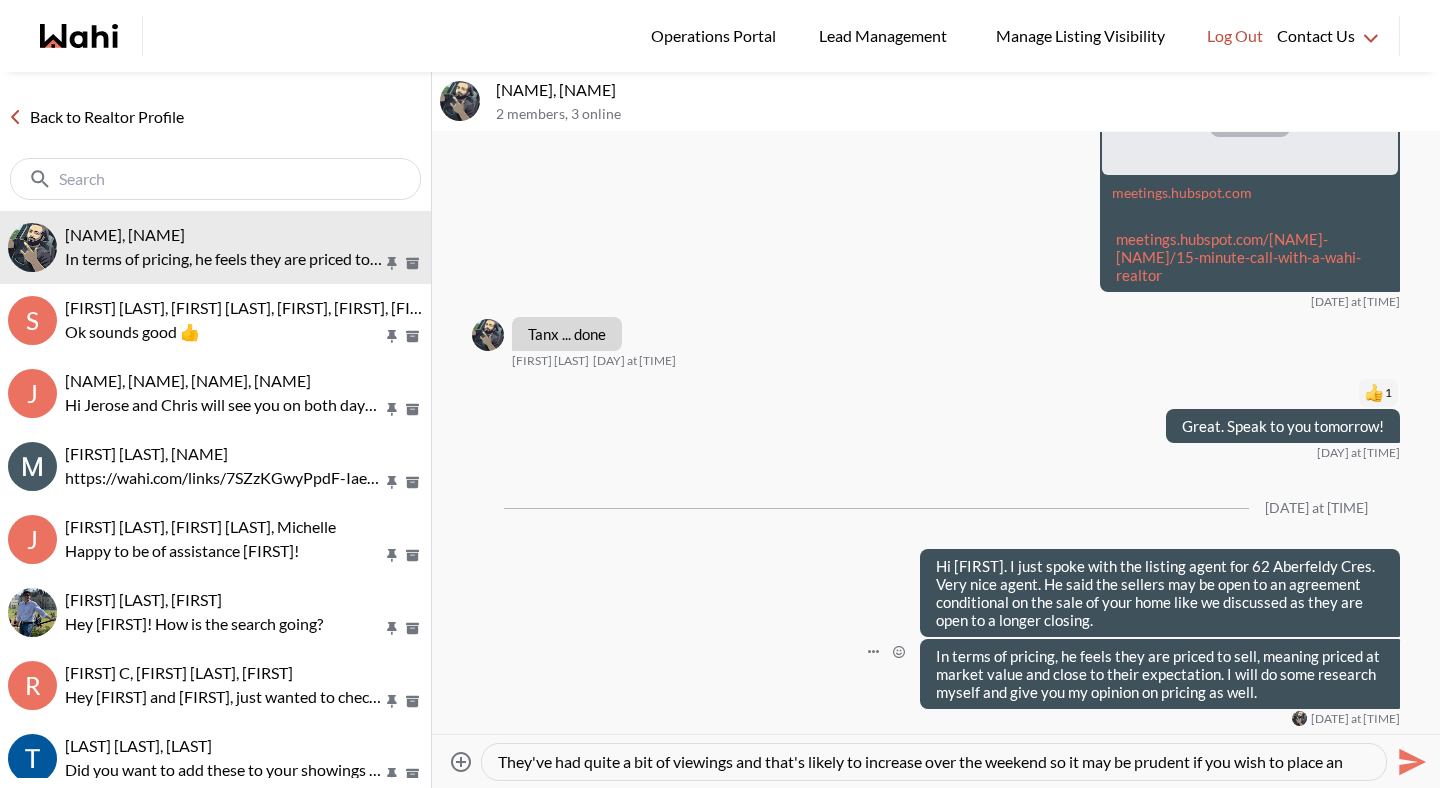 drag, startPoint x: 937, startPoint y: 767, endPoint x: 544, endPoint y: 641, distance: 412.7045 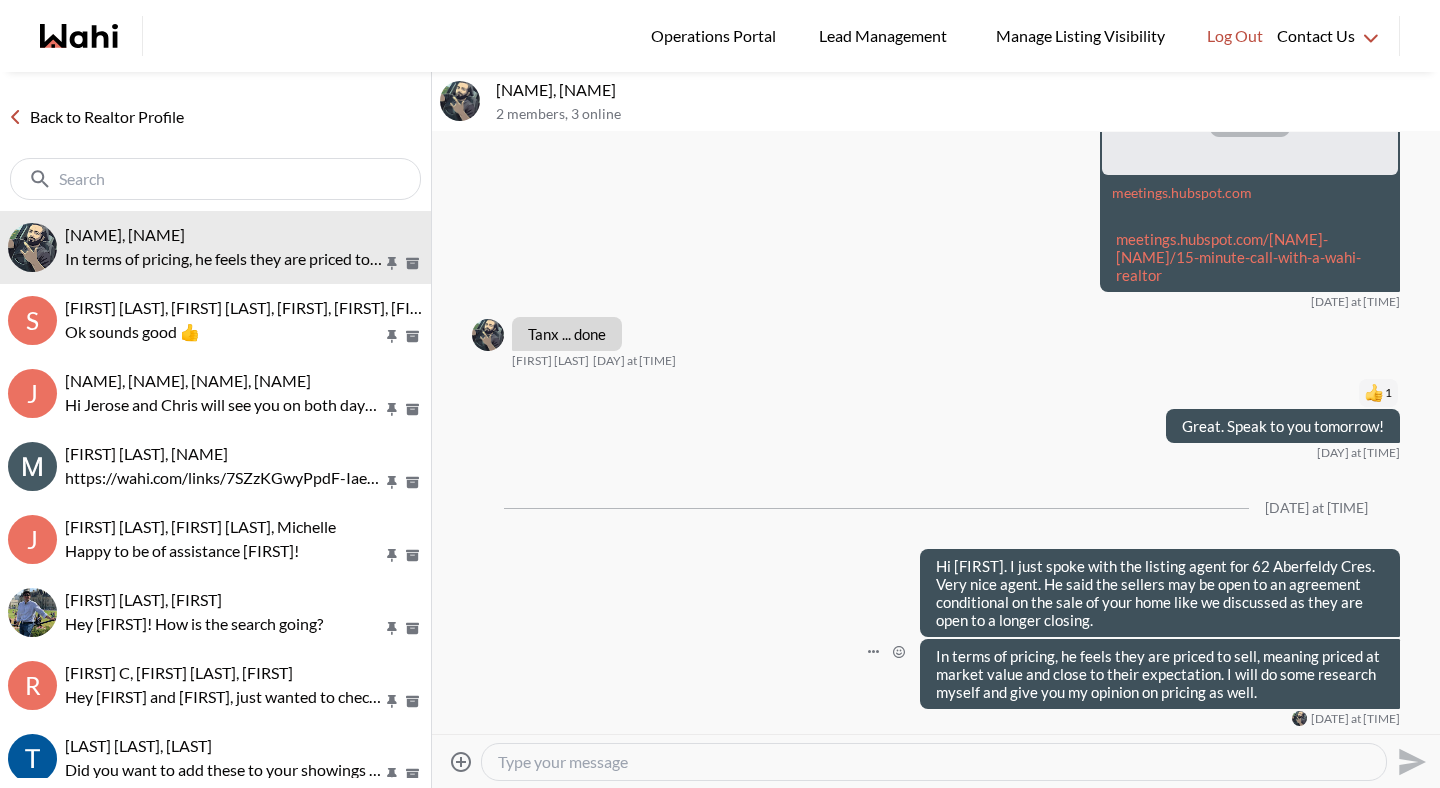 type 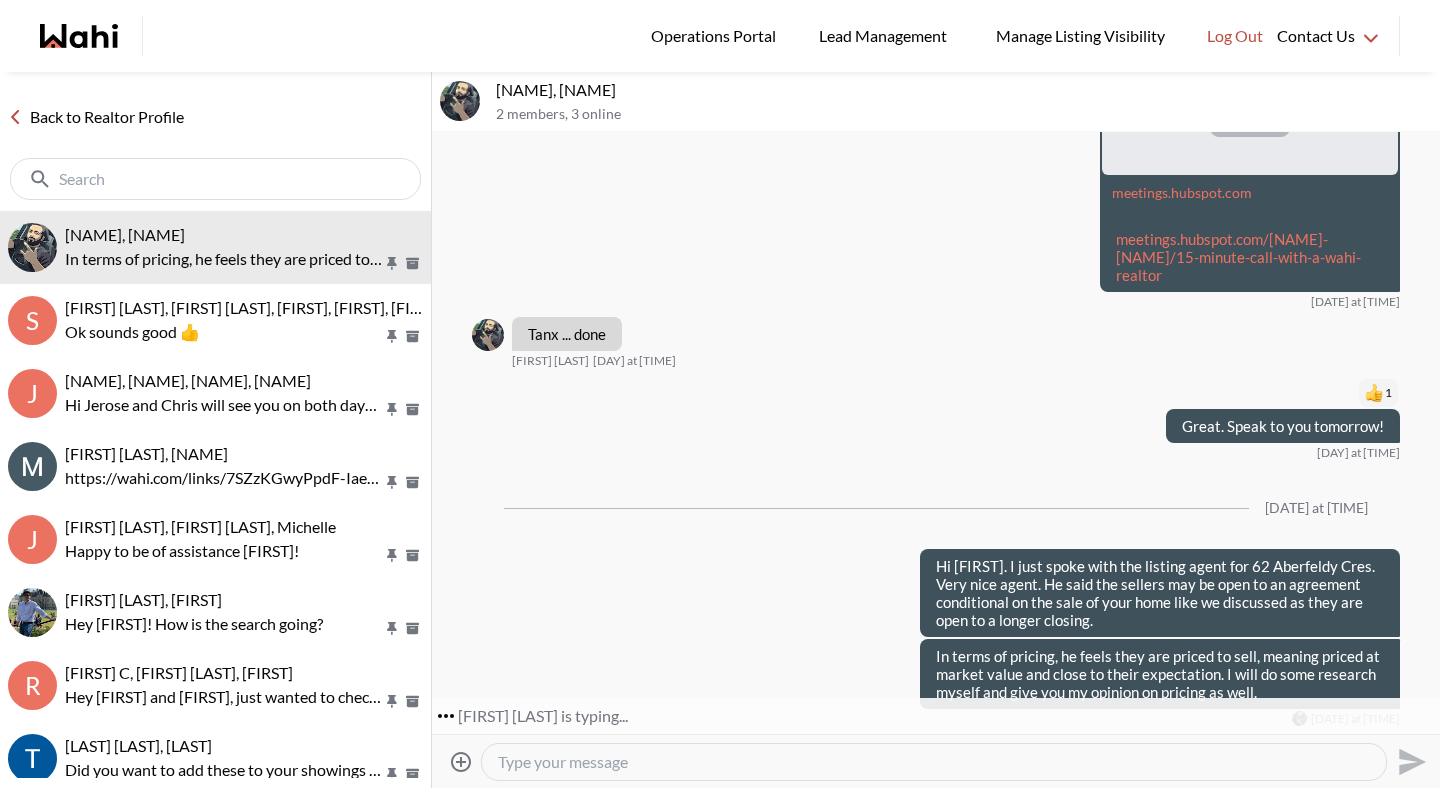 click on "Back to Realtor Profile" at bounding box center (96, 117) 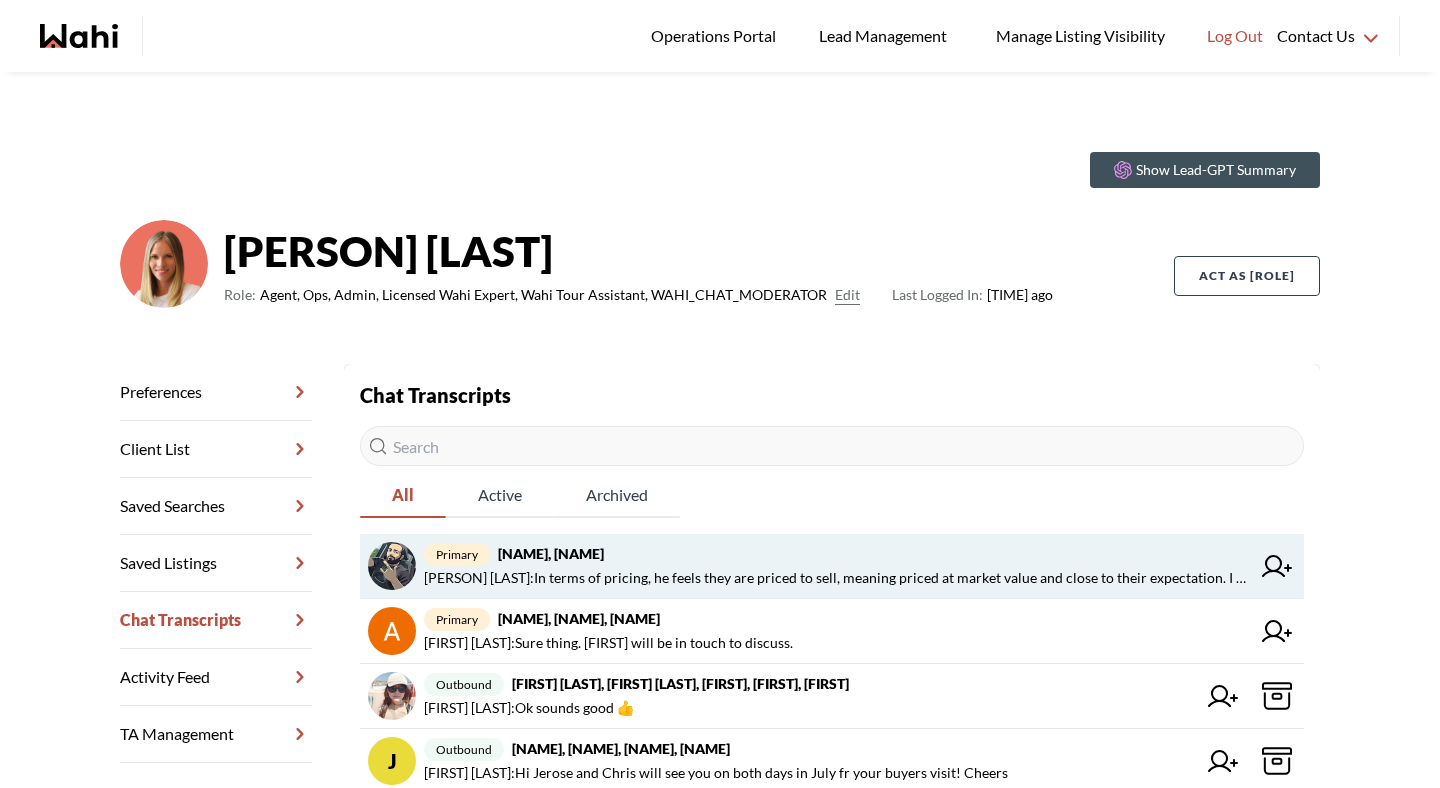 click on "primary [FIRST] [LAST], [FIRST] [LAST] : In terms of pricing, he feels they are priced to sell, meaning priced at market value and close to their expectation. I will do some research myself and give you my opinion on pricing as well." at bounding box center [832, 566] 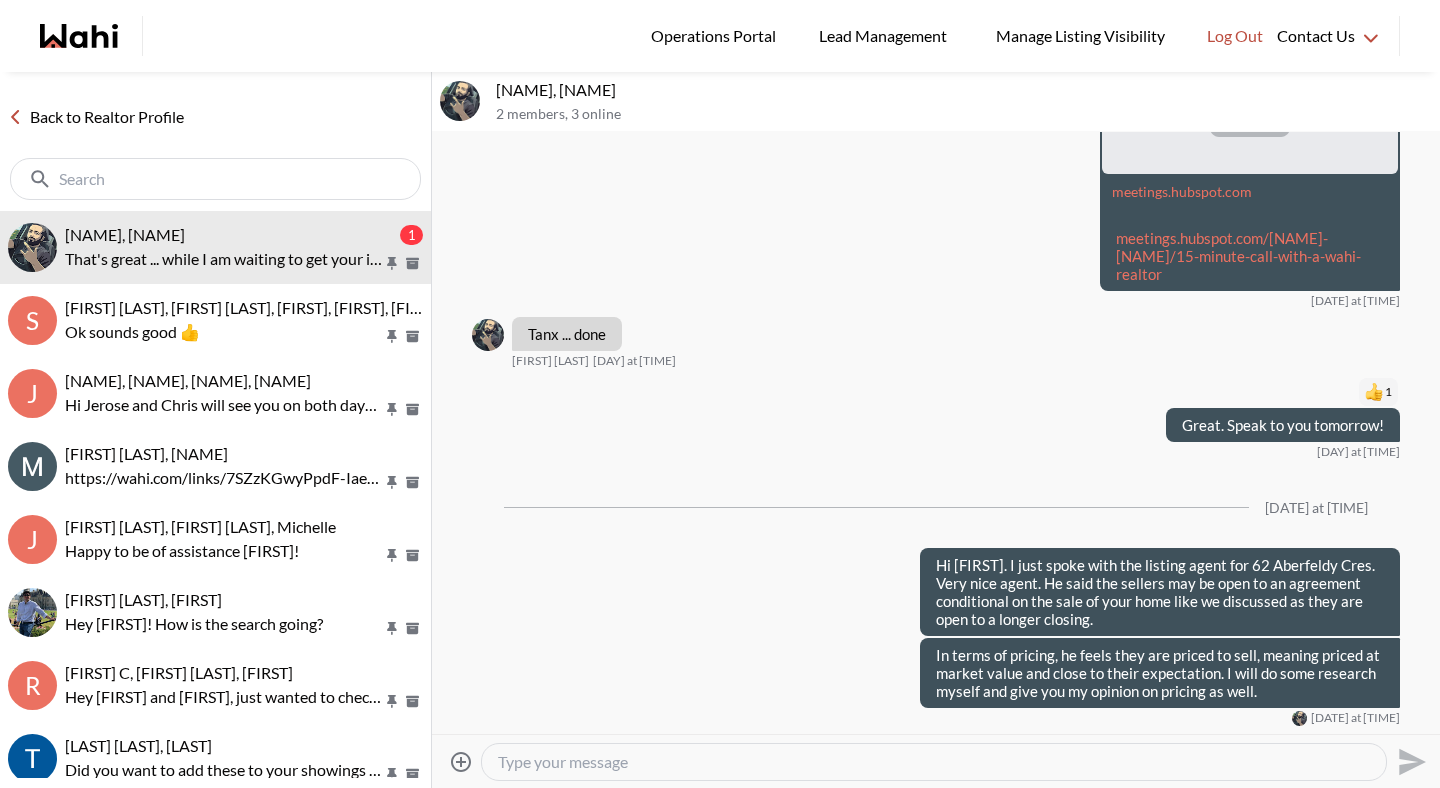 scroll, scrollTop: 2926, scrollLeft: 0, axis: vertical 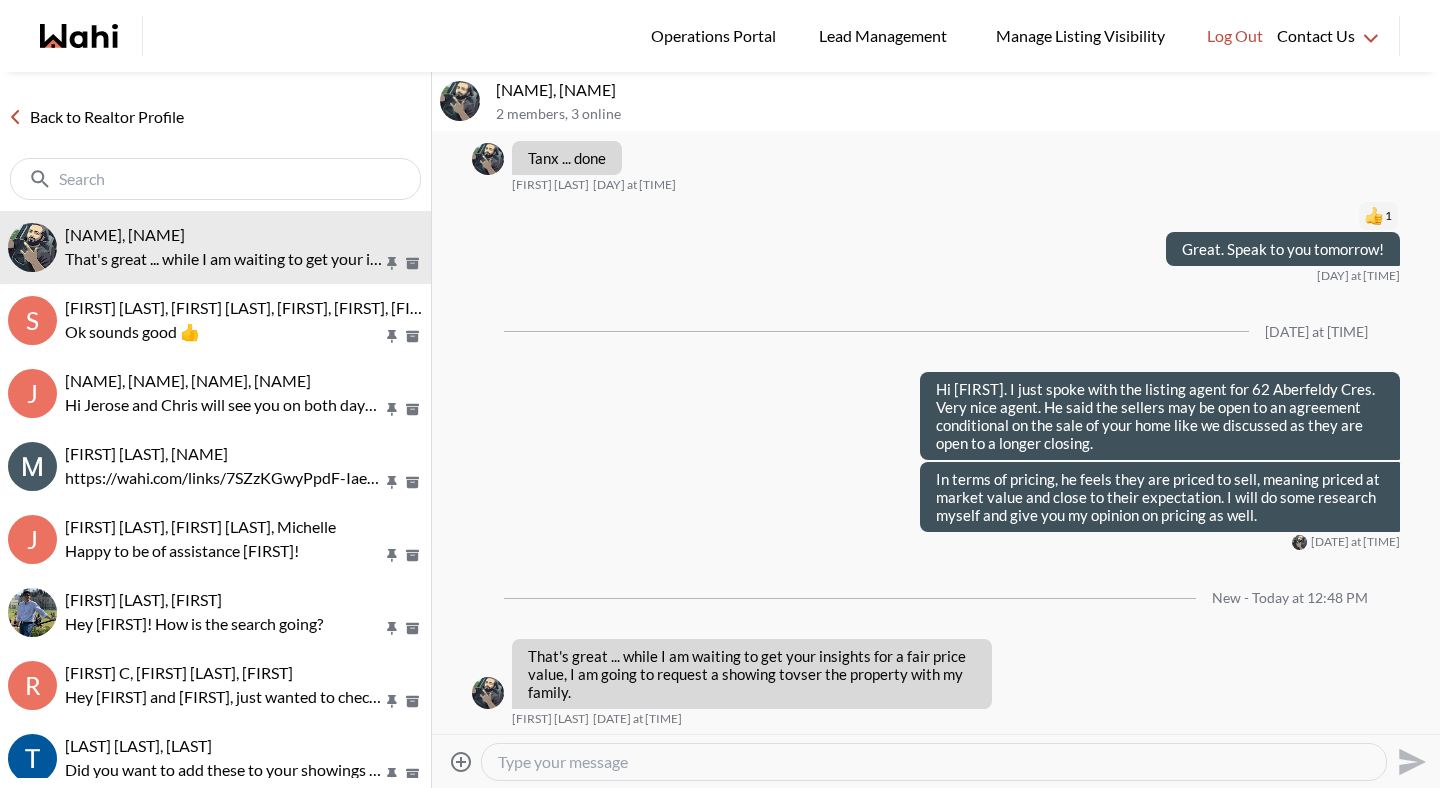 click at bounding box center (934, 762) 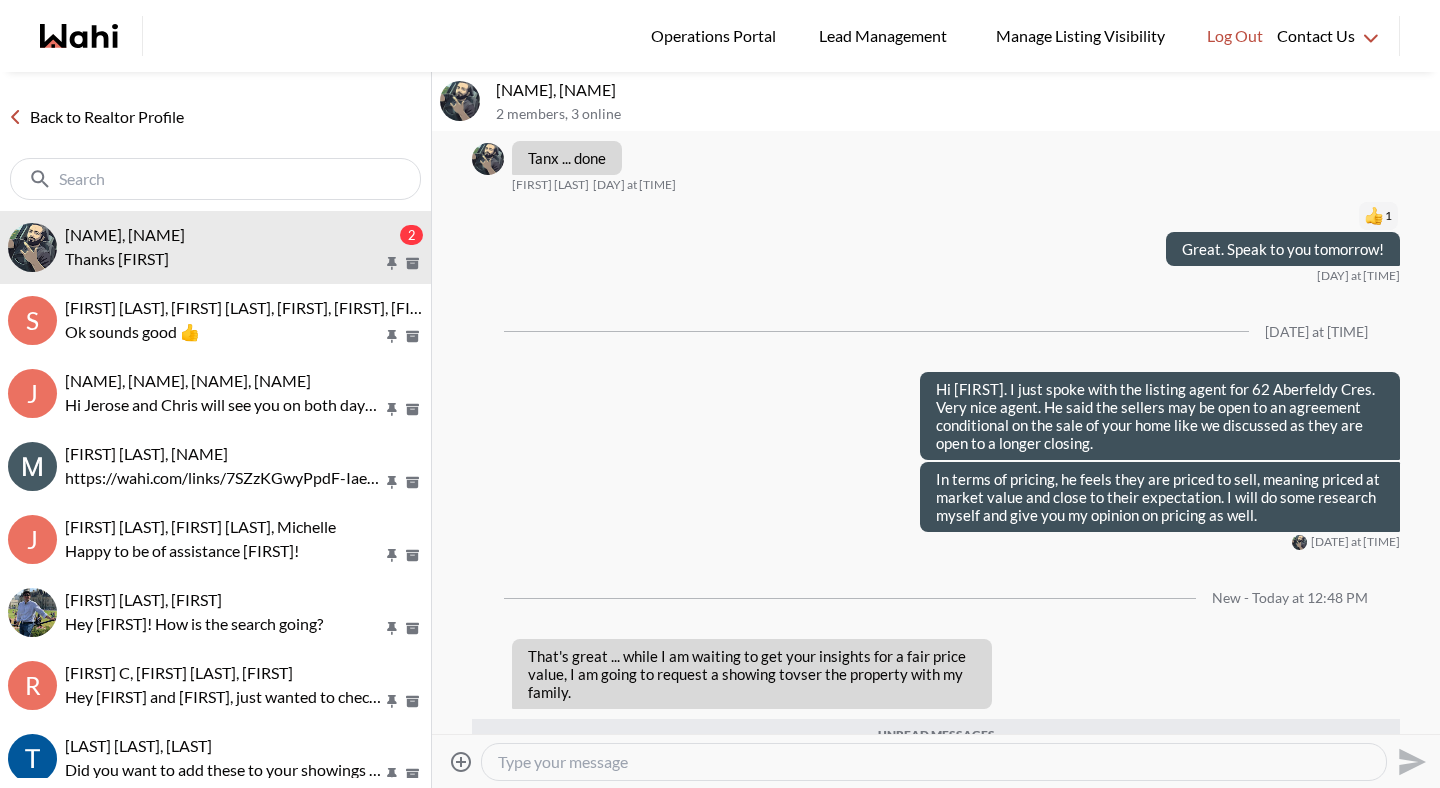 scroll, scrollTop: 3016, scrollLeft: 0, axis: vertical 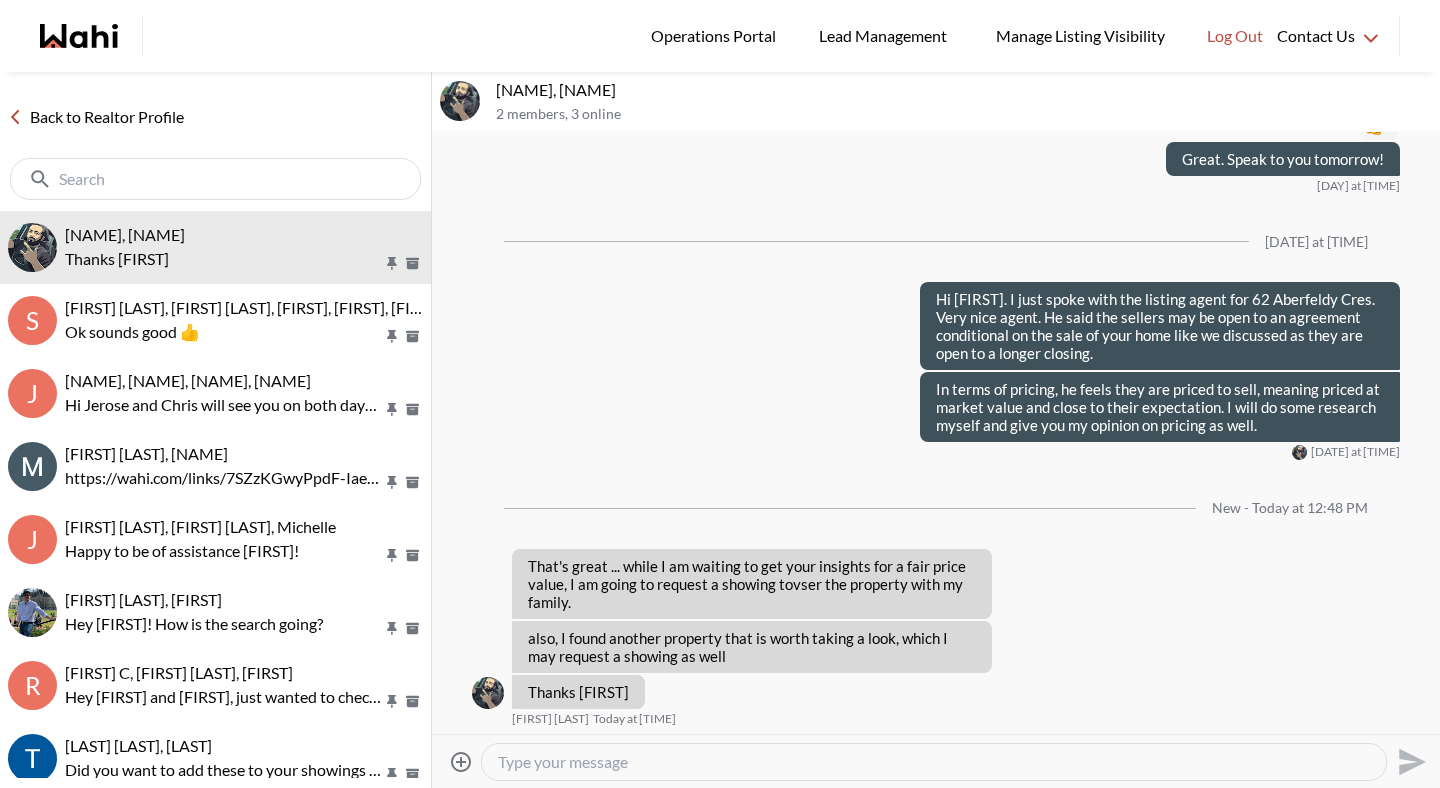 click at bounding box center (934, 762) 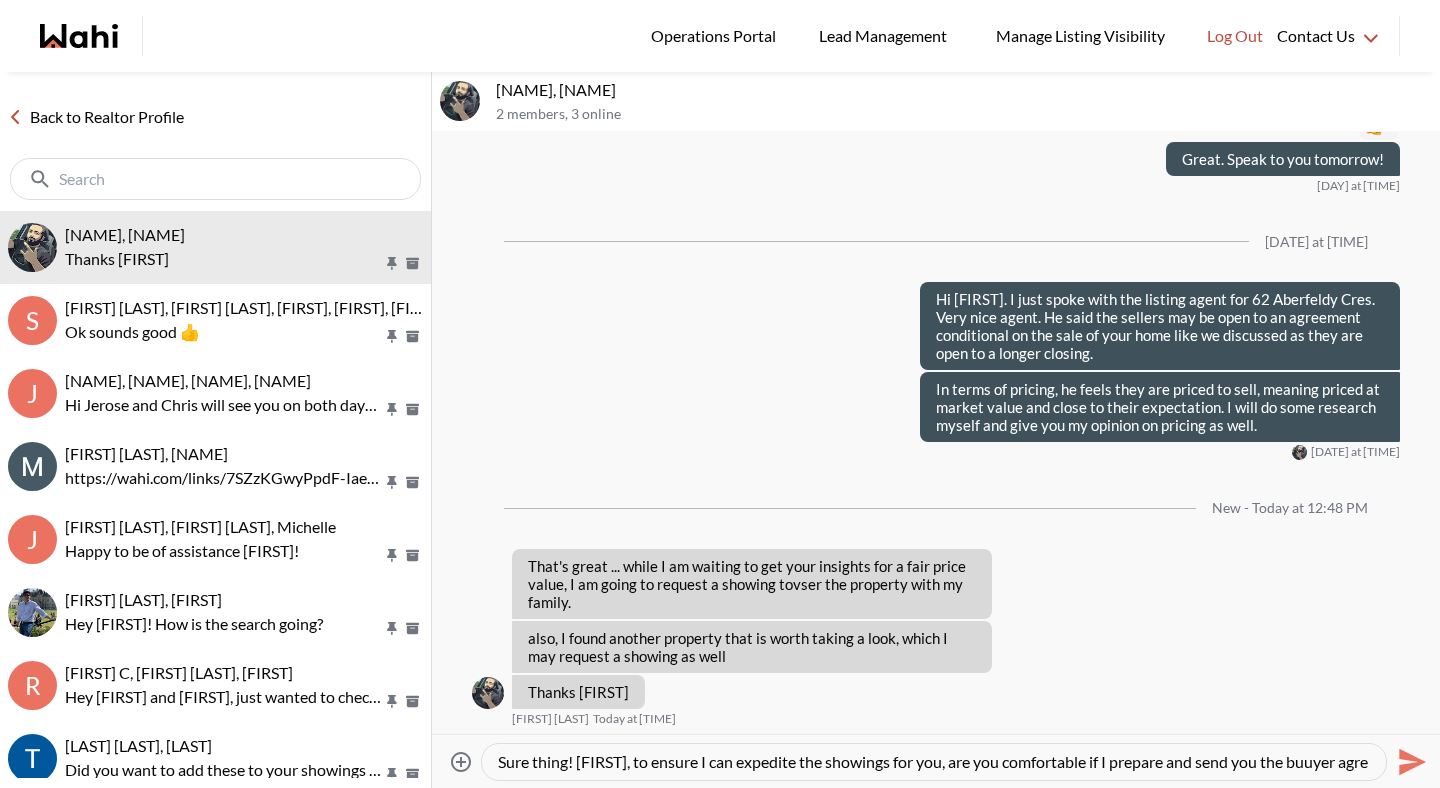 scroll, scrollTop: 0, scrollLeft: 0, axis: both 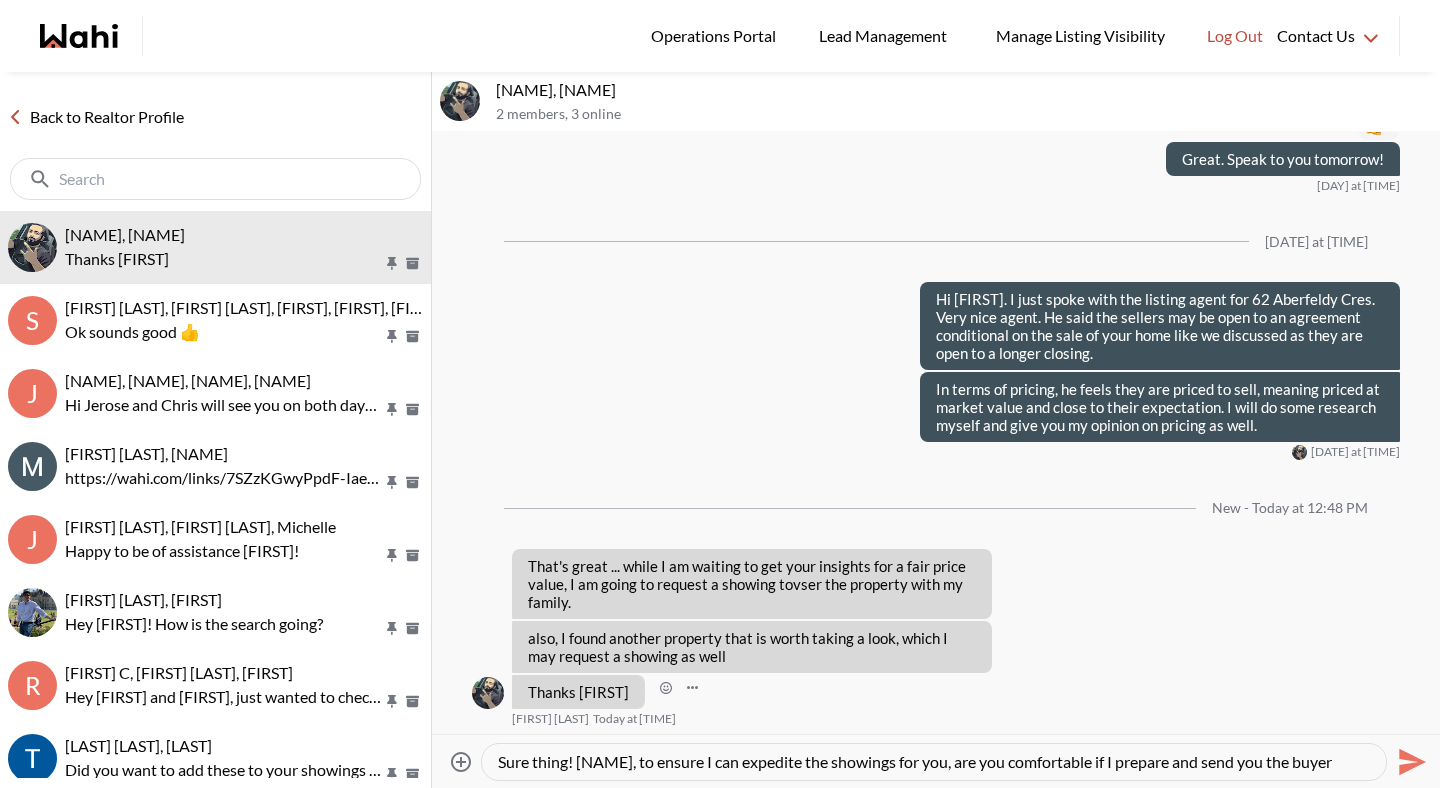 drag, startPoint x: 580, startPoint y: 763, endPoint x: 1183, endPoint y: 703, distance: 605.9777 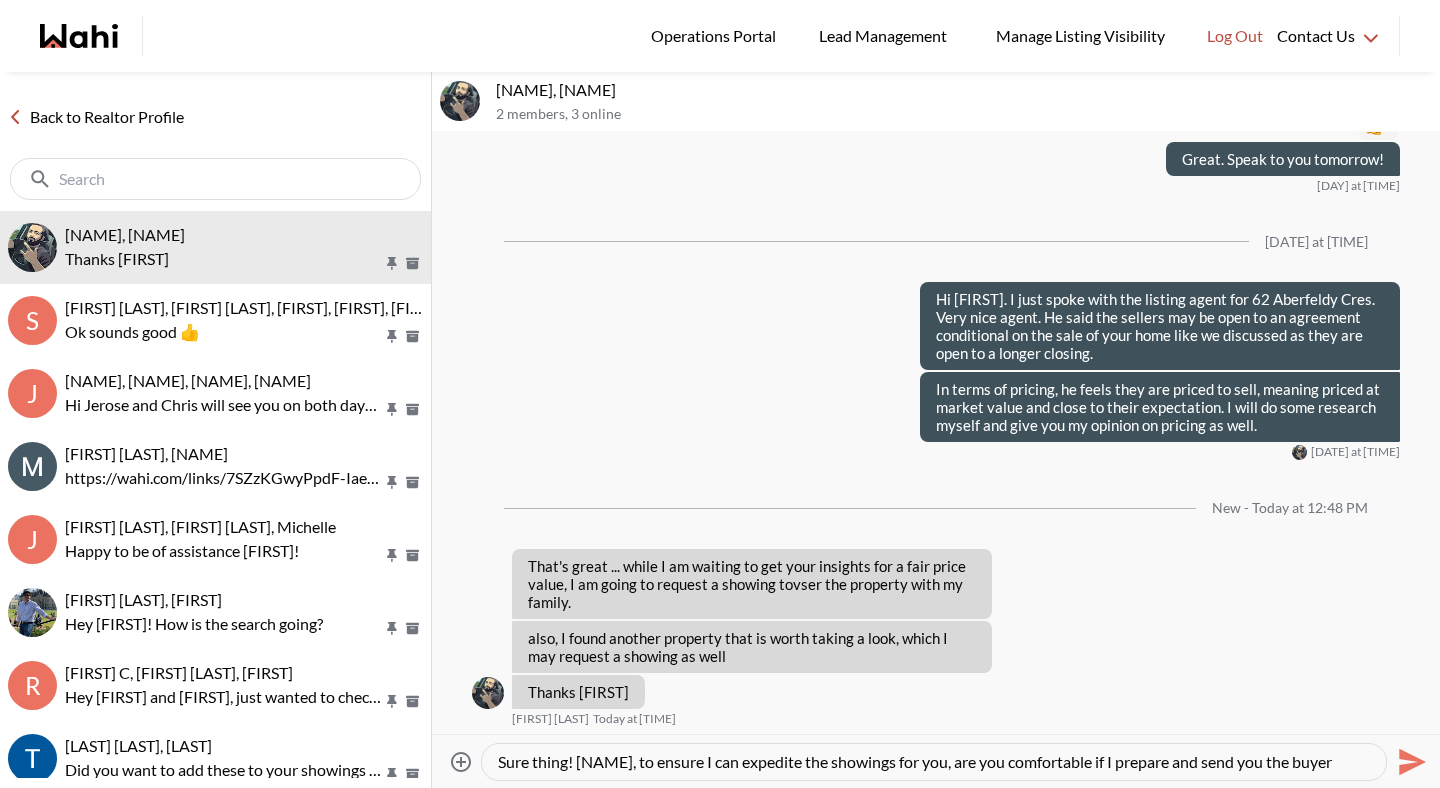 click on "Sure thing! [NAME], to ensure I can expedite the showings for you, are you comfortable if I prepare and send you the buyer" at bounding box center (934, 762) 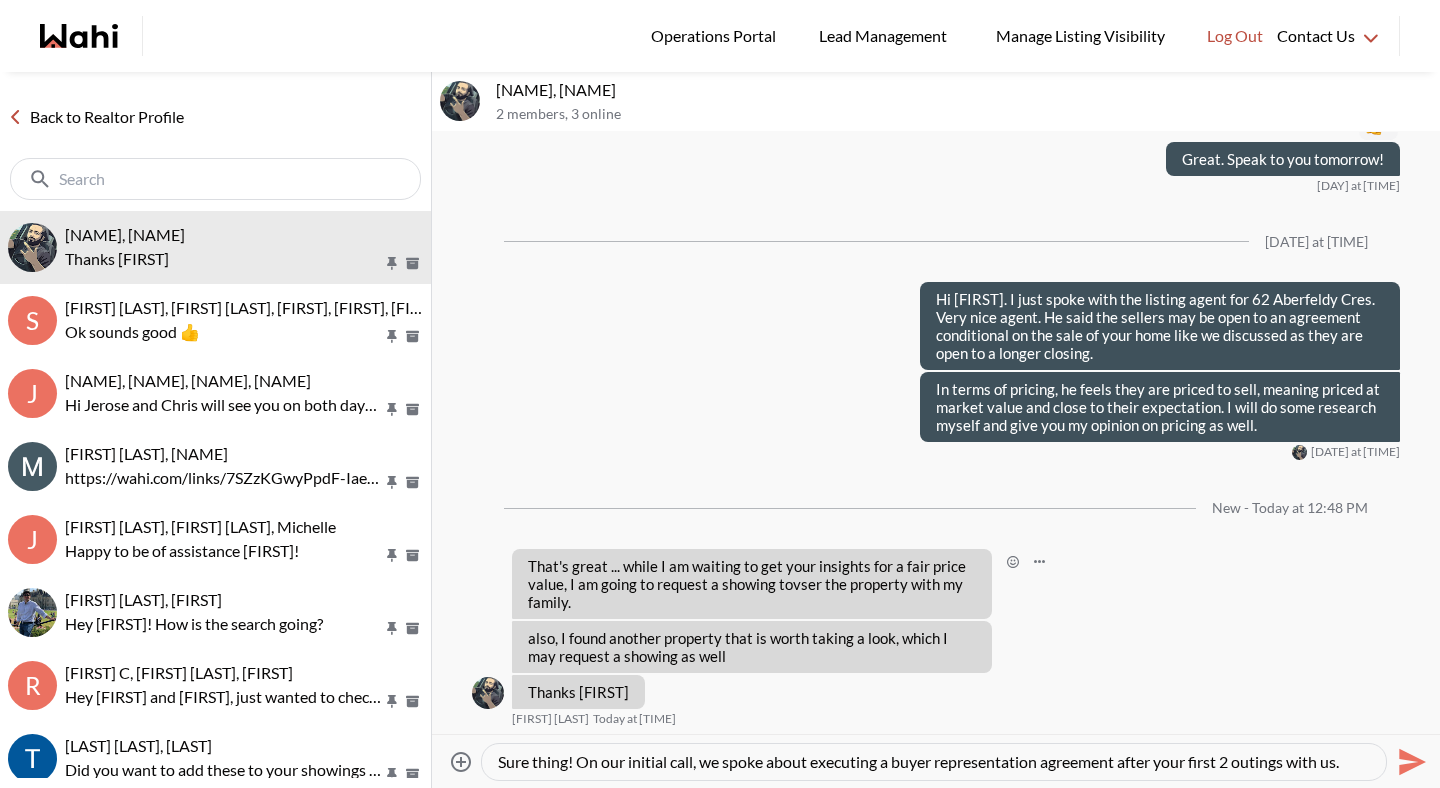 scroll, scrollTop: 19, scrollLeft: 0, axis: vertical 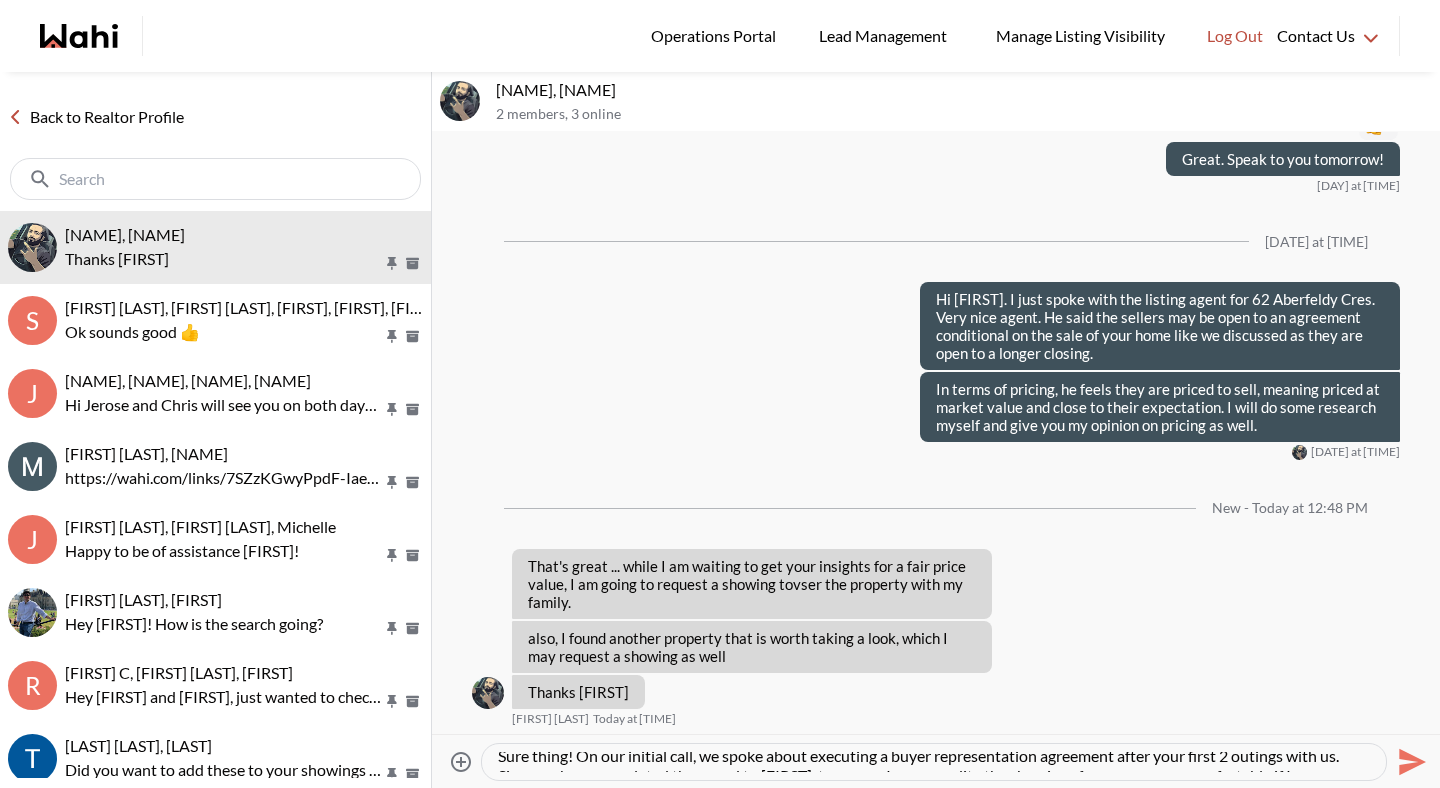 drag, startPoint x: 765, startPoint y: 760, endPoint x: 829, endPoint y: 759, distance: 64.00781 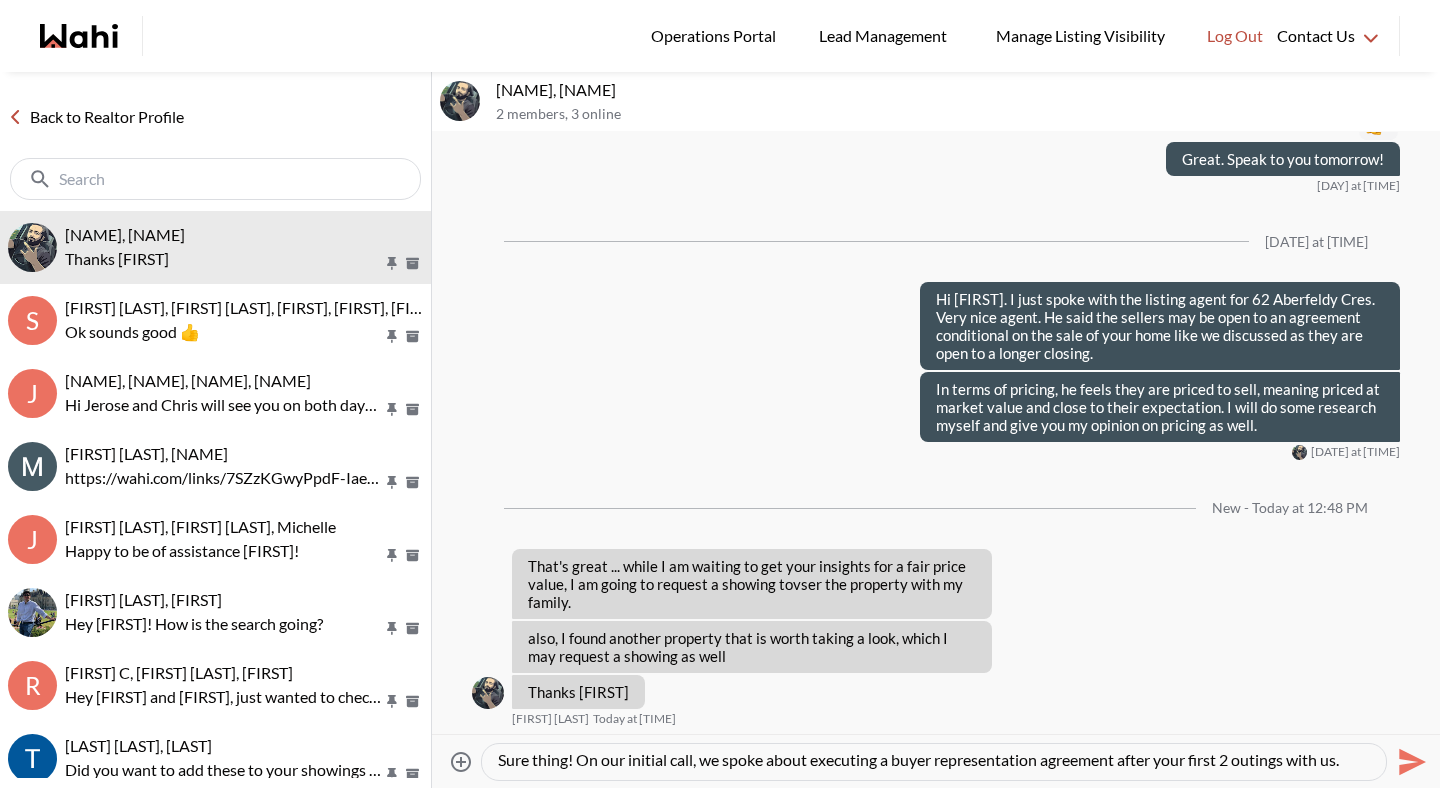 click on "Sure thing! On our initial call, we spoke about executing a buyer representation agreement after your first 2 outings with us. Since we have completed those and to [FIRST], to ensure I can expedite the showings for you, are you comfortable if I prepare and send you the buyer" at bounding box center [934, 762] 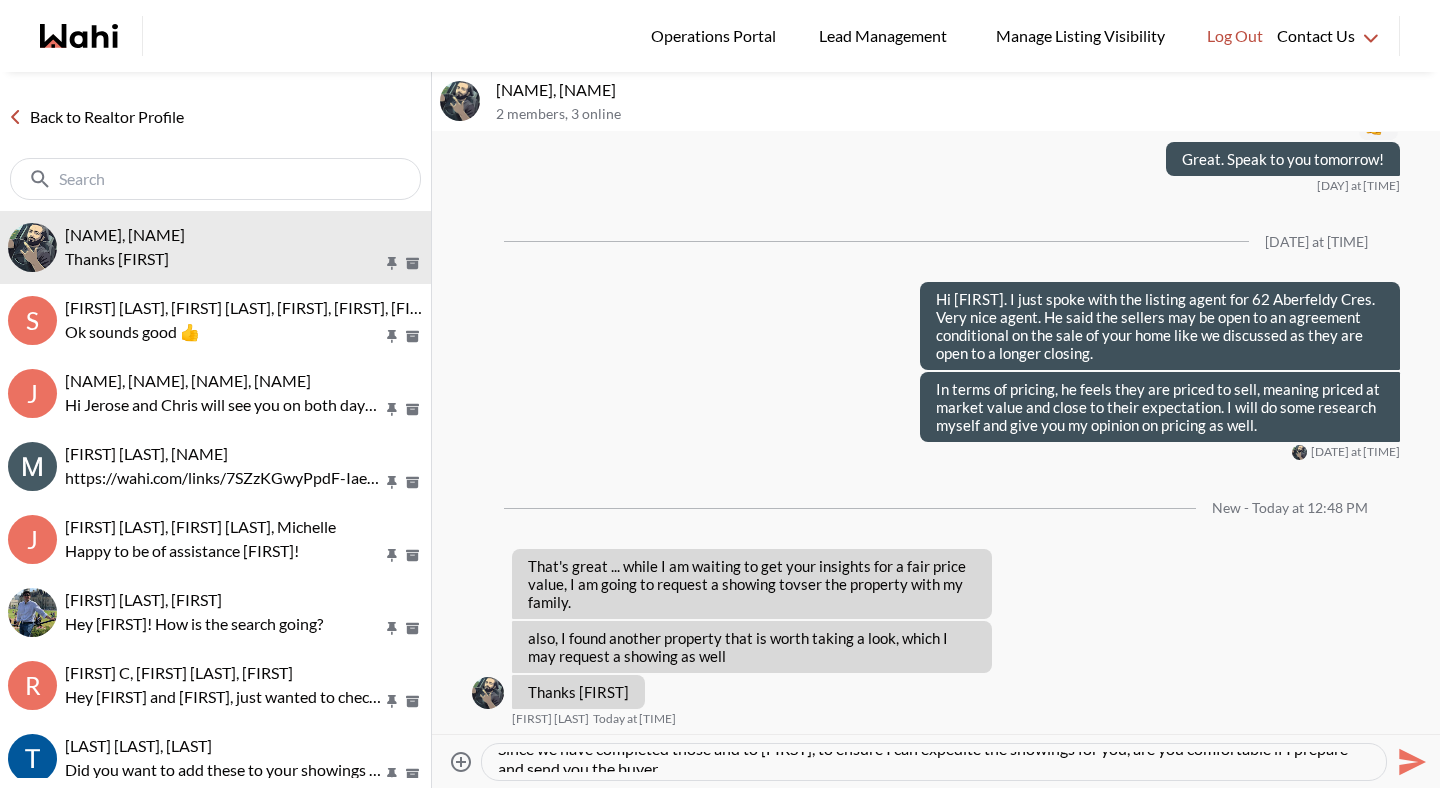 scroll, scrollTop: 28, scrollLeft: 0, axis: vertical 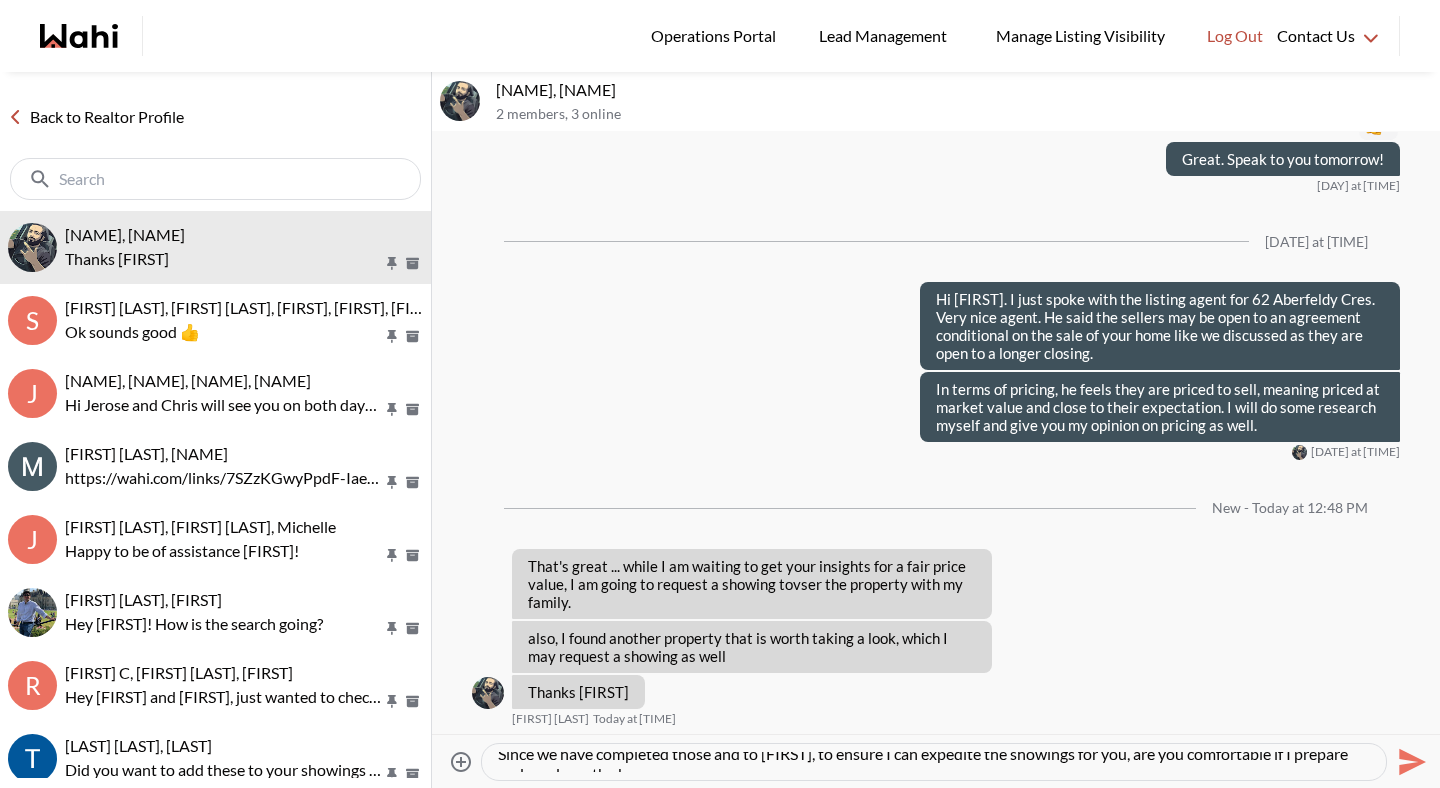 click on "Sure thing! On our initial call, we spoke about executing a buyer representation agreement after your first 2 outings with us. Since we have completed those and to [FIRST], to ensure I can expedite the showings for you, are you comfortable if I prepare and send you the buyer" at bounding box center (934, 762) 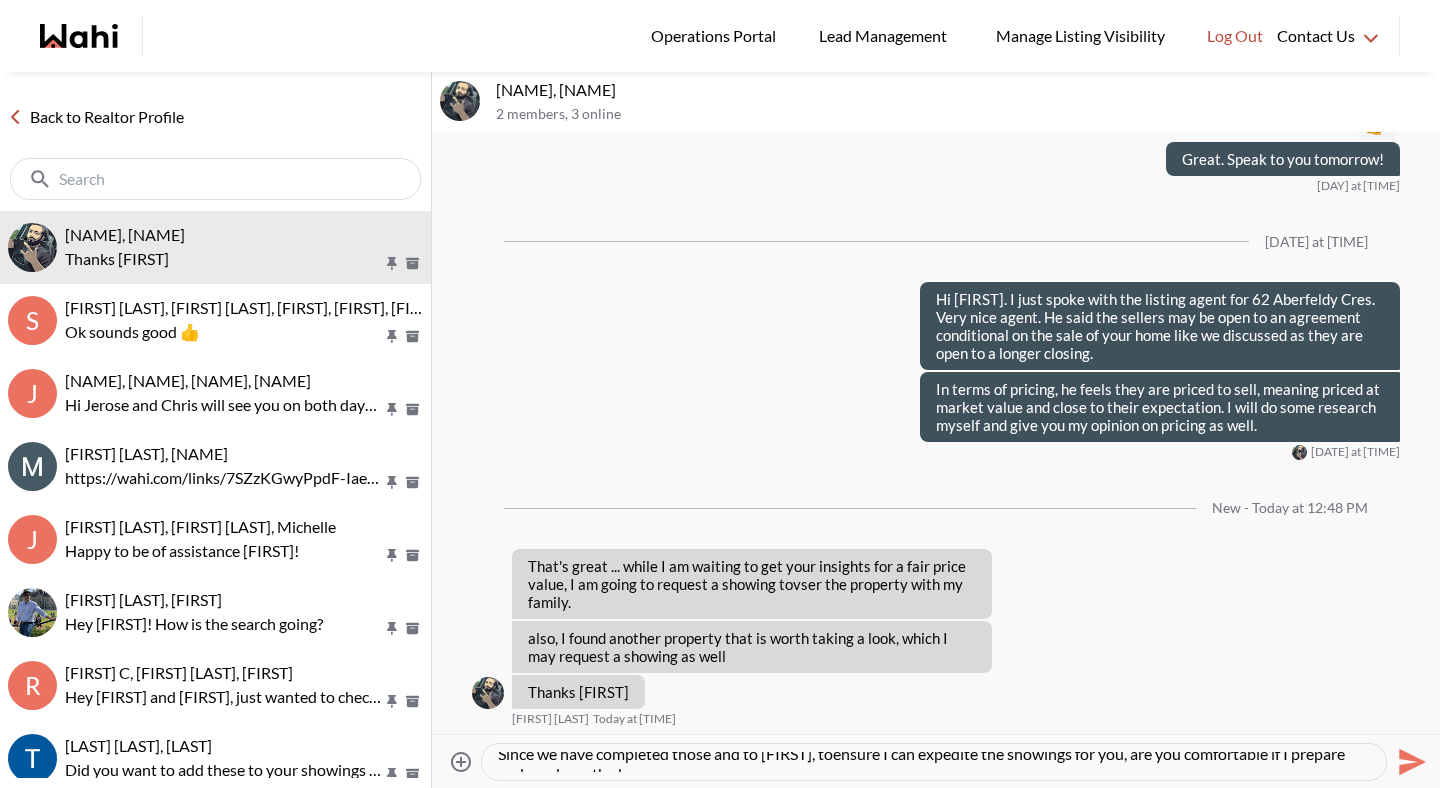 scroll, scrollTop: 20, scrollLeft: 0, axis: vertical 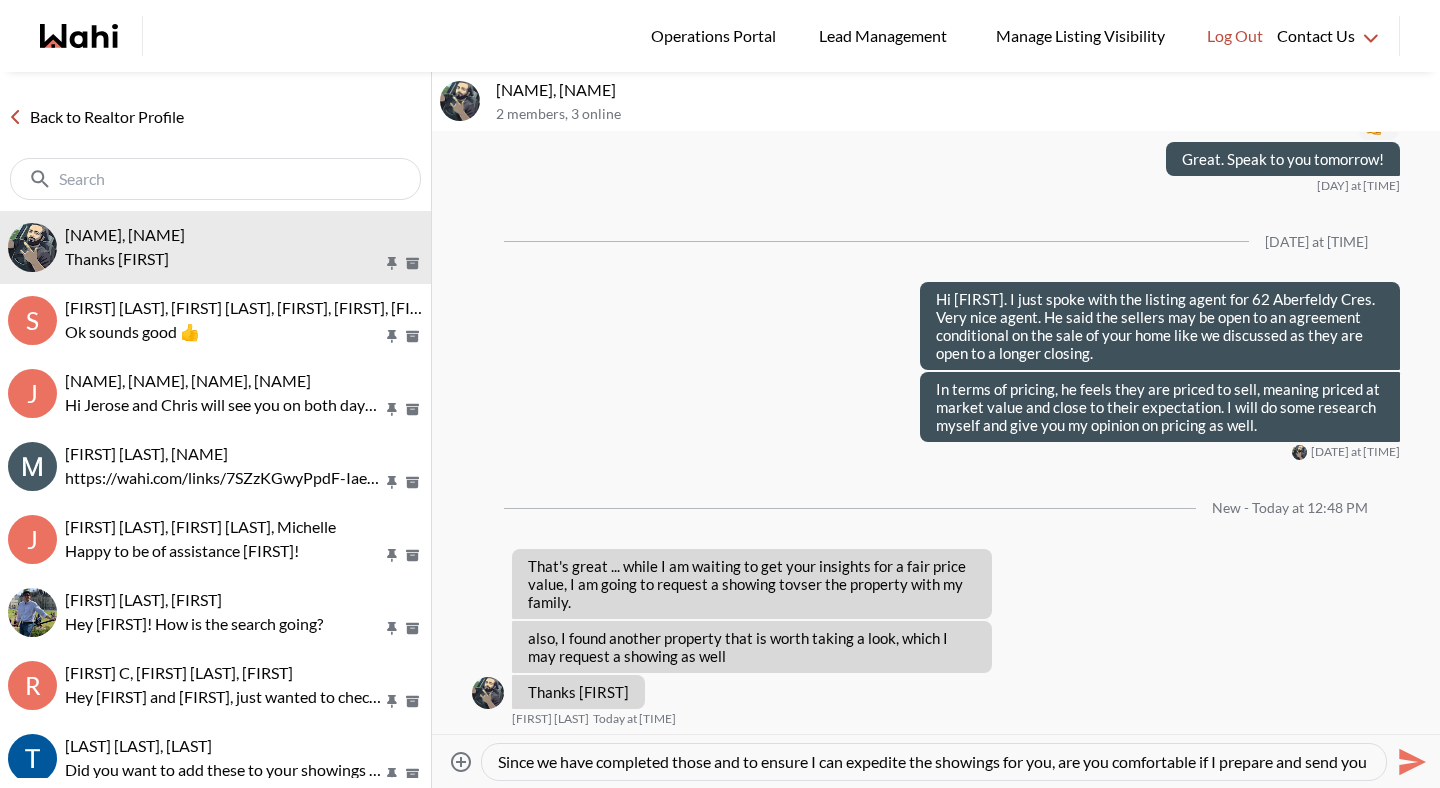 click on "Sure thing! On our initial call, we spoke about executing a buyer representation agreement after your first 2 outings with us. Since we have completed those and to ensure I can expedite the showings for you, are you comfortable if I prepare and send you the buyer" at bounding box center [934, 762] 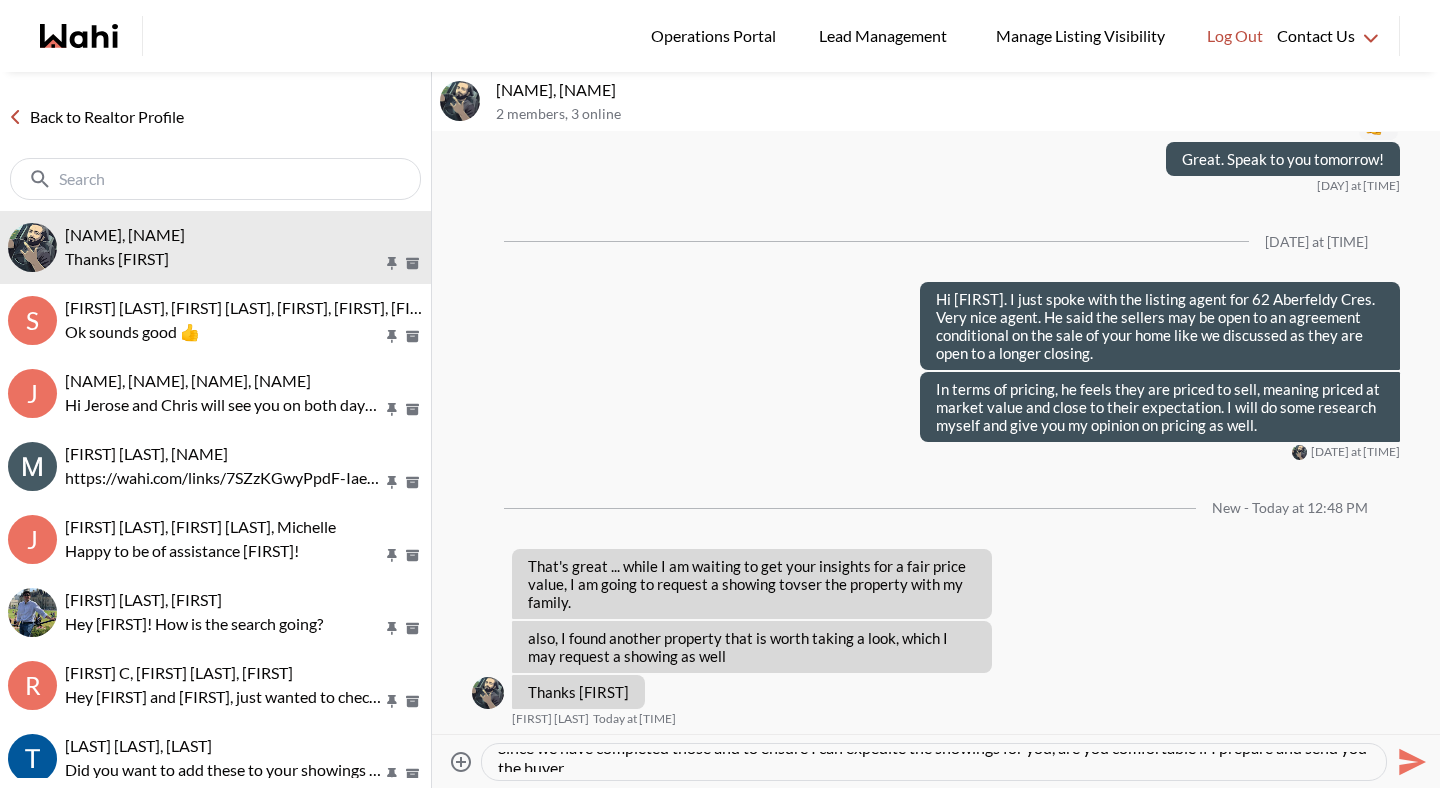 scroll, scrollTop: 40, scrollLeft: 0, axis: vertical 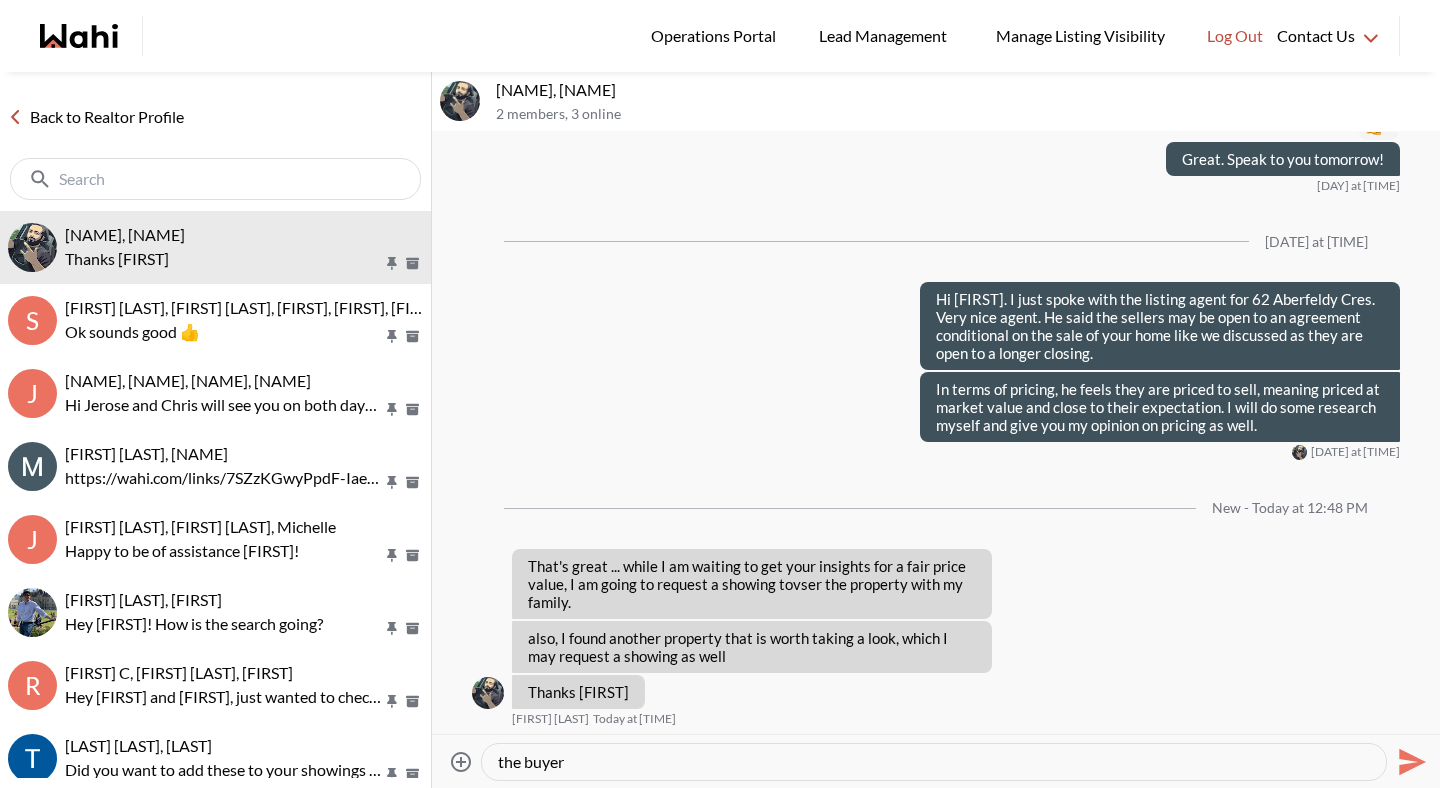 click on "Sure thing! On our initial call, we spoke about executing a buyer representation agreement after your first 2 outings with us. Since we have completed those and to ensure I can expedite the showings for you, are you comfortable if I prepare and send you the buyer" at bounding box center [934, 762] 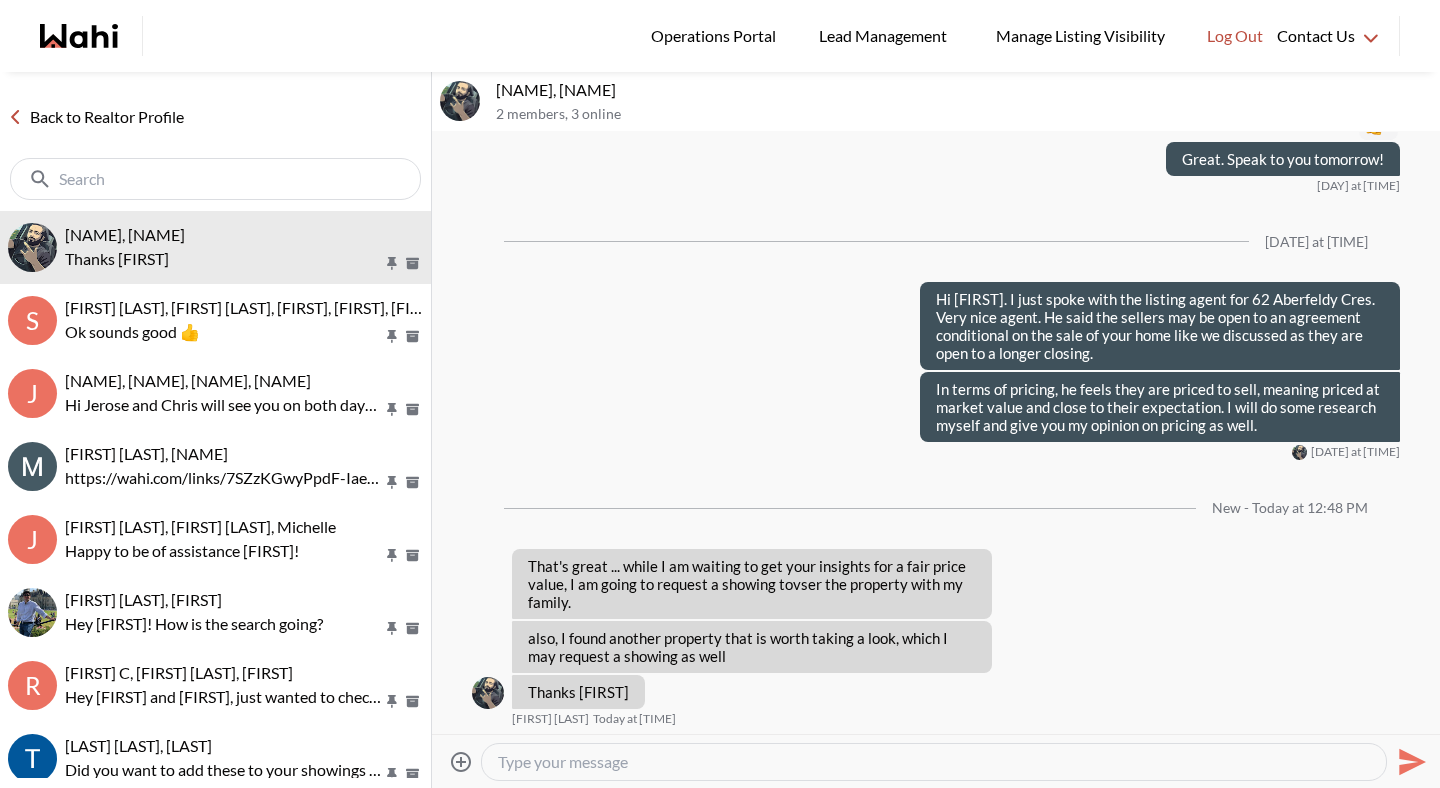 scroll, scrollTop: 3166, scrollLeft: 0, axis: vertical 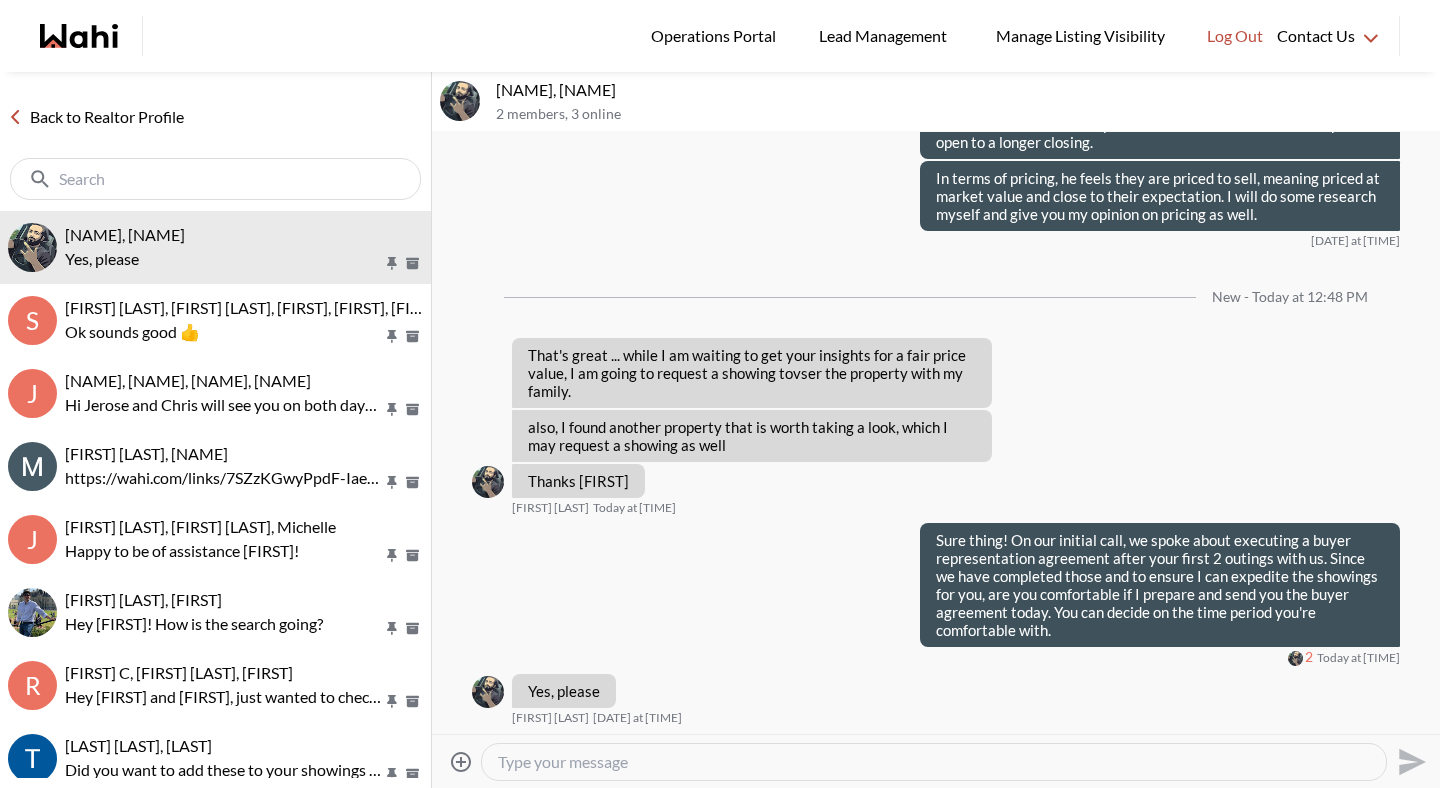 click at bounding box center (934, 762) 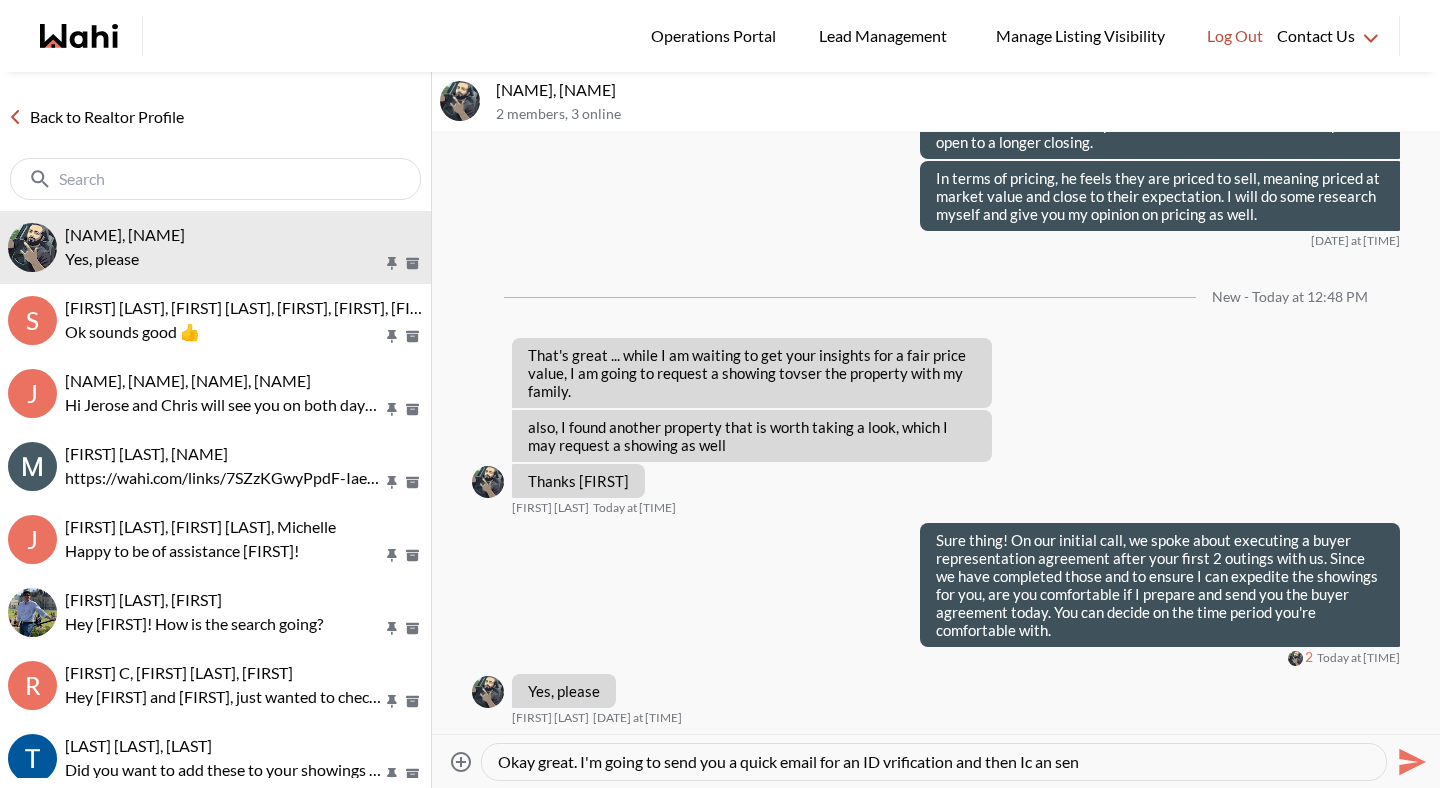 drag, startPoint x: 890, startPoint y: 761, endPoint x: 1122, endPoint y: 761, distance: 232 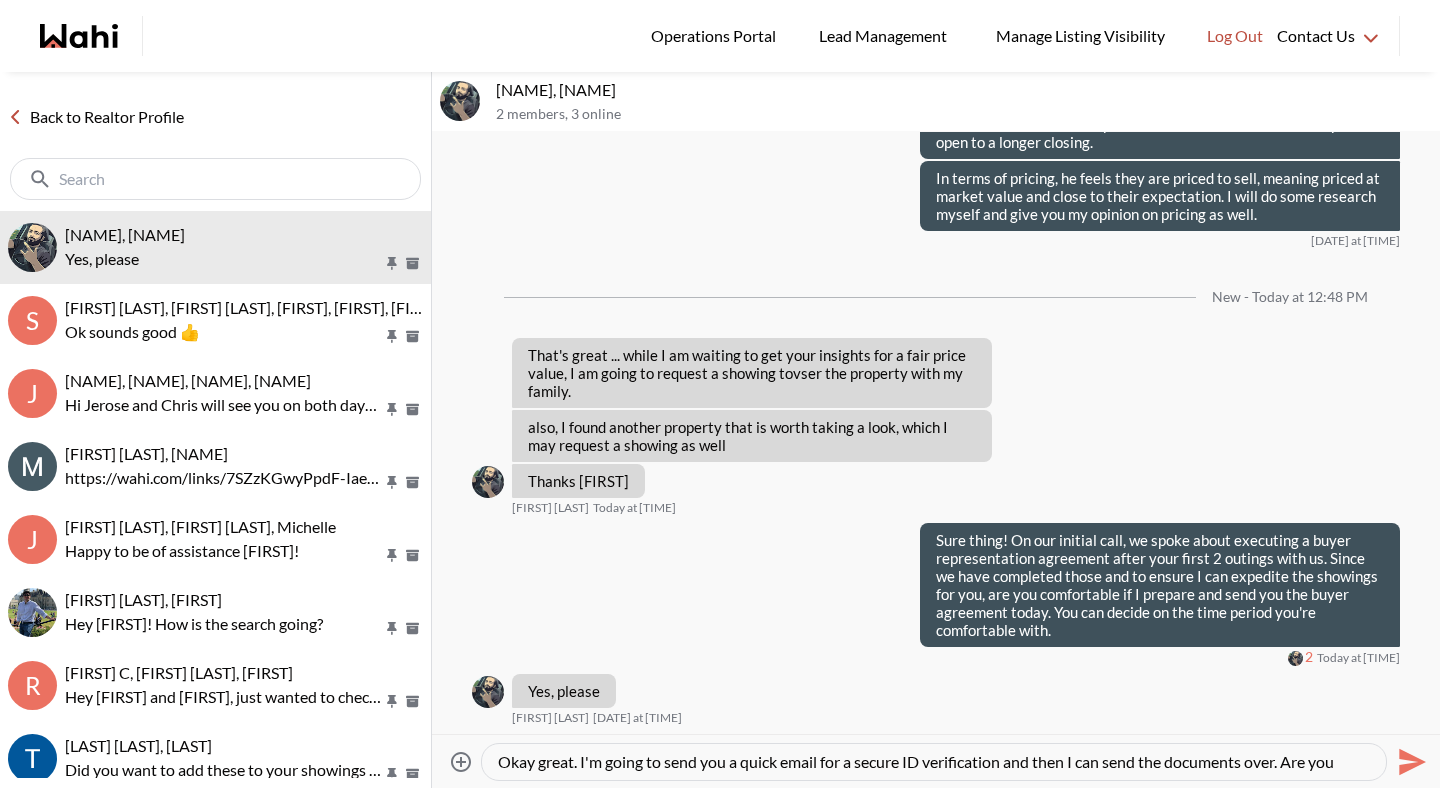scroll, scrollTop: 19, scrollLeft: 0, axis: vertical 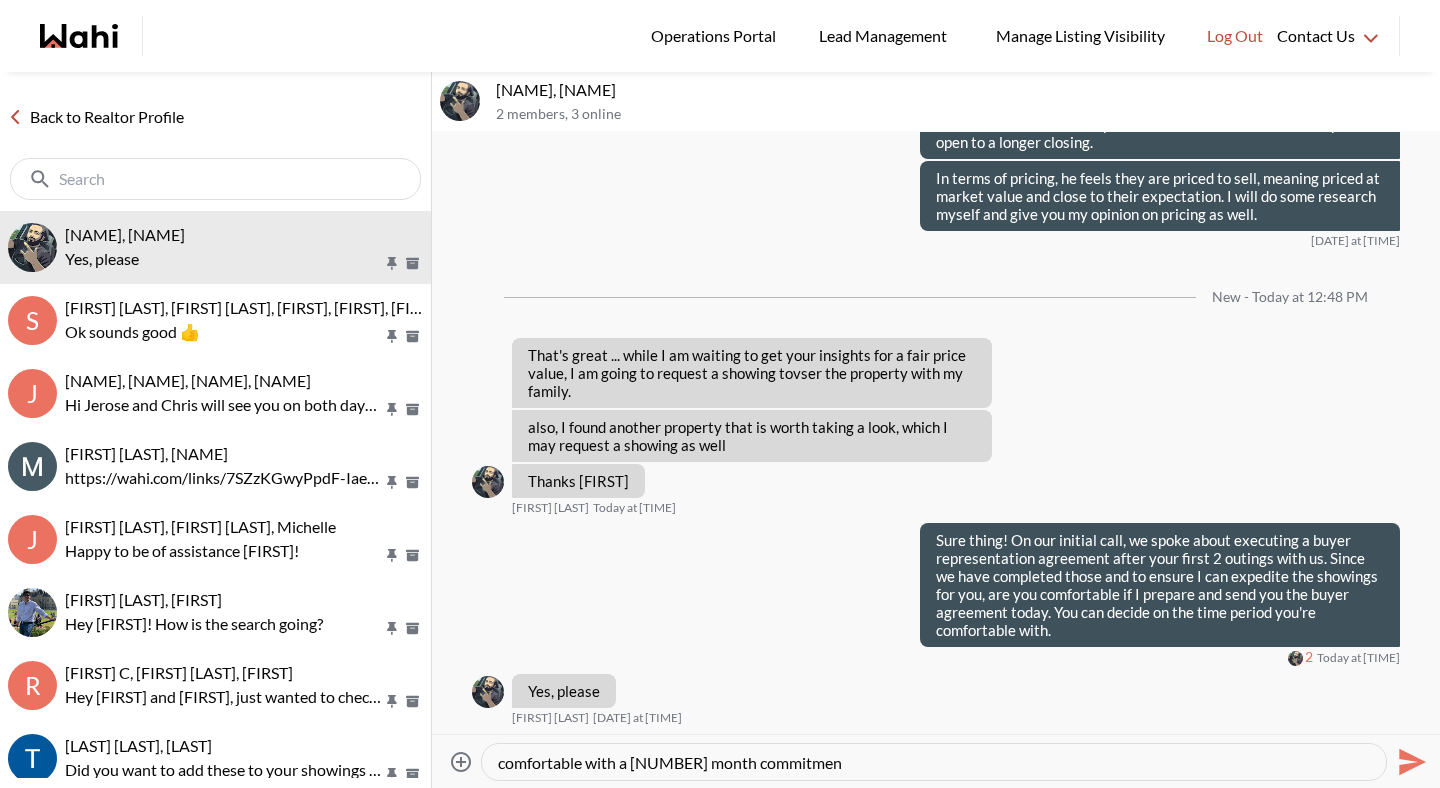 type on "Okay great. I'm going to send you a quick email for a secure ID verification and then I can send the documents over. Are you comfortable with a 1 month commitment" 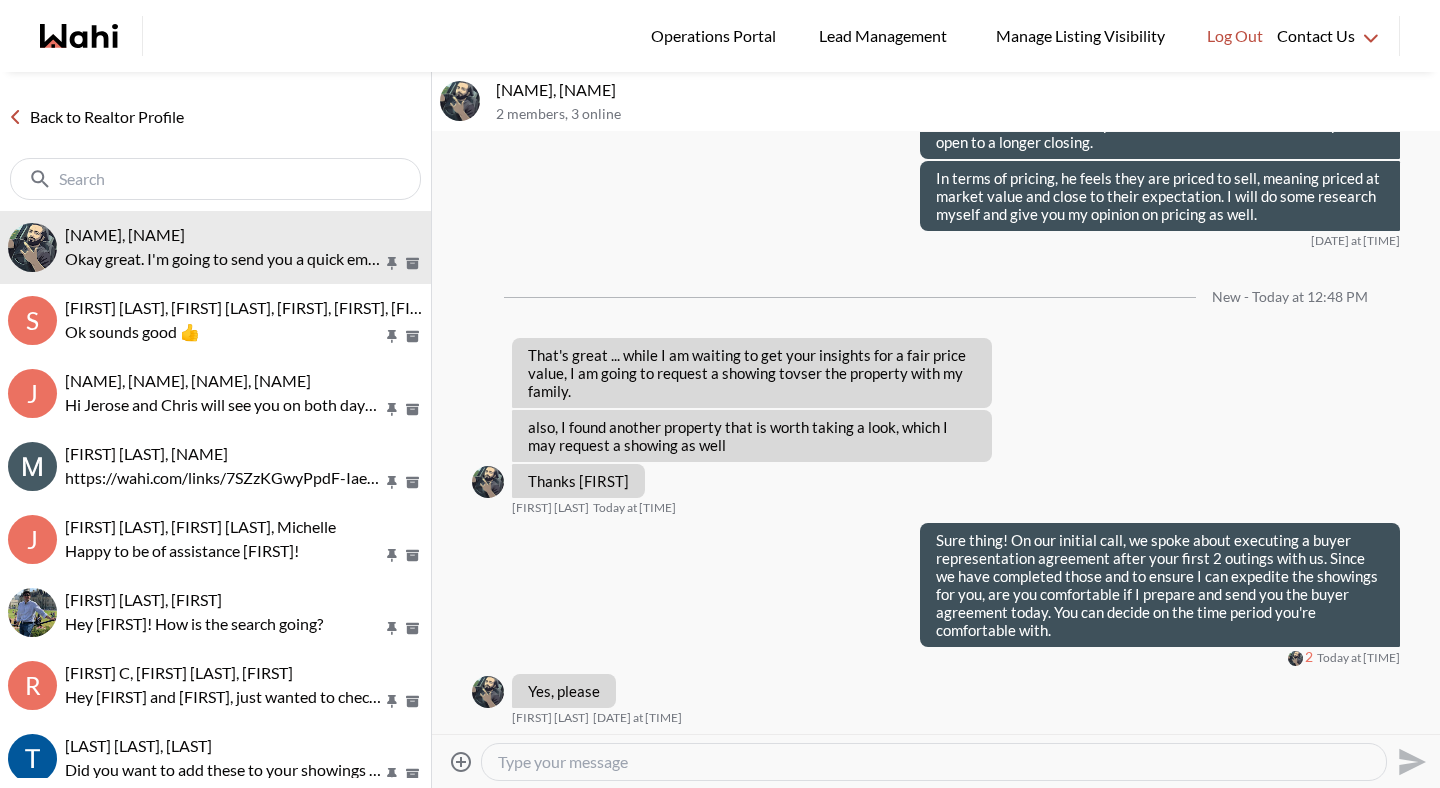 scroll, scrollTop: 3322, scrollLeft: 0, axis: vertical 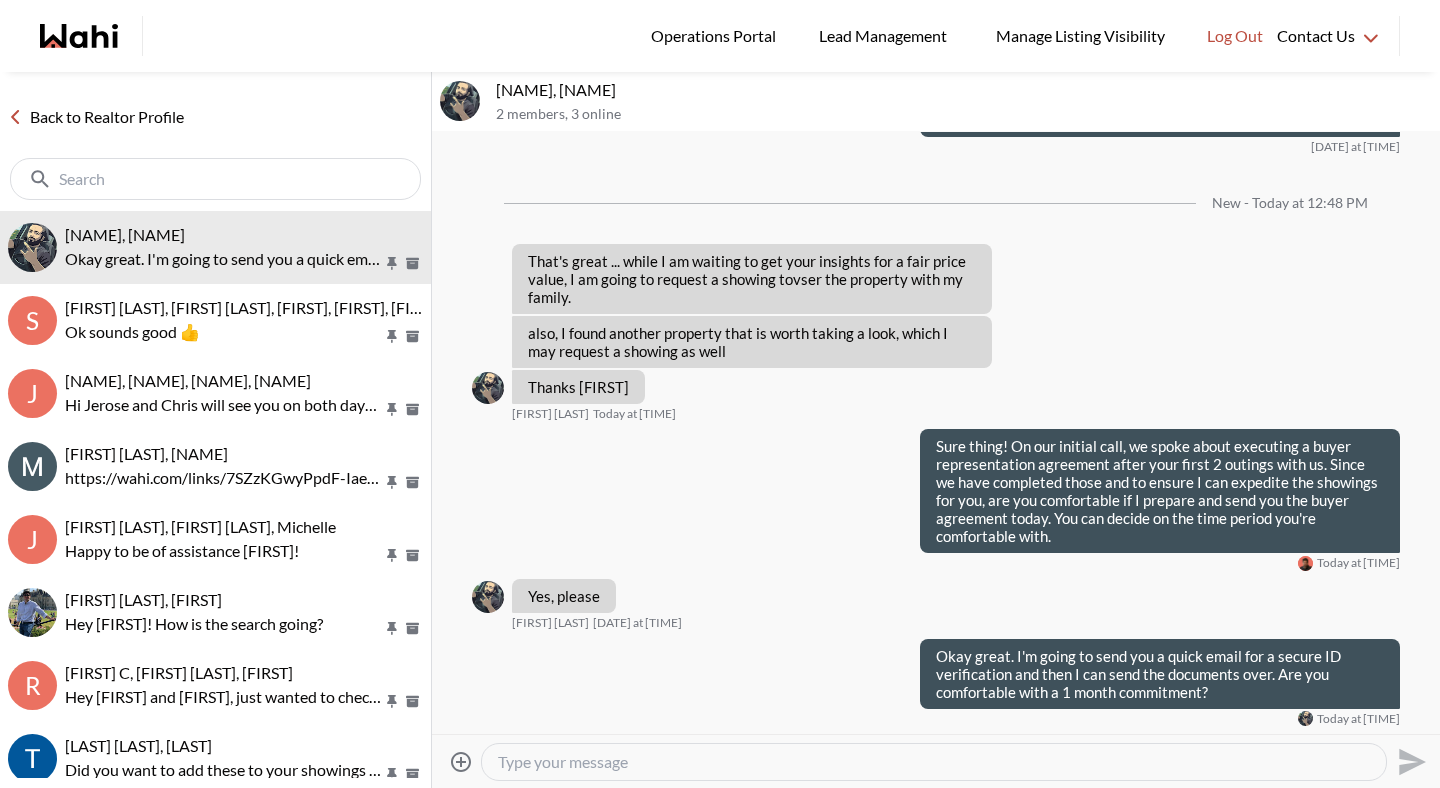 click on "Back to Realtor Profile" at bounding box center (96, 117) 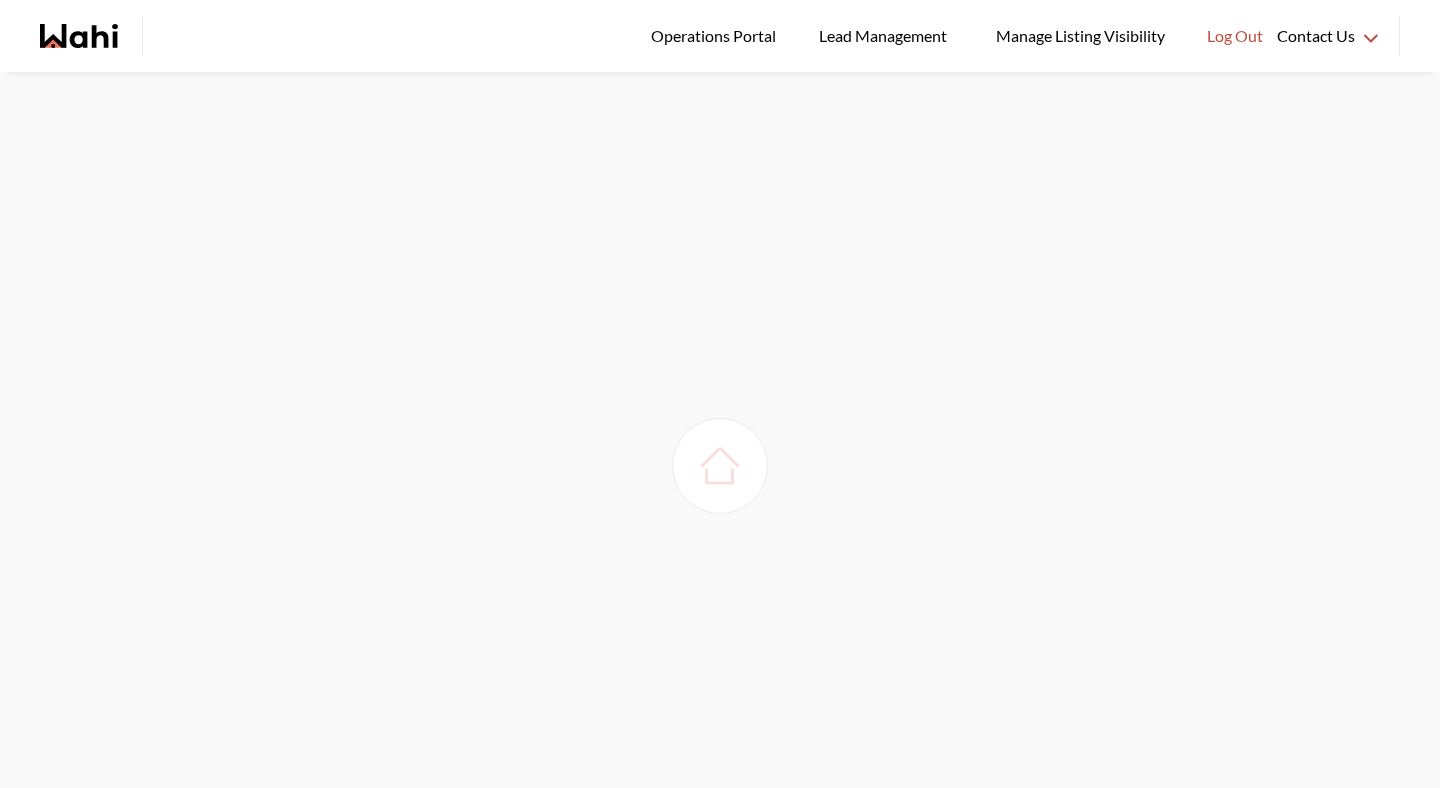 scroll, scrollTop: 0, scrollLeft: 0, axis: both 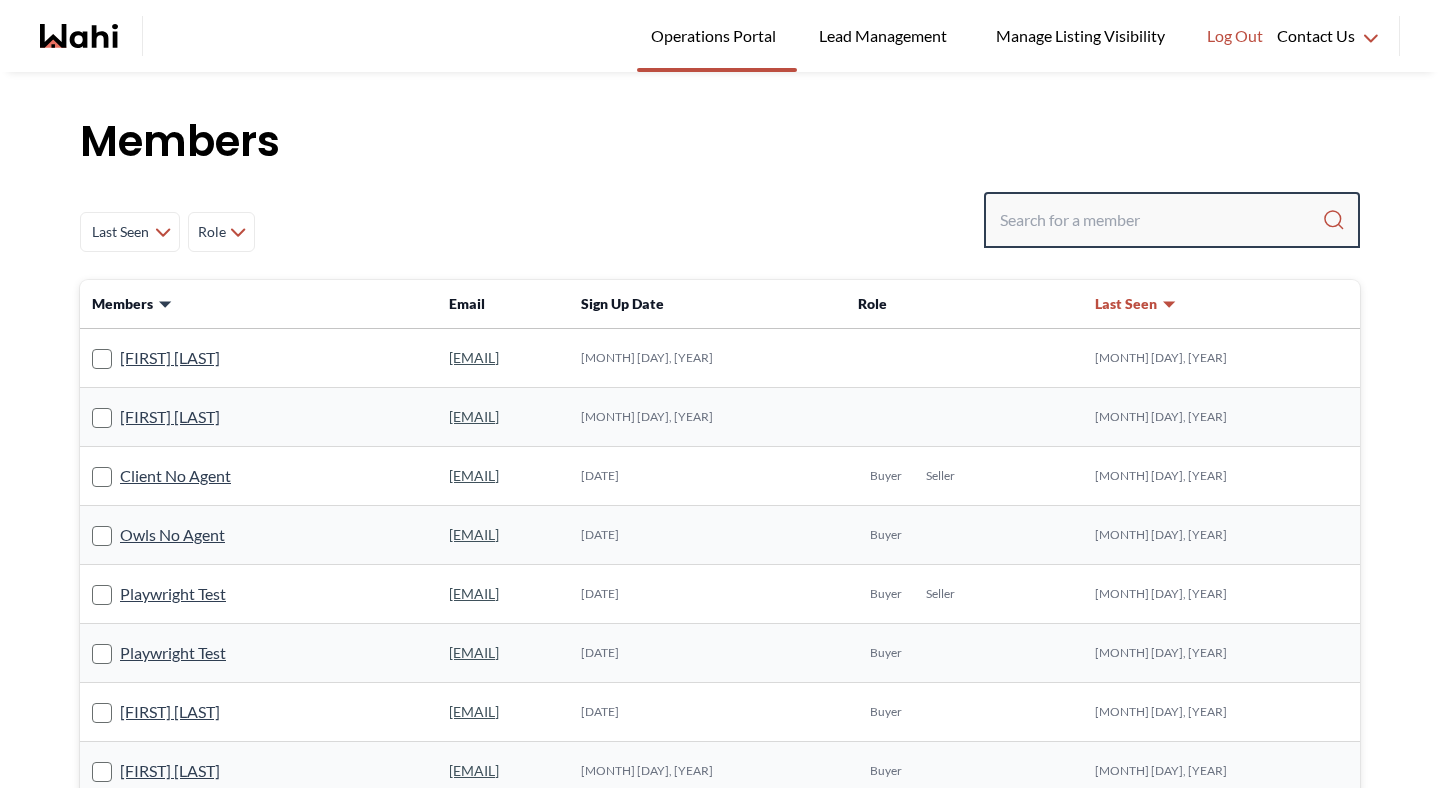 click at bounding box center (1161, 220) 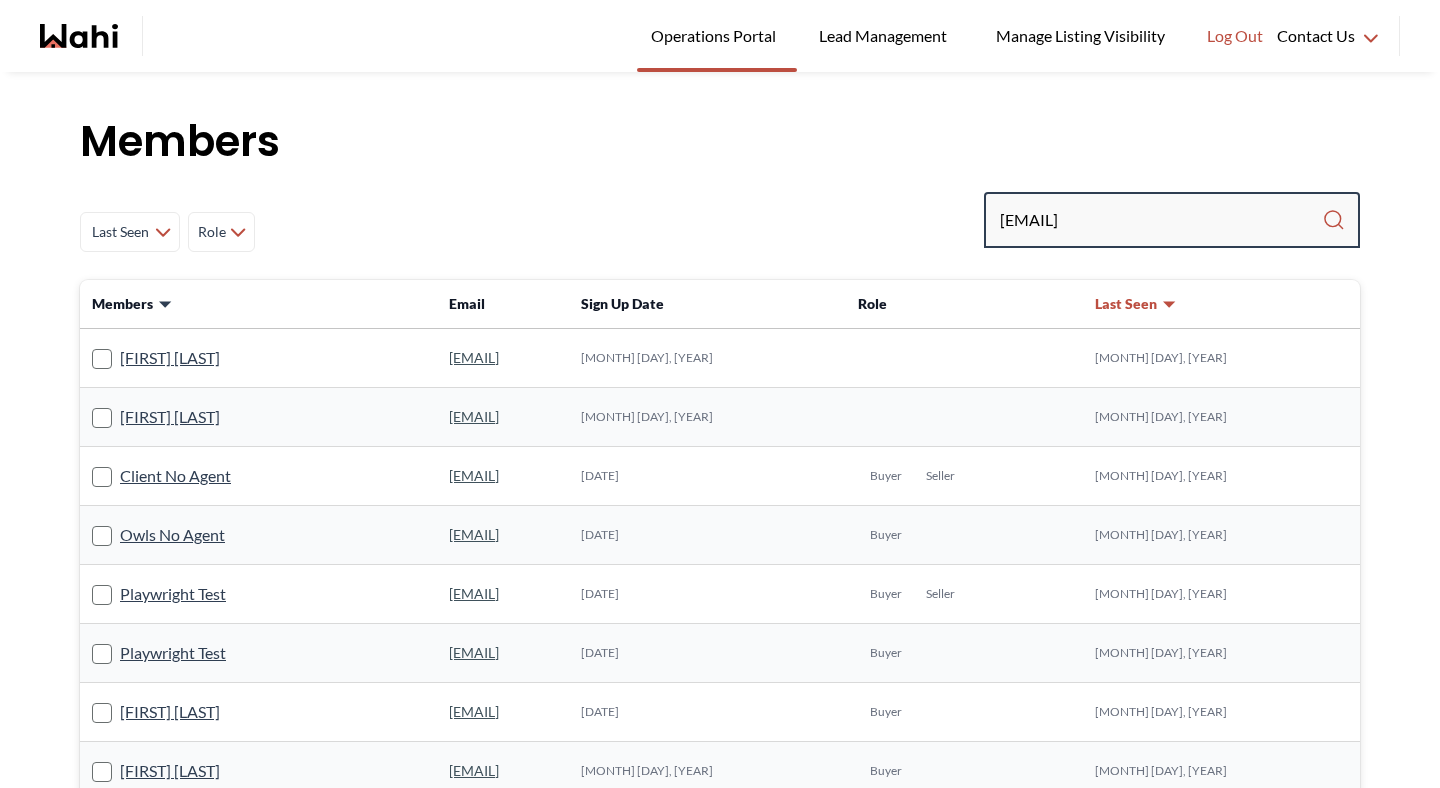 type on "[EMAIL]" 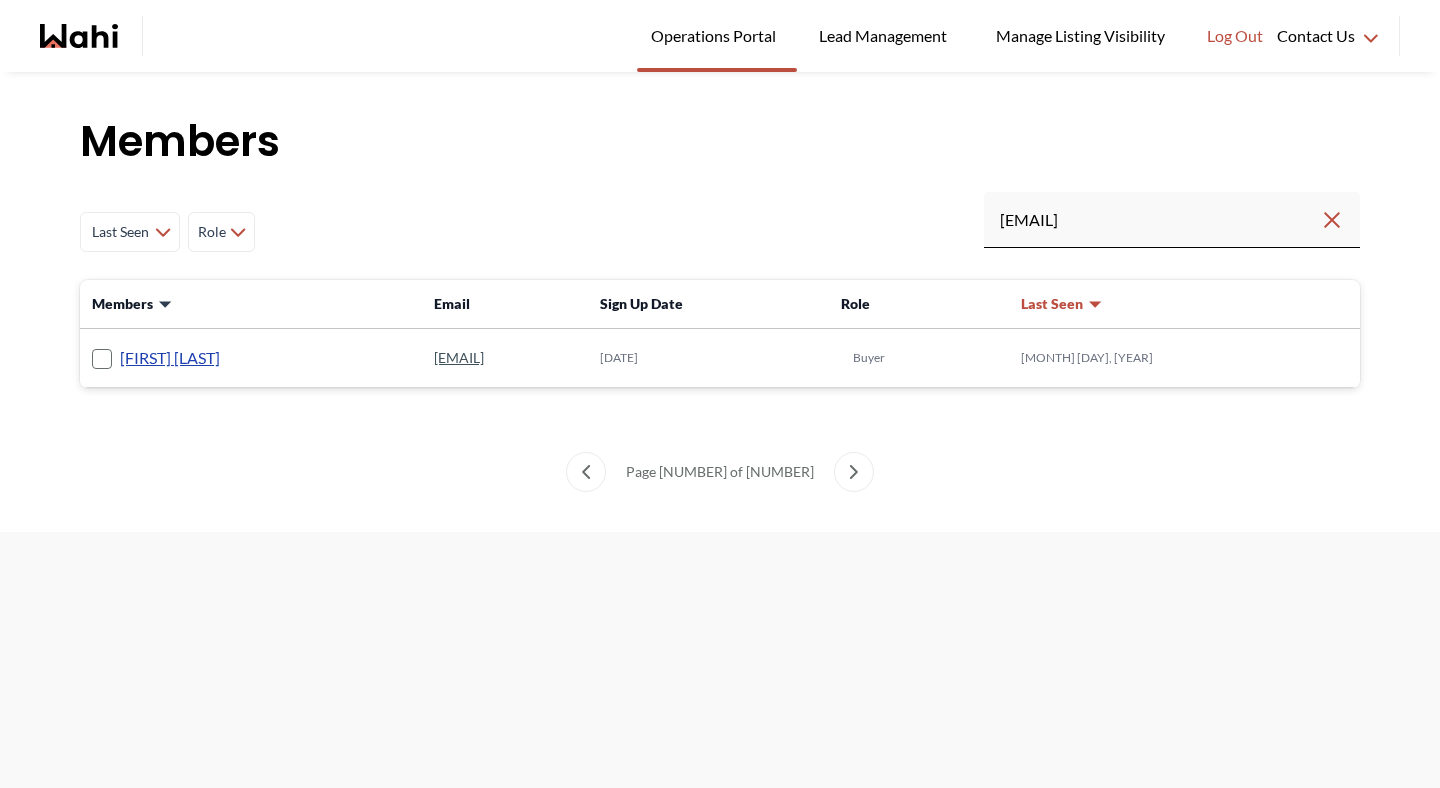 click on "[FIRST] [LAST]" at bounding box center [170, 358] 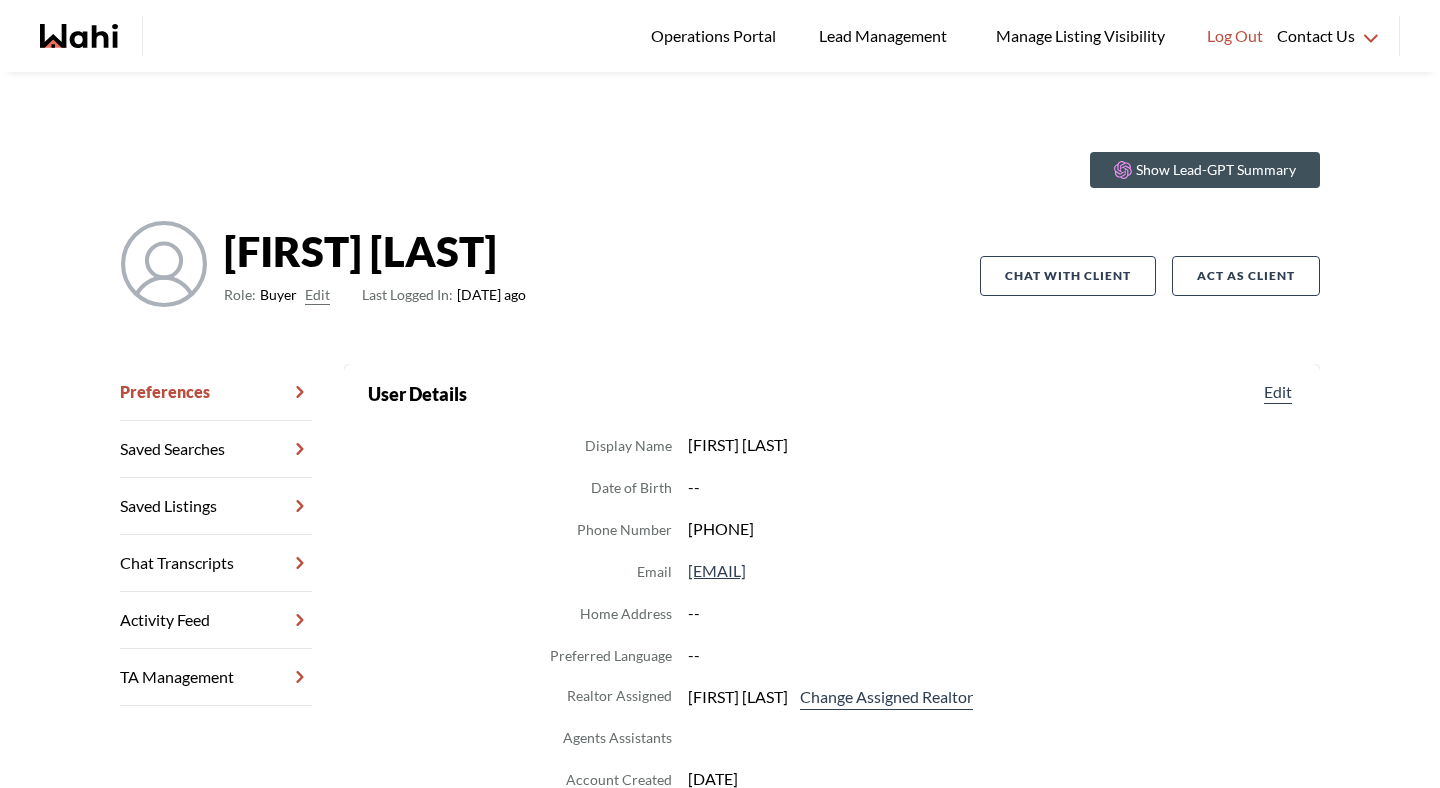 click on "Chat Transcripts" at bounding box center (216, 563) 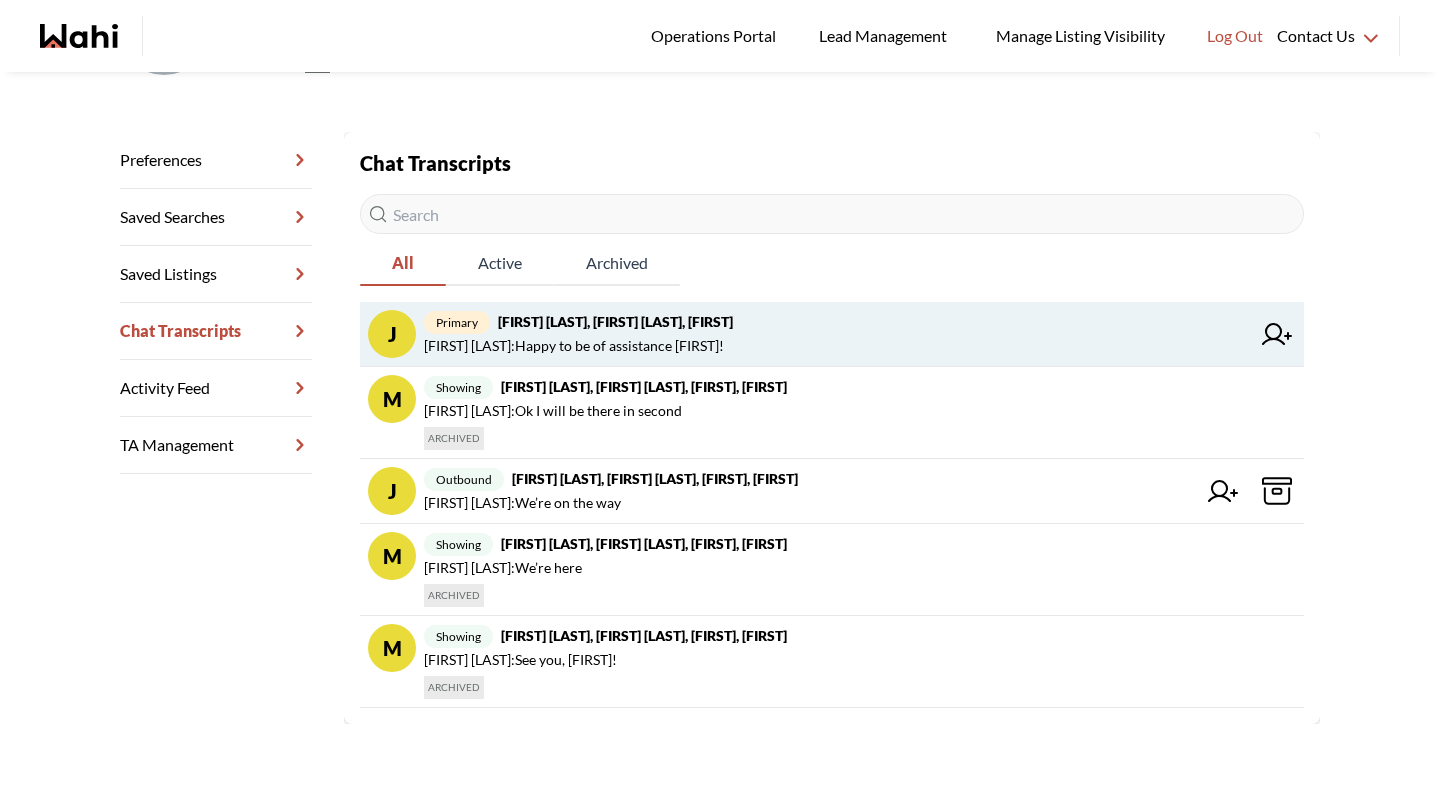 scroll, scrollTop: 164, scrollLeft: 0, axis: vertical 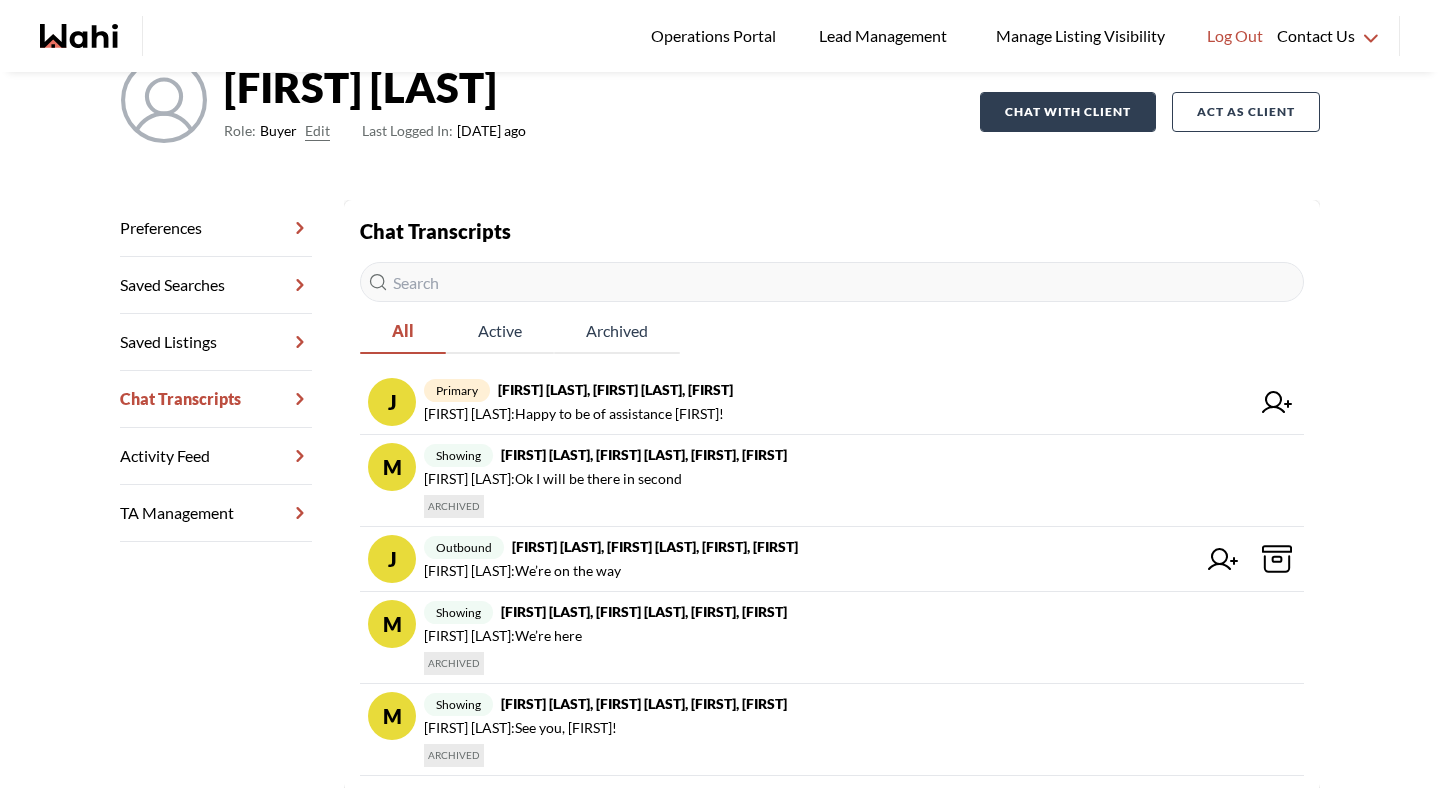click on "Chat with client" at bounding box center (1068, 112) 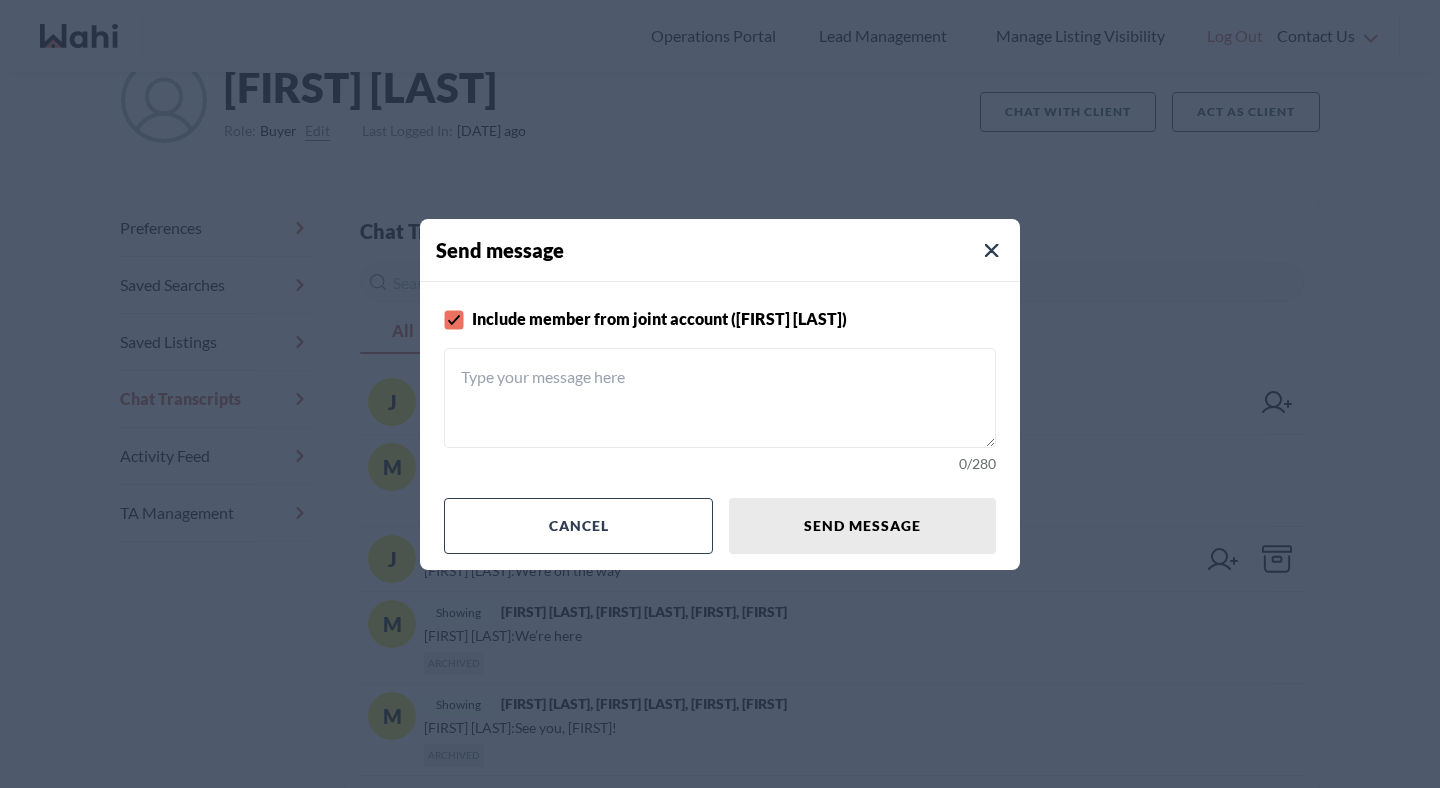 click at bounding box center (720, 398) 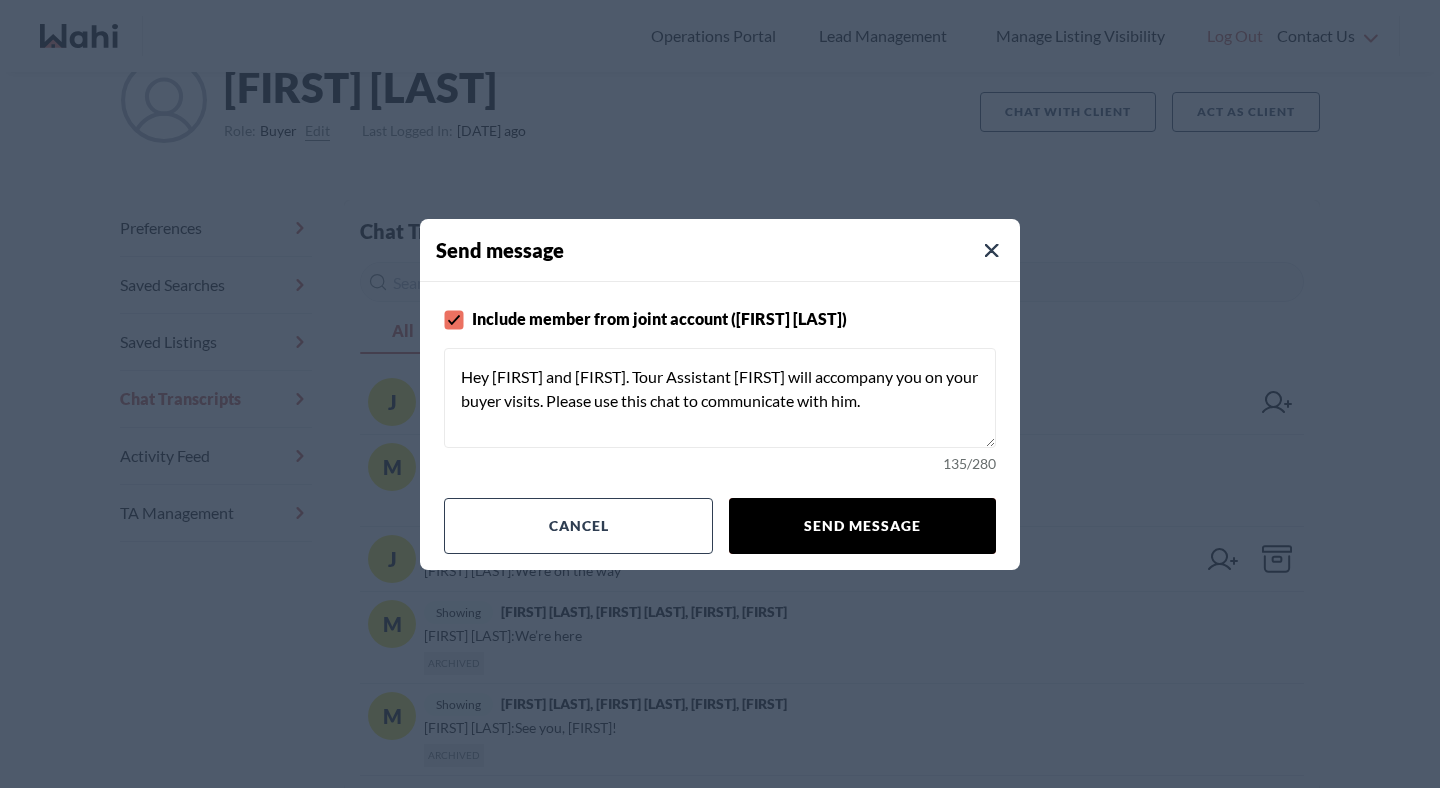 type on "Hey Jerose and Christopher. Tour Assistant Arsh will accompany you on your buyer visits. Please use this chat to communicate with him." 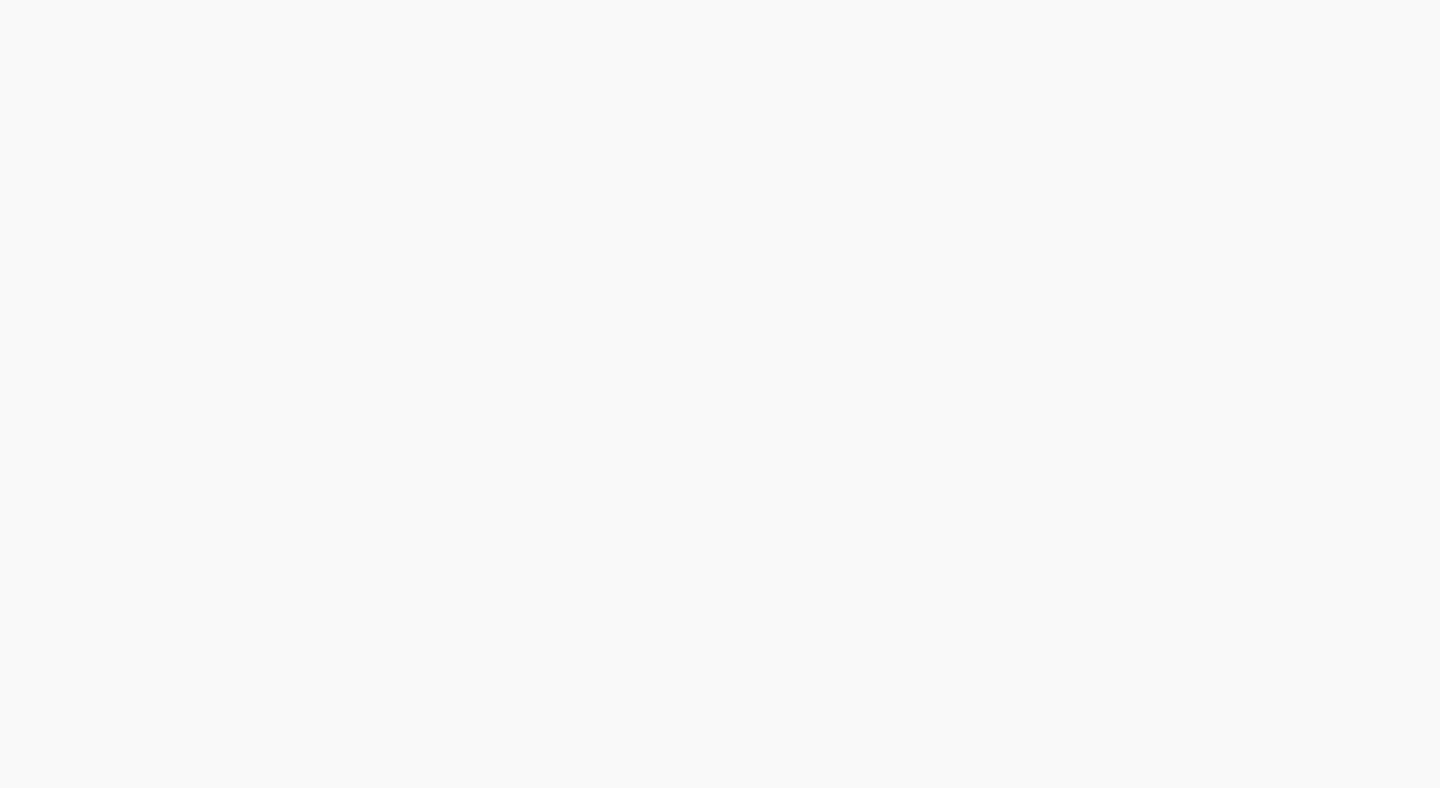scroll, scrollTop: 0, scrollLeft: 0, axis: both 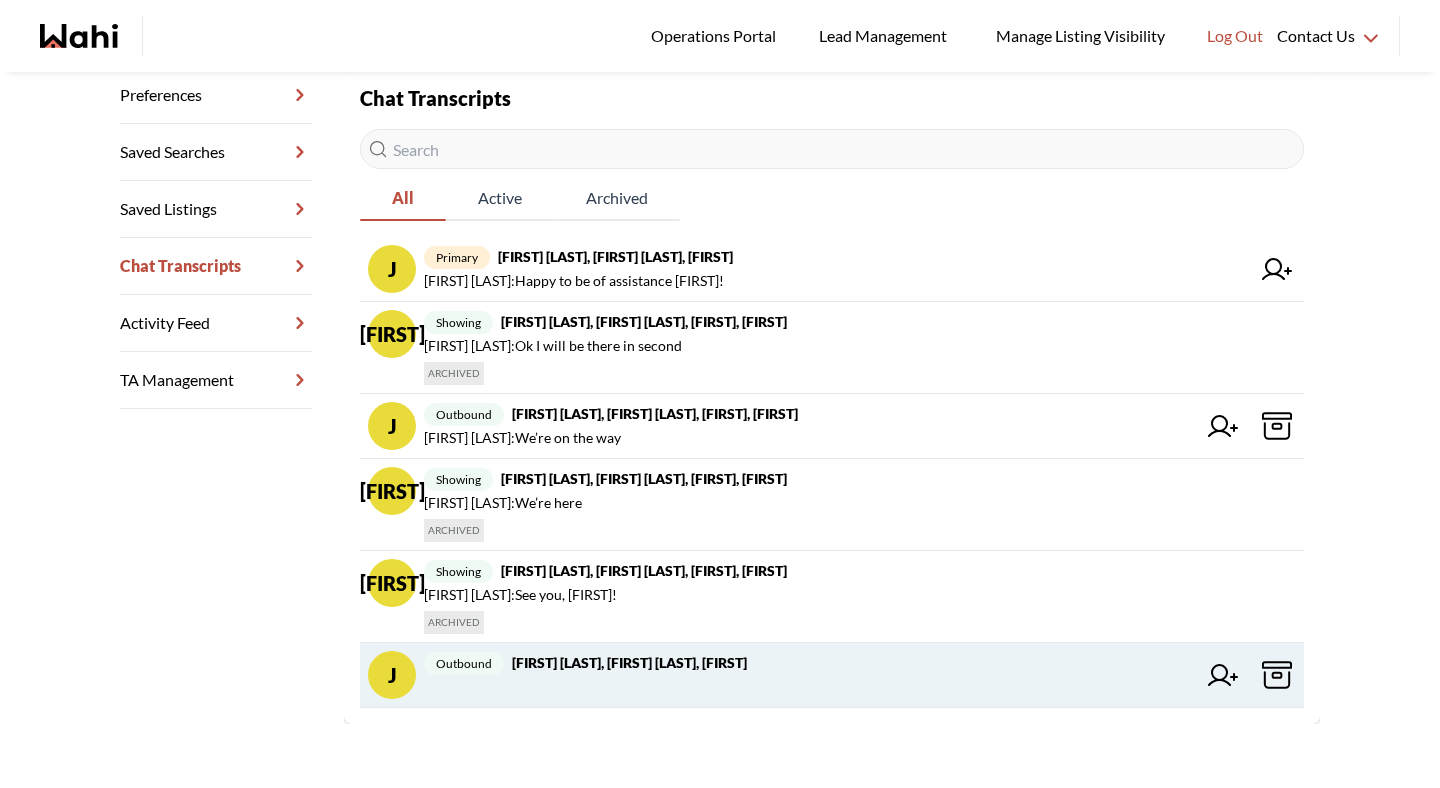 click on "outbound [FIRST] [LAST], [FIRST] [LAST], [FIRST]" at bounding box center (810, 675) 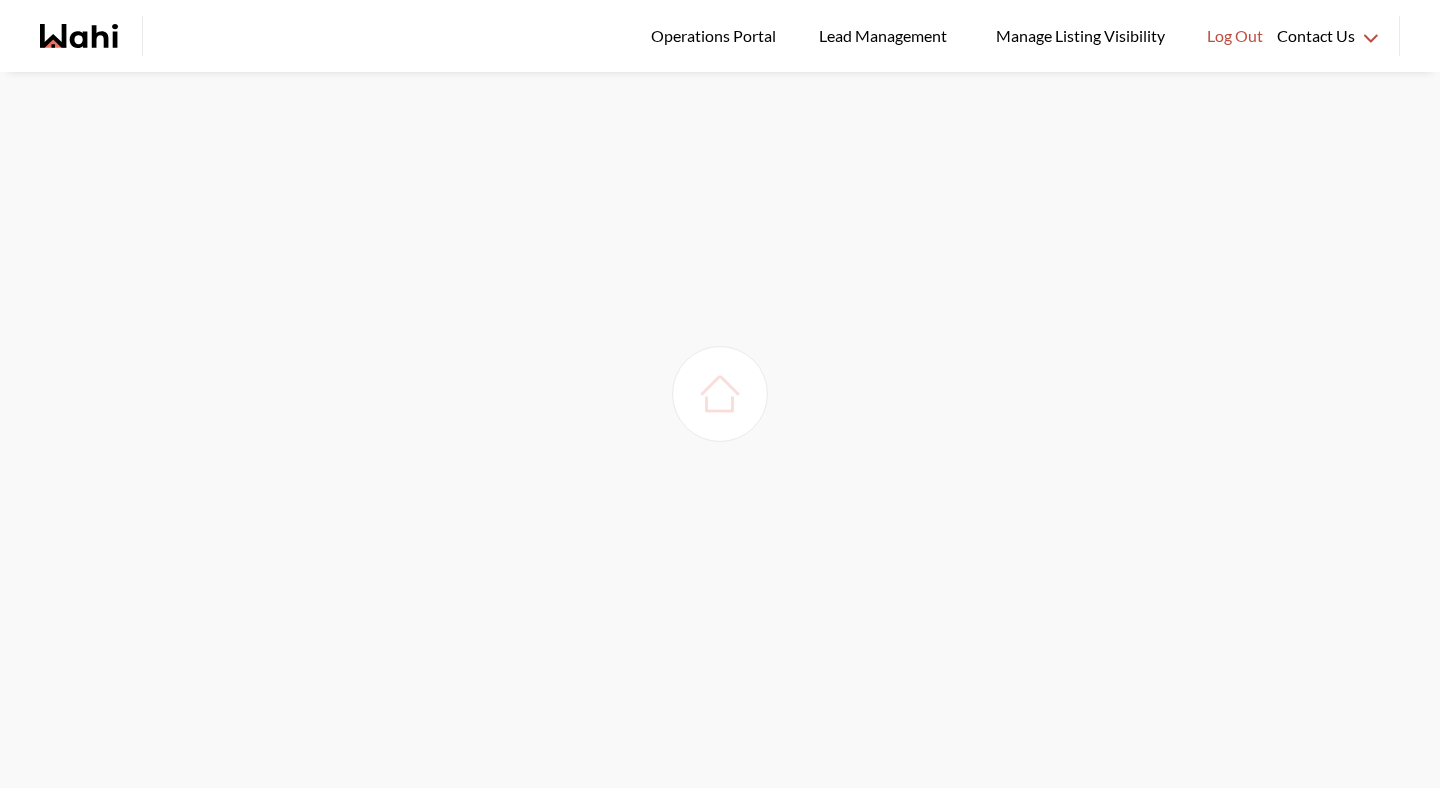 scroll, scrollTop: 0, scrollLeft: 0, axis: both 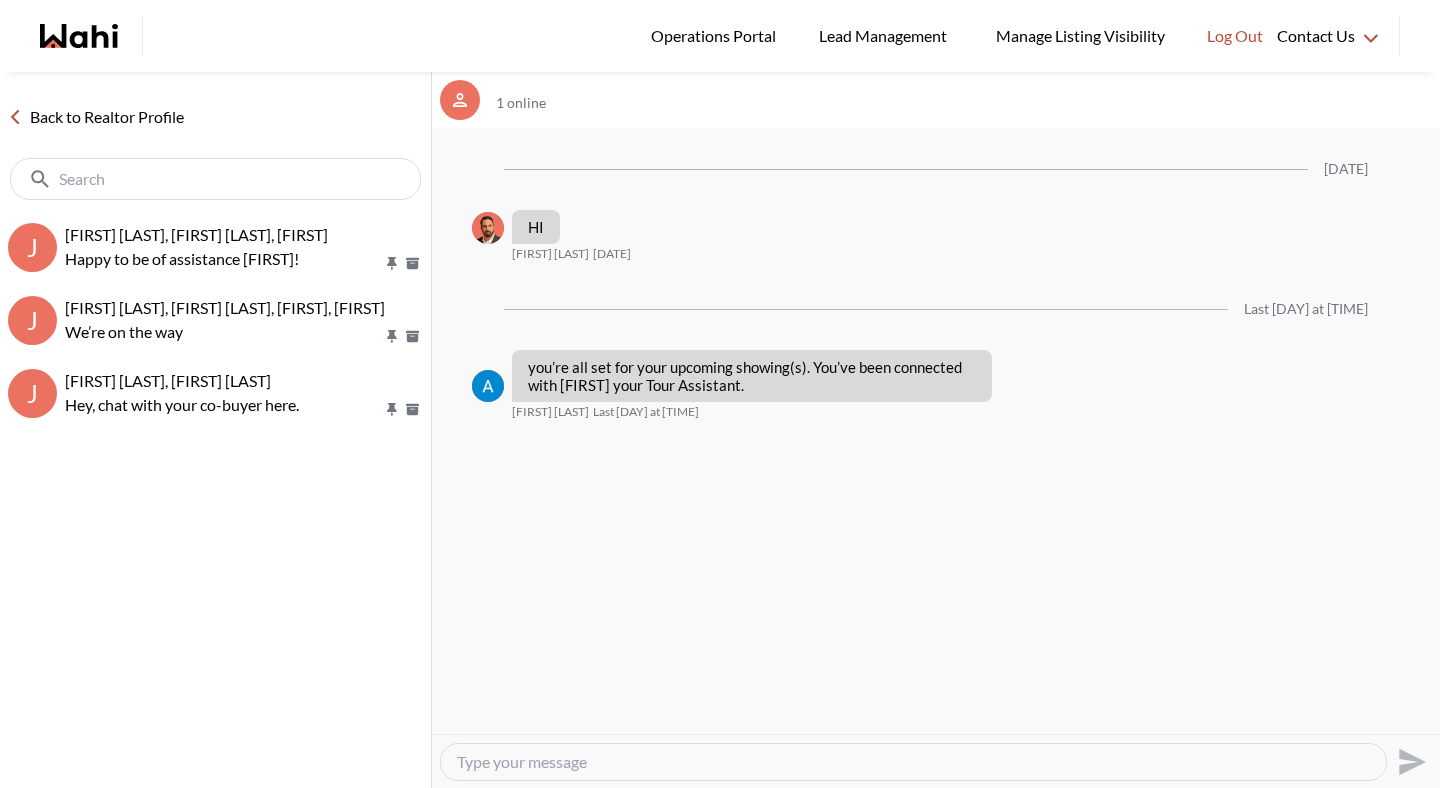 click on "Back to Realtor Profile" at bounding box center (96, 117) 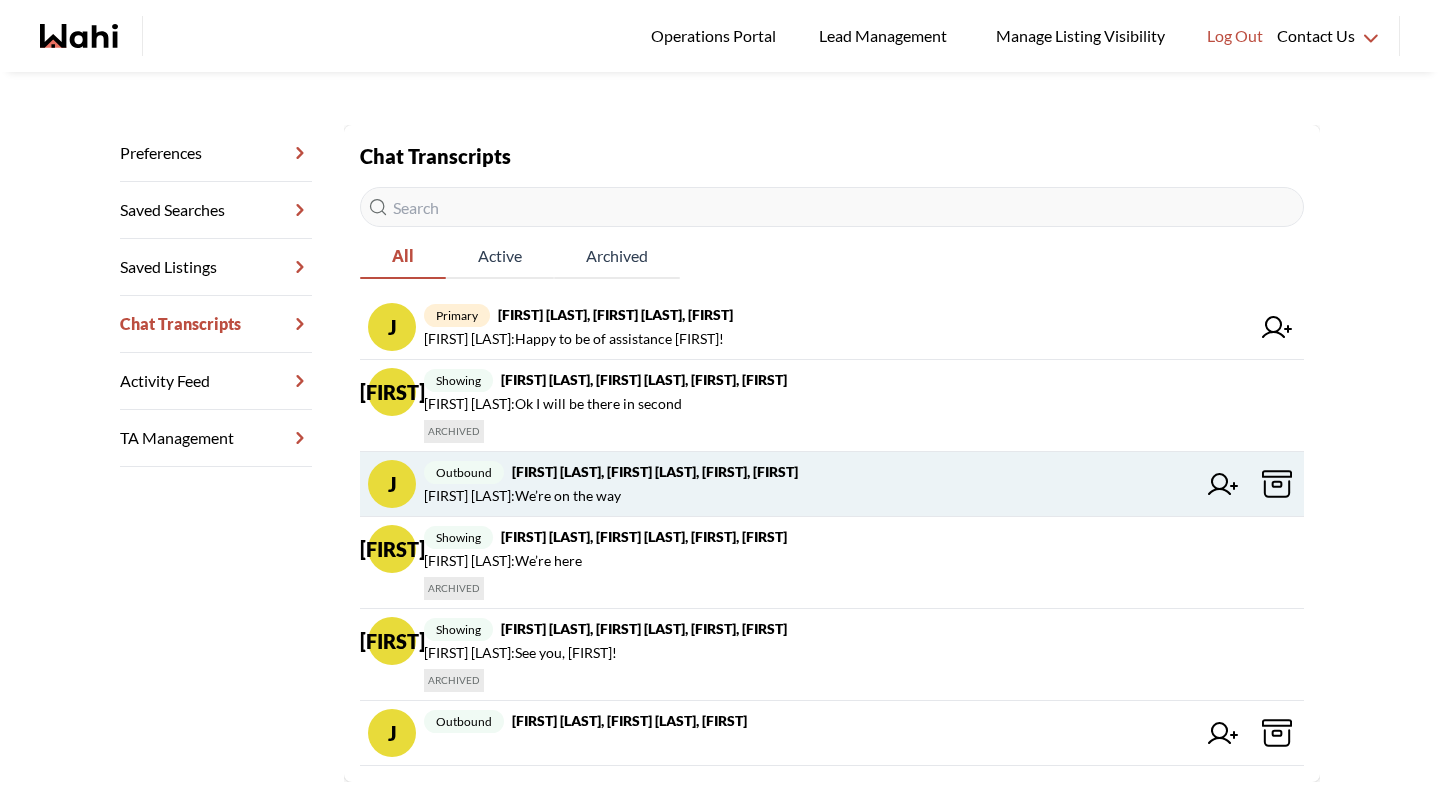scroll, scrollTop: 297, scrollLeft: 0, axis: vertical 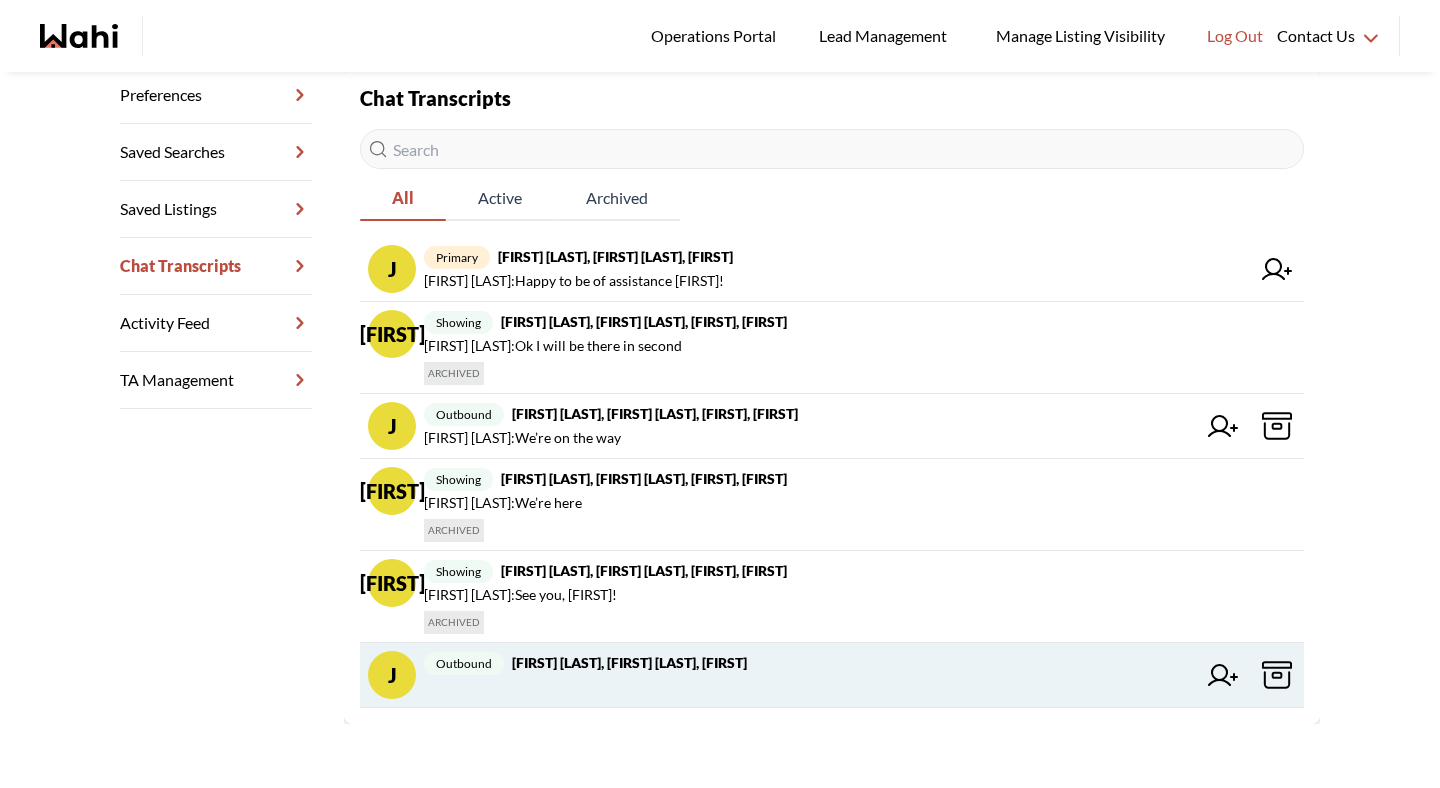 click at bounding box center (1223, 675) 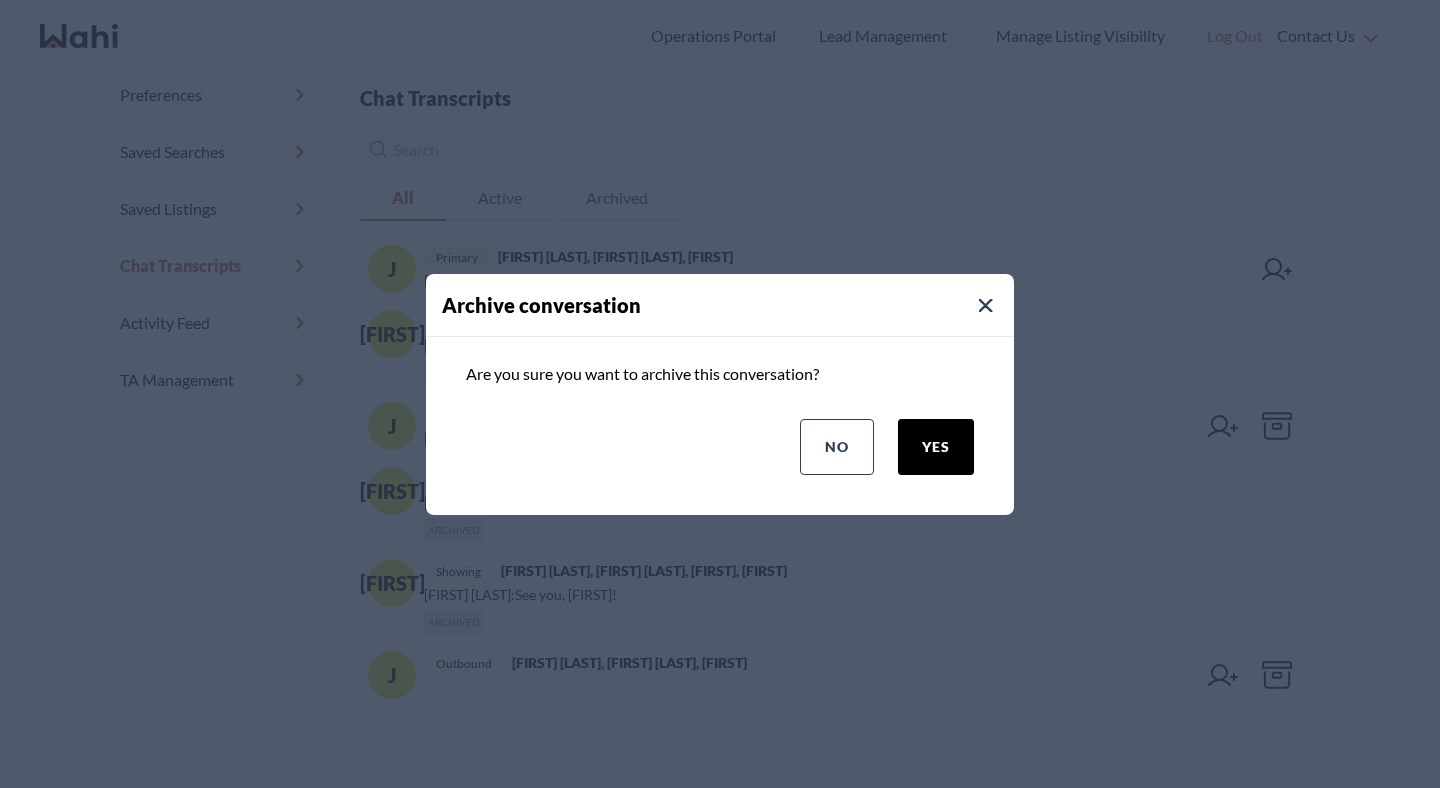 click on "yes" at bounding box center [936, 447] 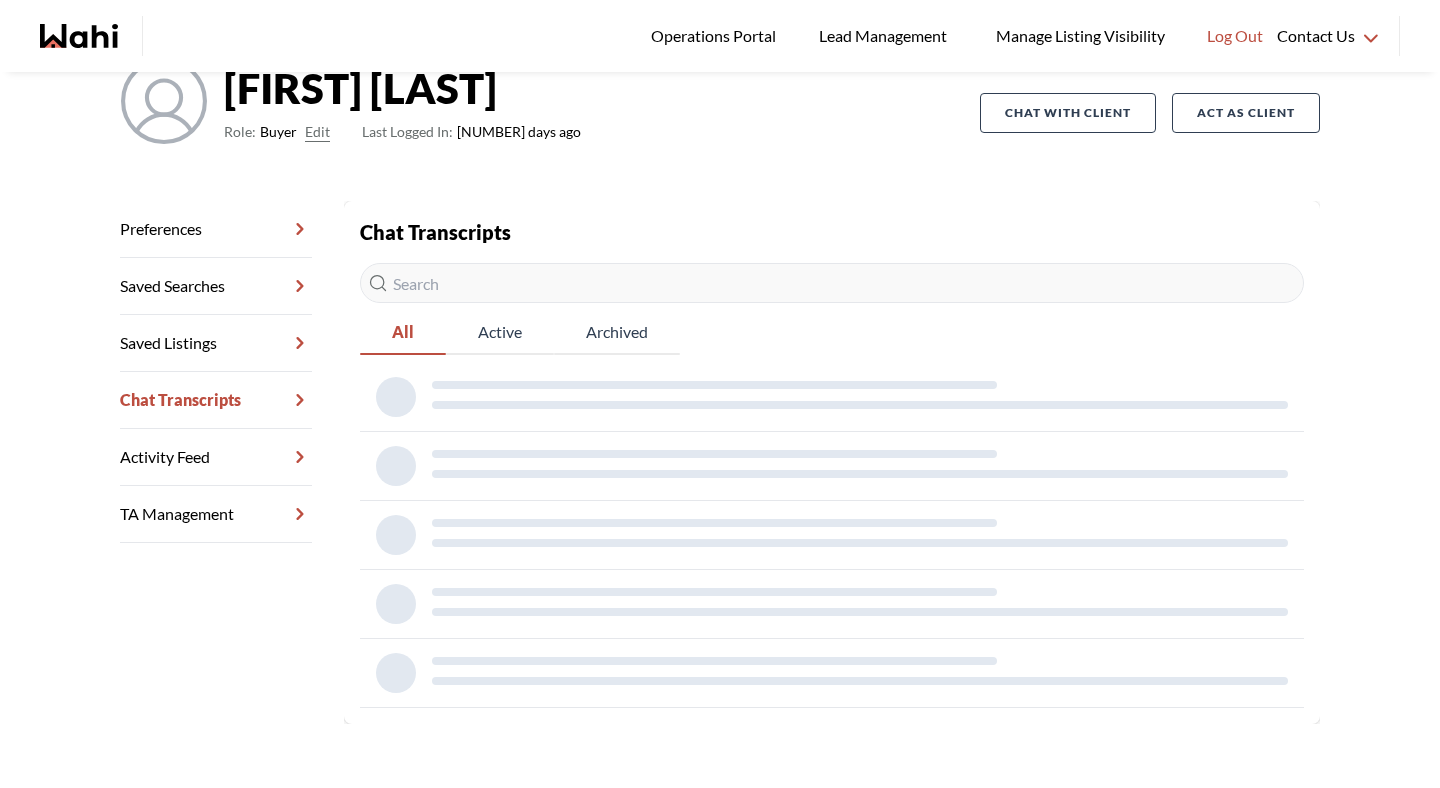 scroll, scrollTop: 297, scrollLeft: 0, axis: vertical 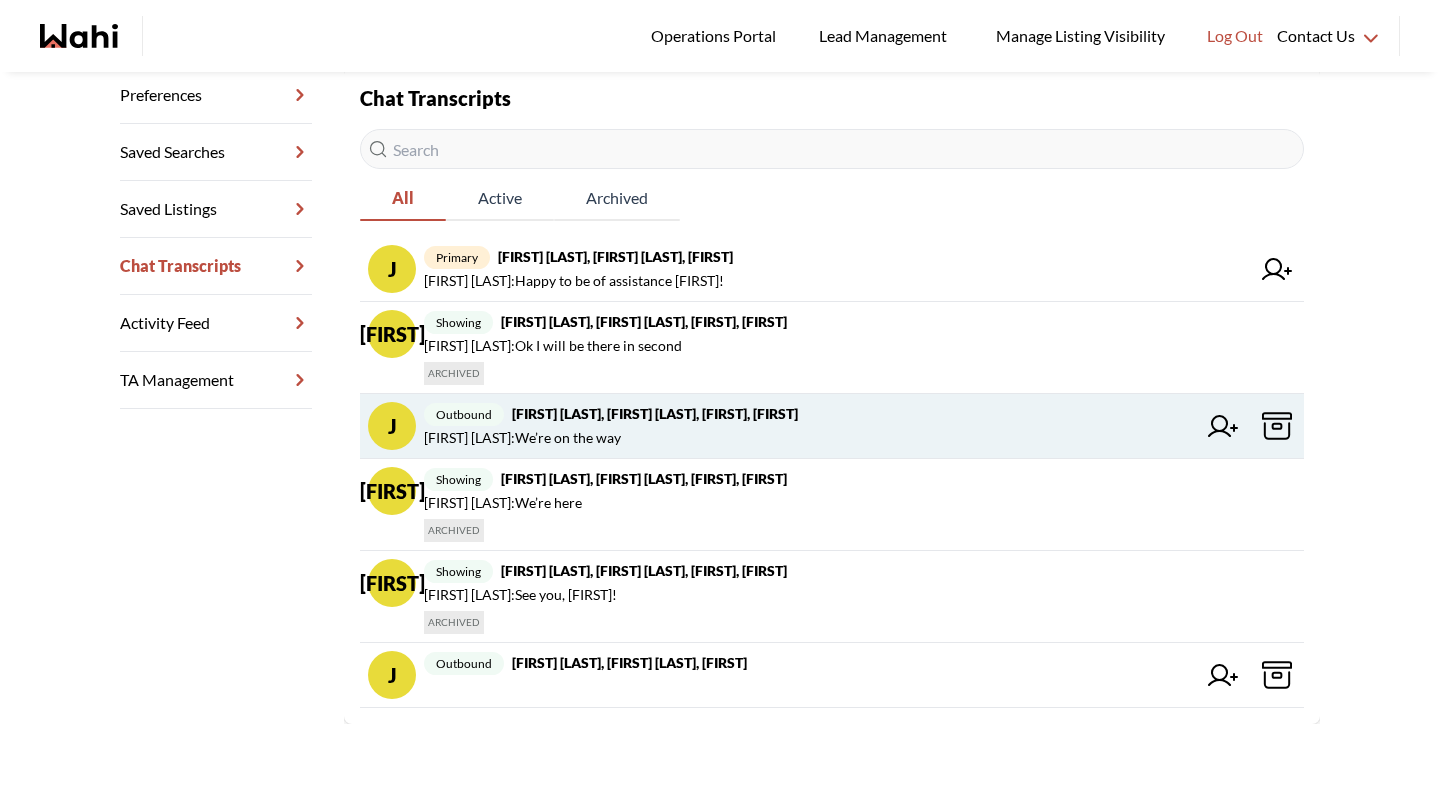 click on "[NAME] [LAST], [NAME] [LAST], [NAME], [NAME]" at bounding box center [655, 413] 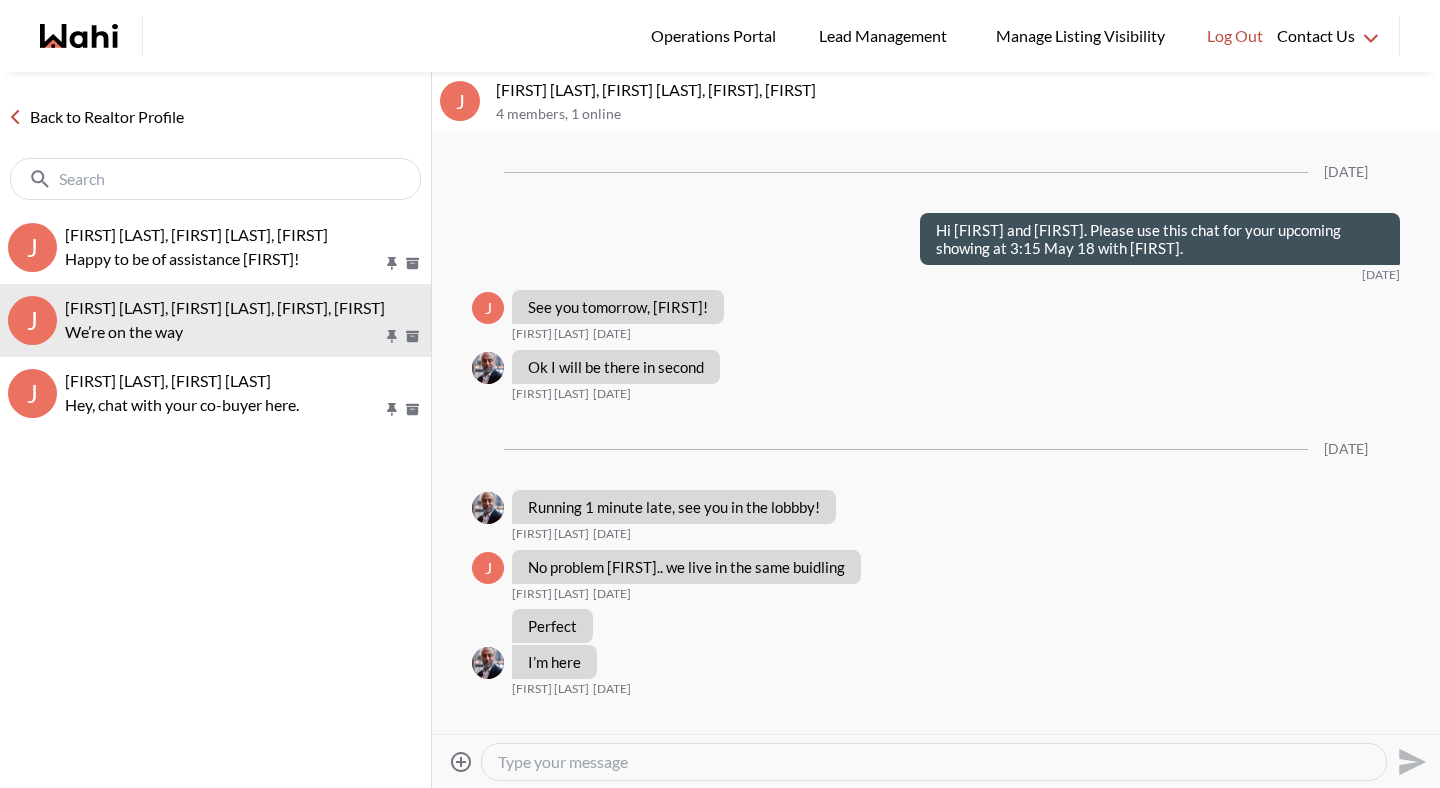 scroll, scrollTop: 569, scrollLeft: 0, axis: vertical 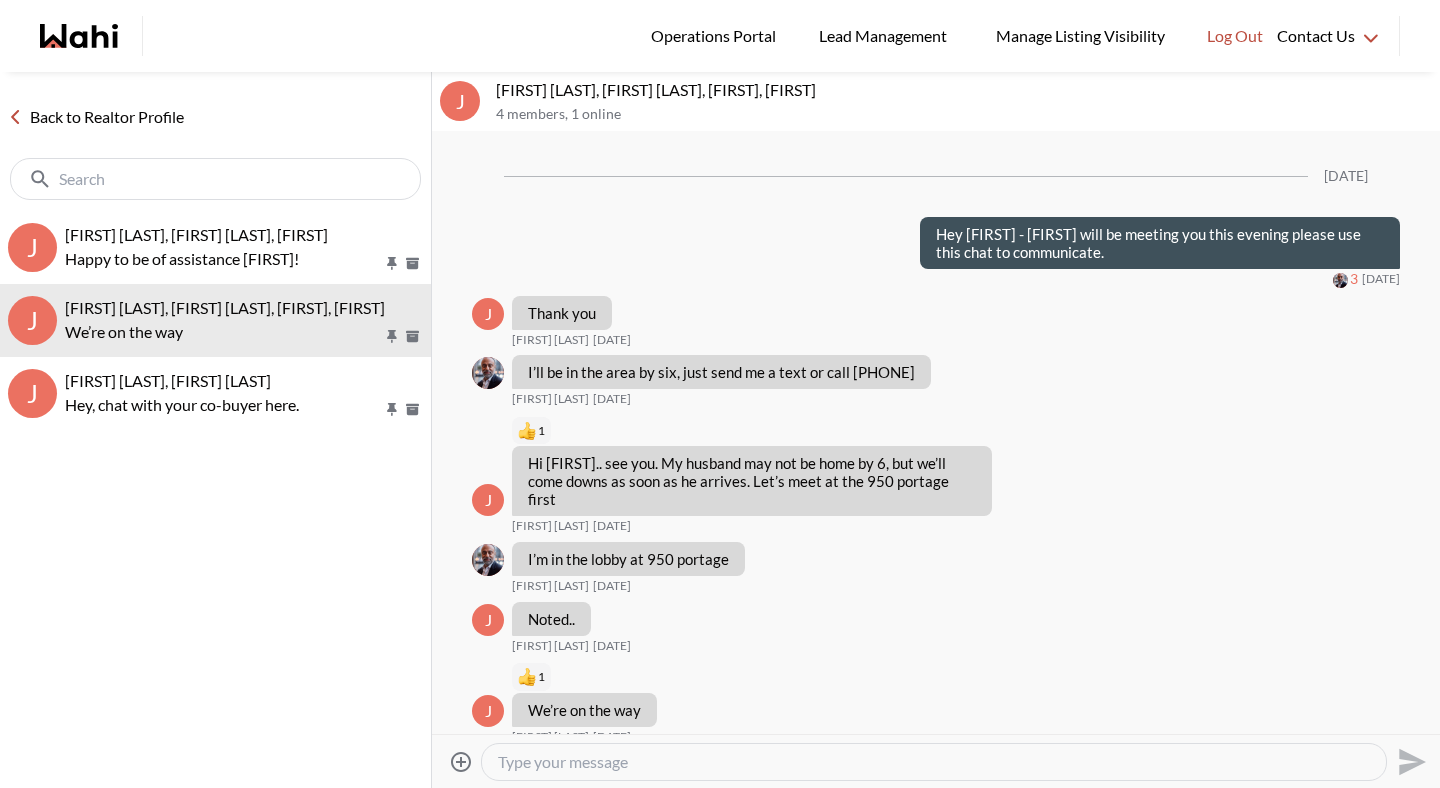 click at bounding box center [934, 762] 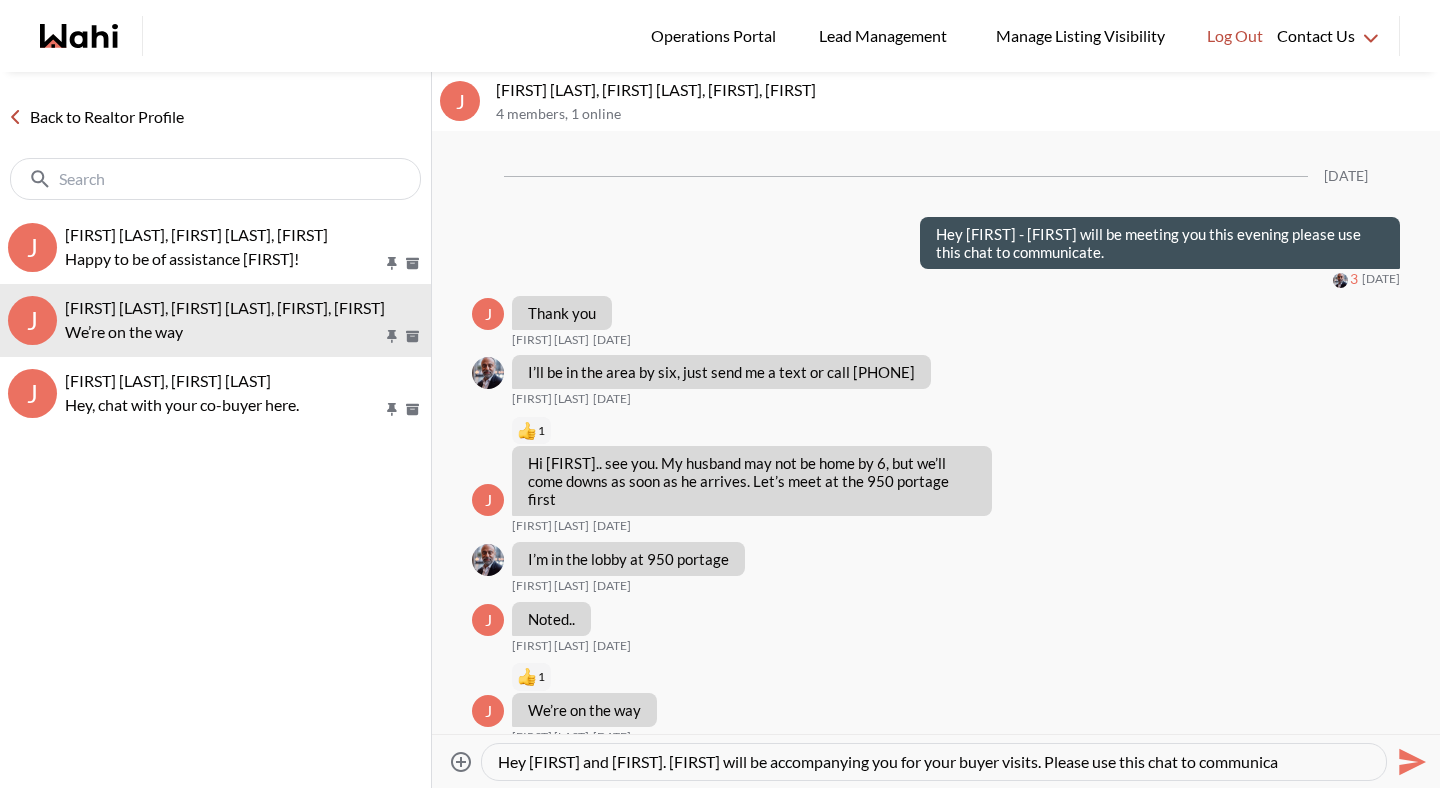 type on "Hey Jerose and Chris. Arsh will be accompanying you for your buyer visits. Please use this chat to communicat" 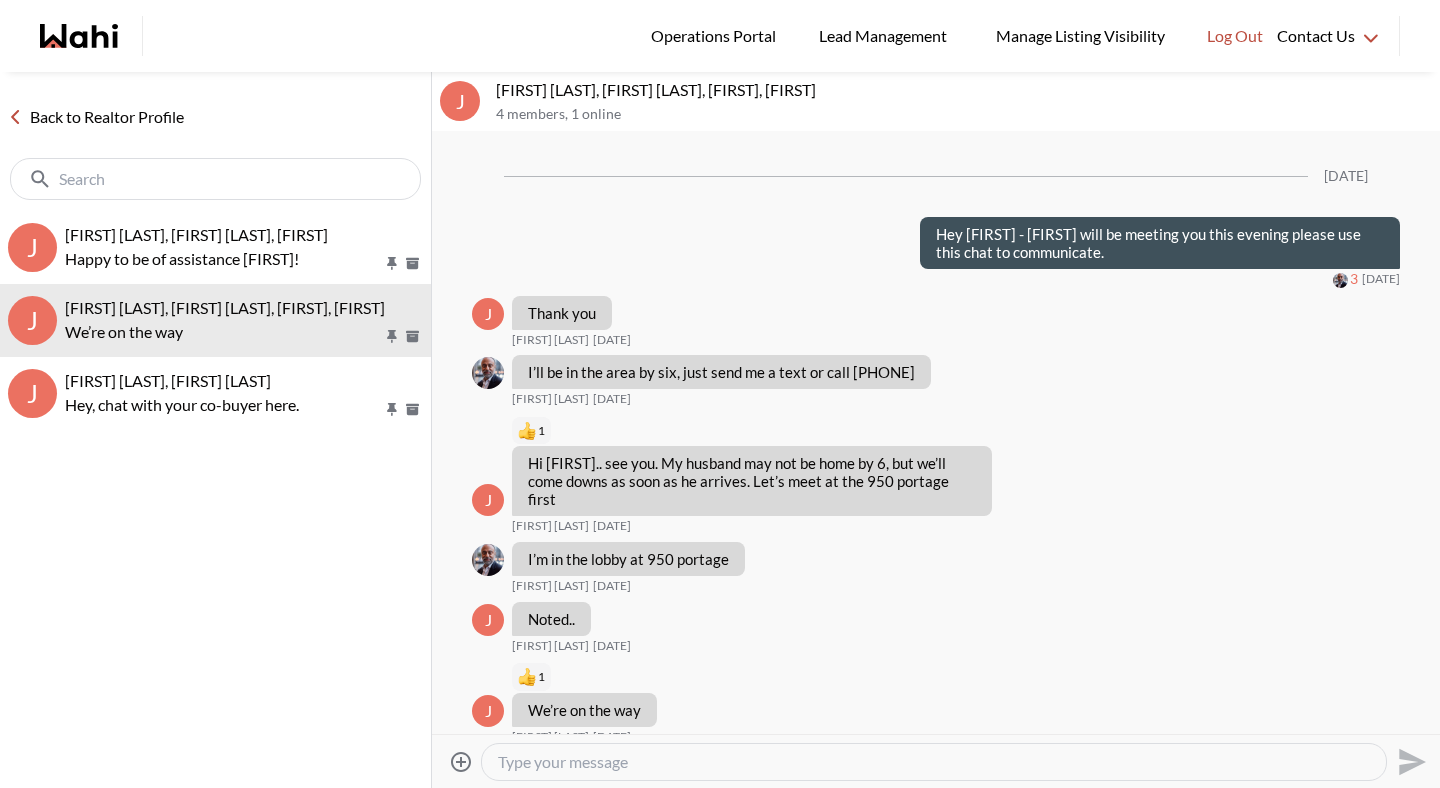 scroll, scrollTop: 728, scrollLeft: 0, axis: vertical 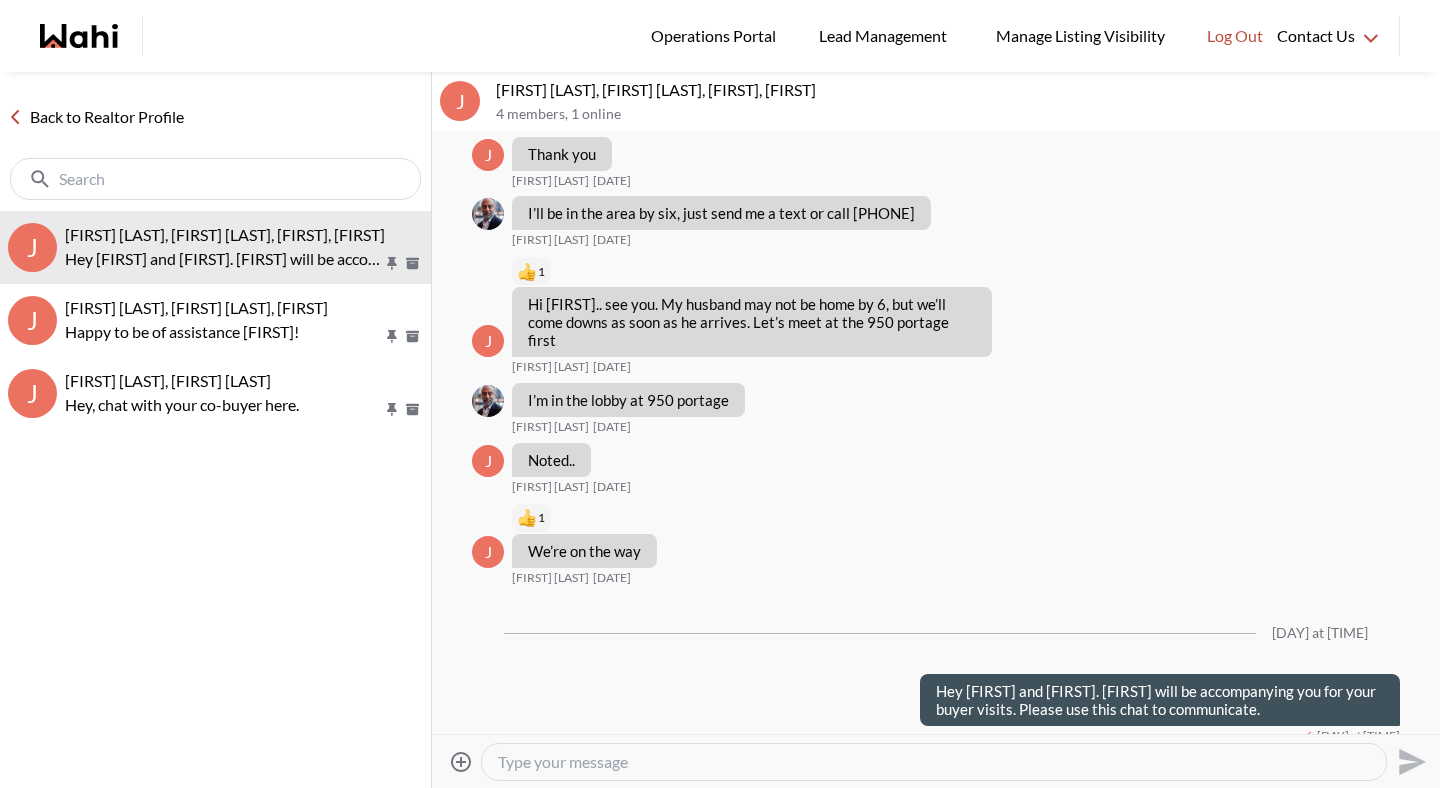 click on "Back to Realtor Profile" at bounding box center (96, 117) 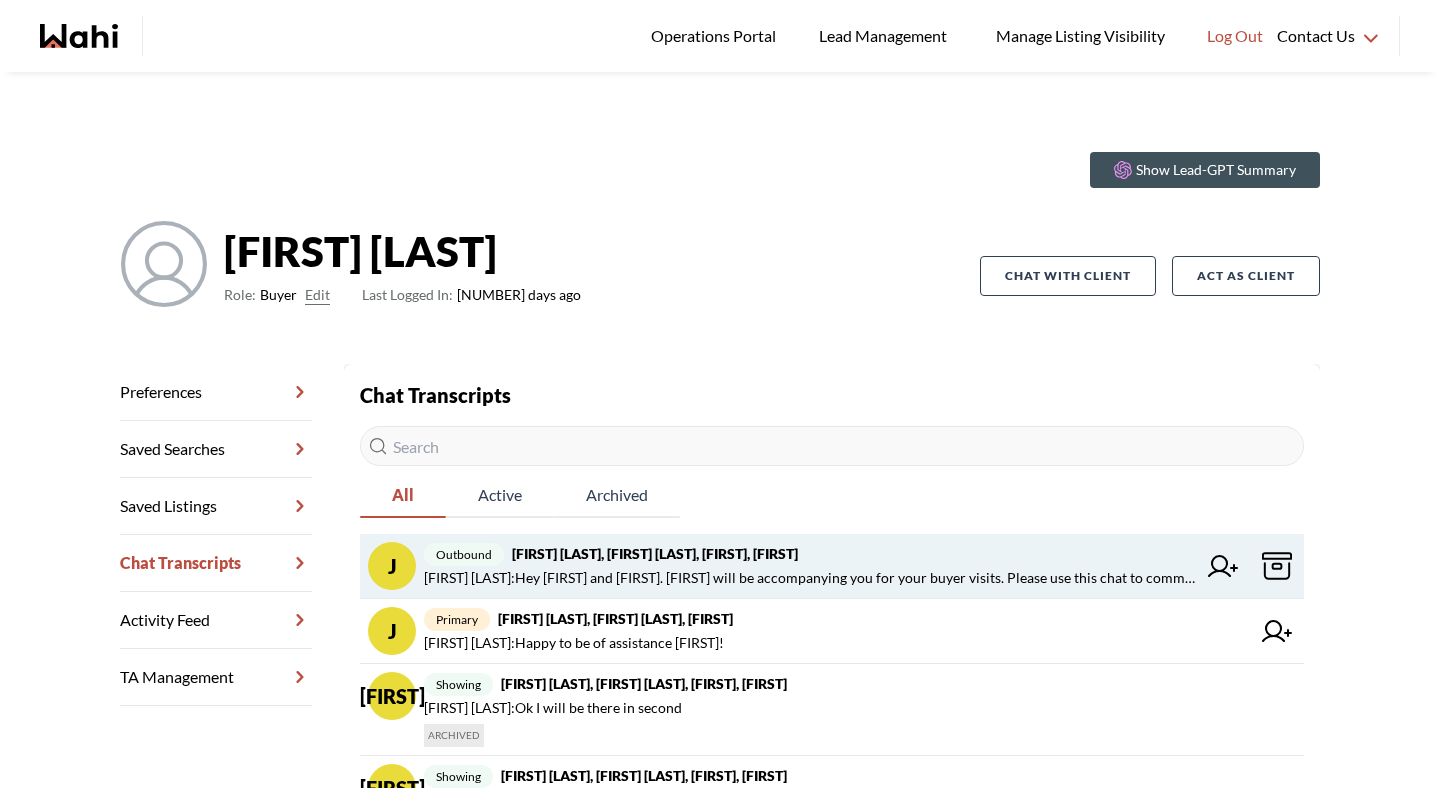 click at bounding box center [1223, 566] 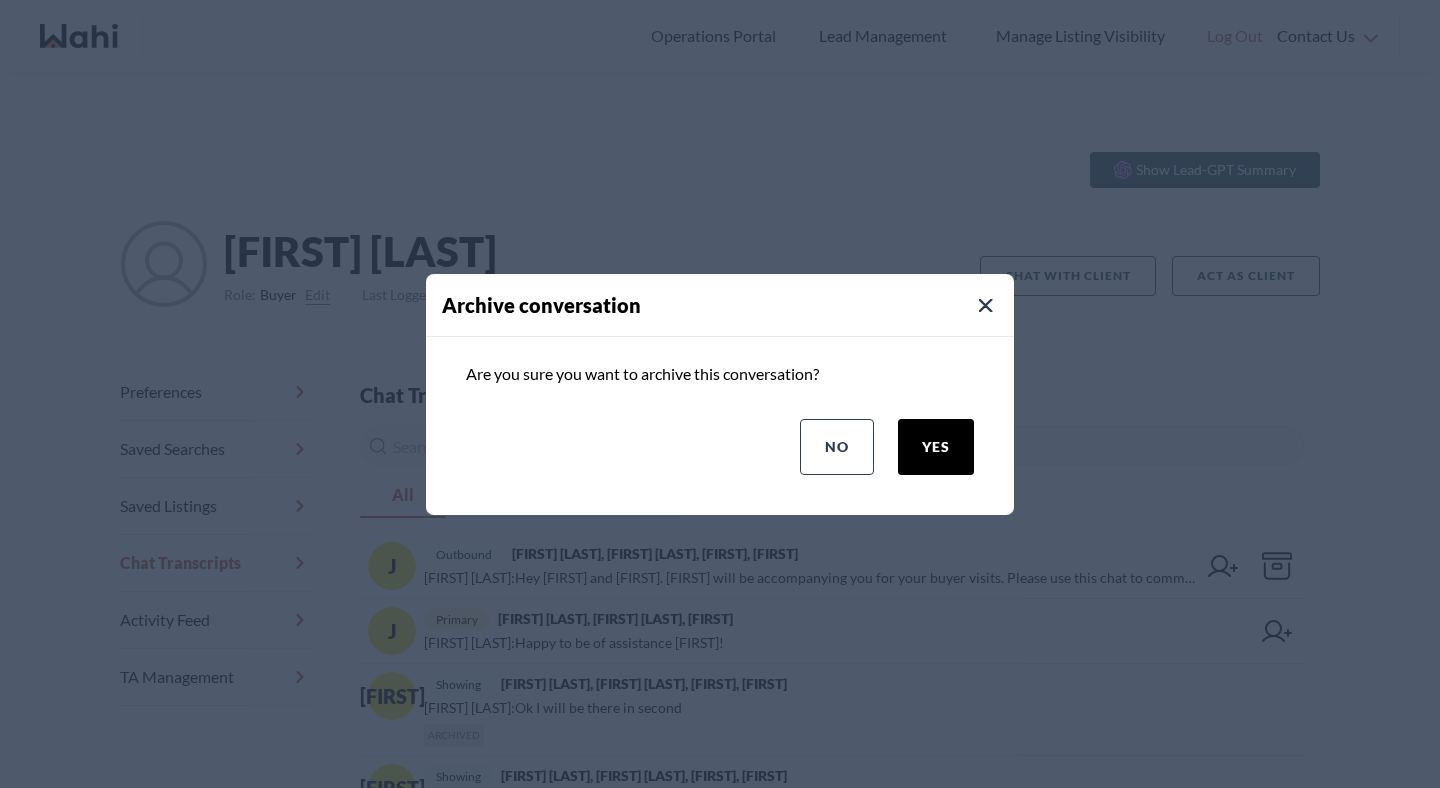 click on "yes" at bounding box center [936, 447] 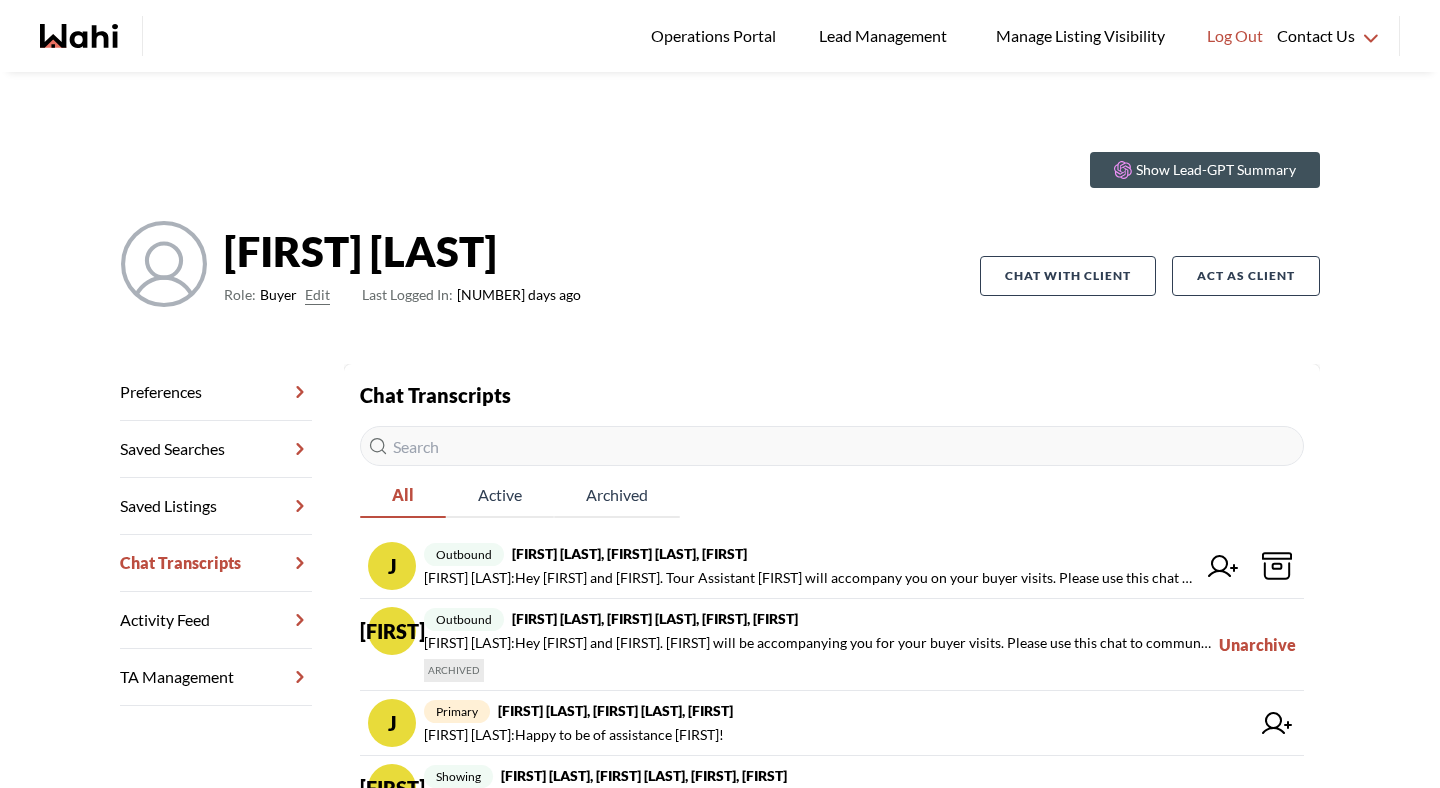 click on "outbound Jerose Agunod, Chris Agunod, Michelle" at bounding box center [810, 554] 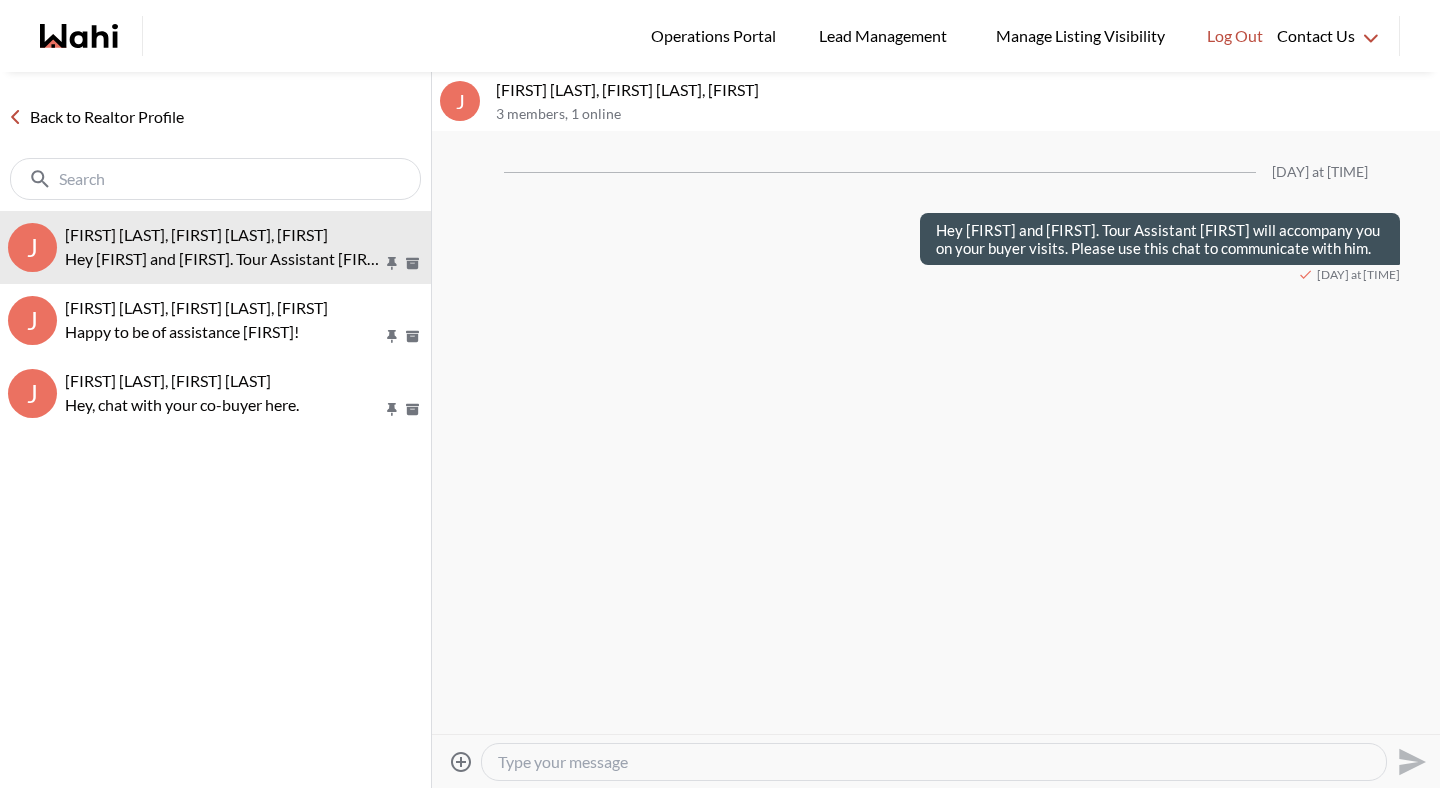 click on "Back to Realtor Profile" at bounding box center [96, 117] 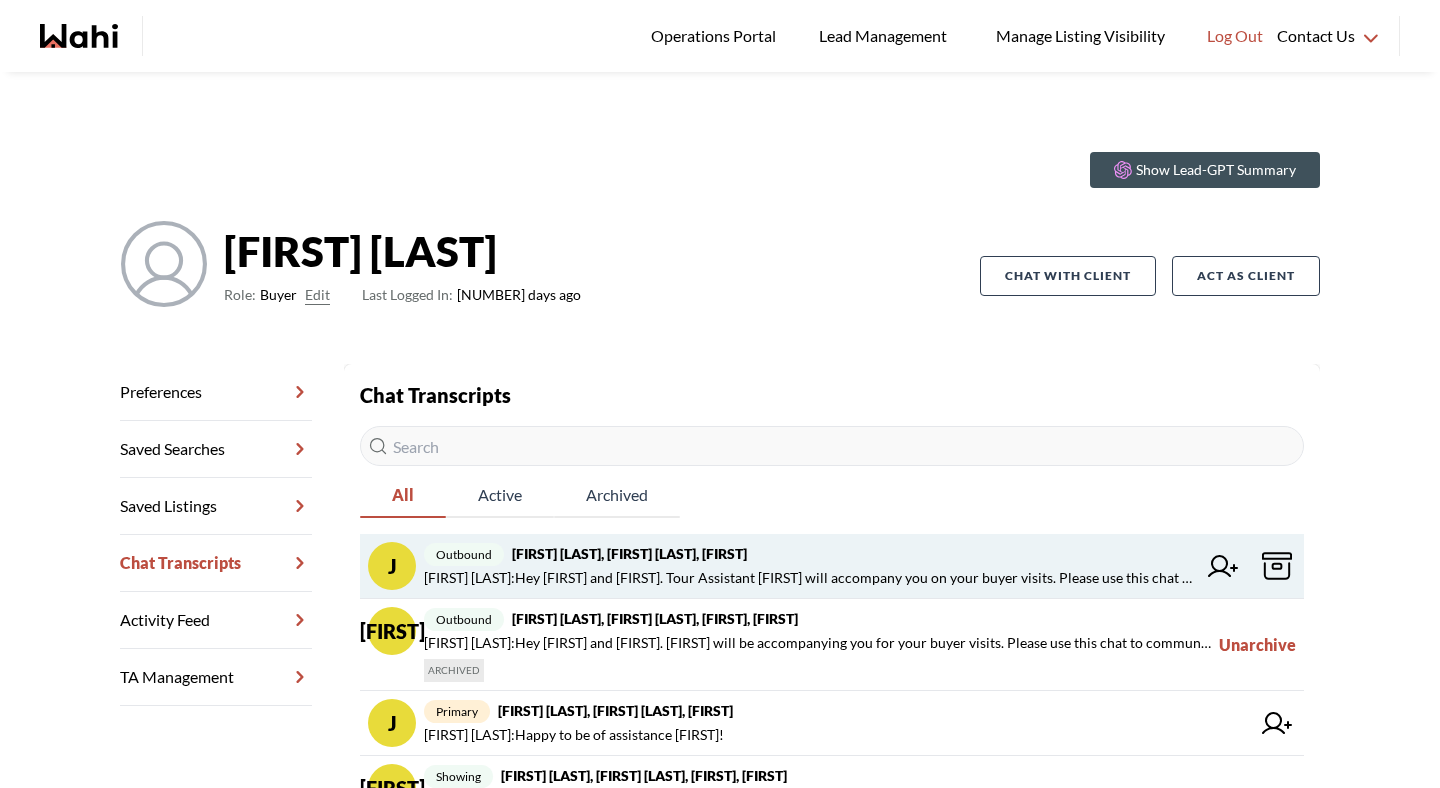click at bounding box center [1223, 566] 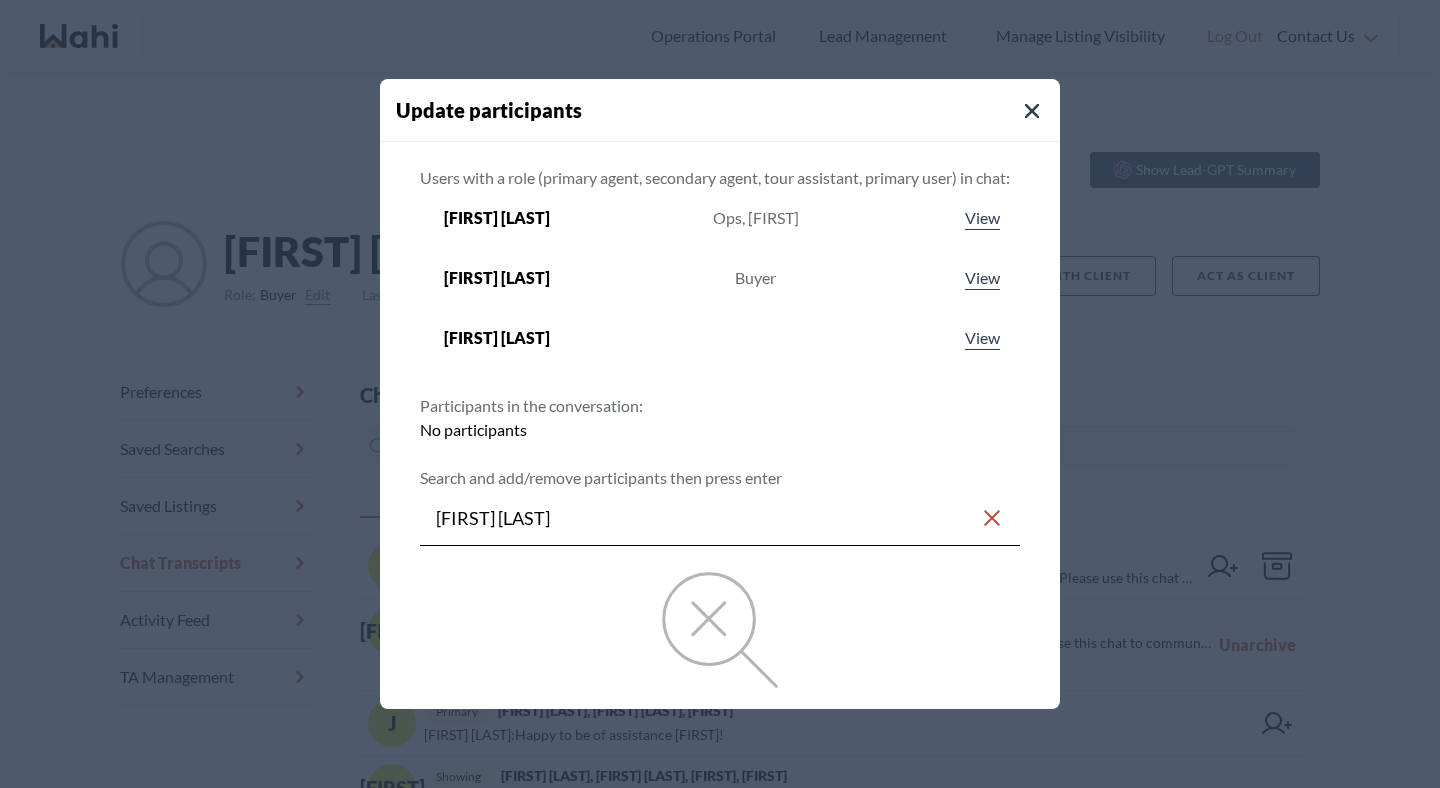 type on "arsh sahni" 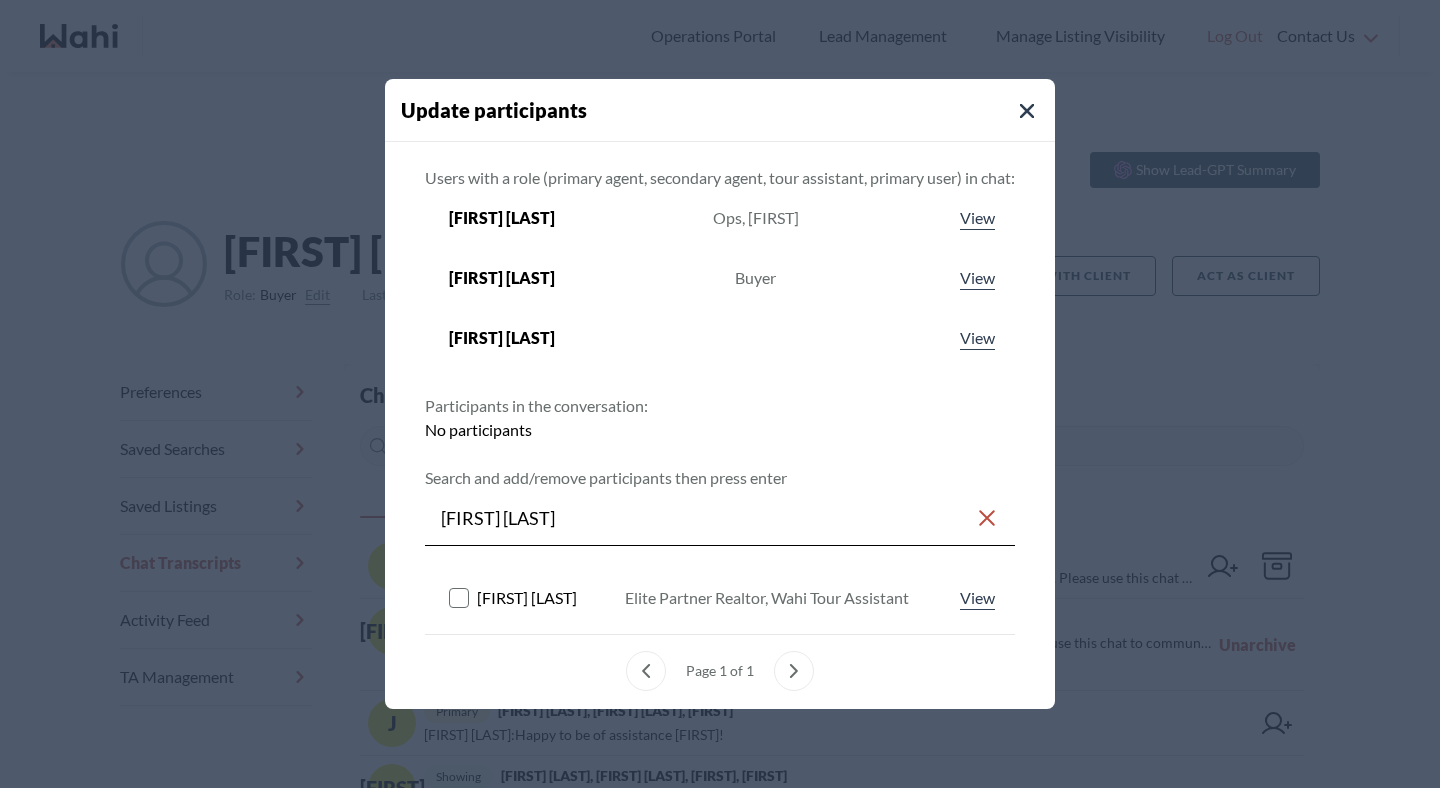 click at bounding box center (459, 597) 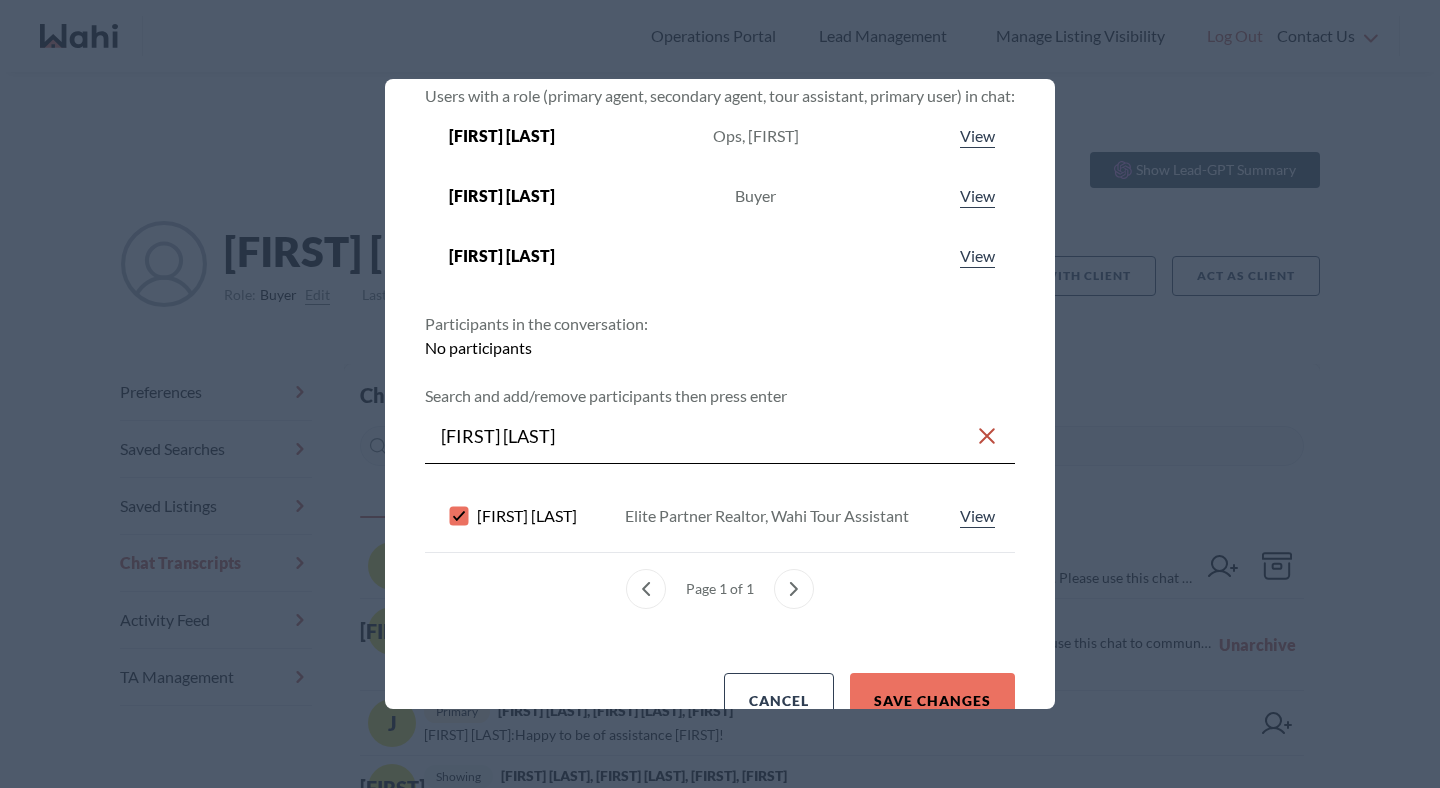 scroll, scrollTop: 141, scrollLeft: 0, axis: vertical 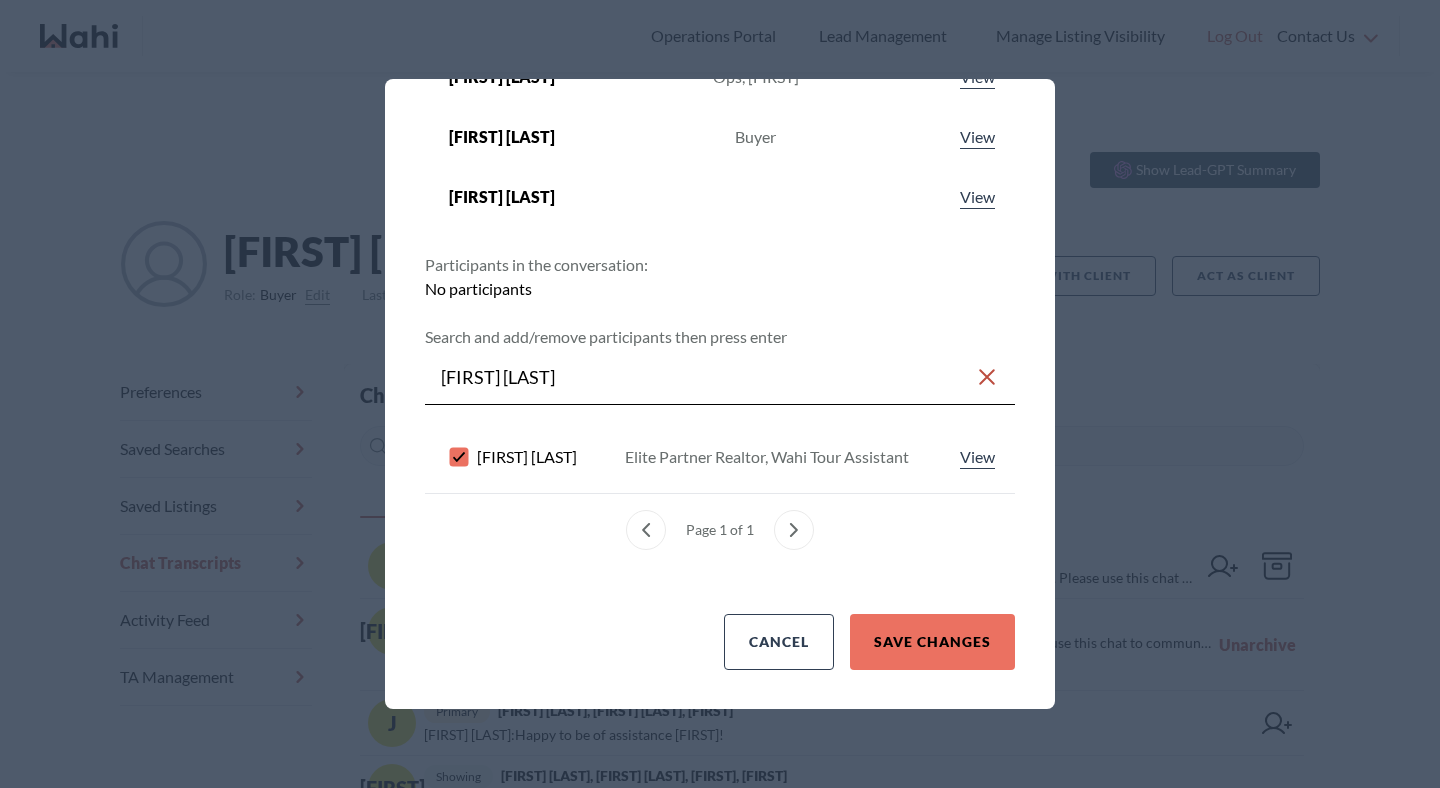 click on "Update participants Users with a role (primary agent, secondary agent, tour assistant, primary user) in chat:  Michelle   Ryckman  Ops,  Admin View  Ops,  Admin Jerose   Agunod  Buyer View  Buyer Chris   Agunod View Participants in the conversation:  No participants Search and add/remove participants then press enter arsh sahni Arsh   Sahni  Elite Partner Realtor,  Wahi Tour Assistant View  Elite Partner Realtor,  Wahi Tour Assistant Page 1 of 1 Cancel Save changes" at bounding box center (720, 394) 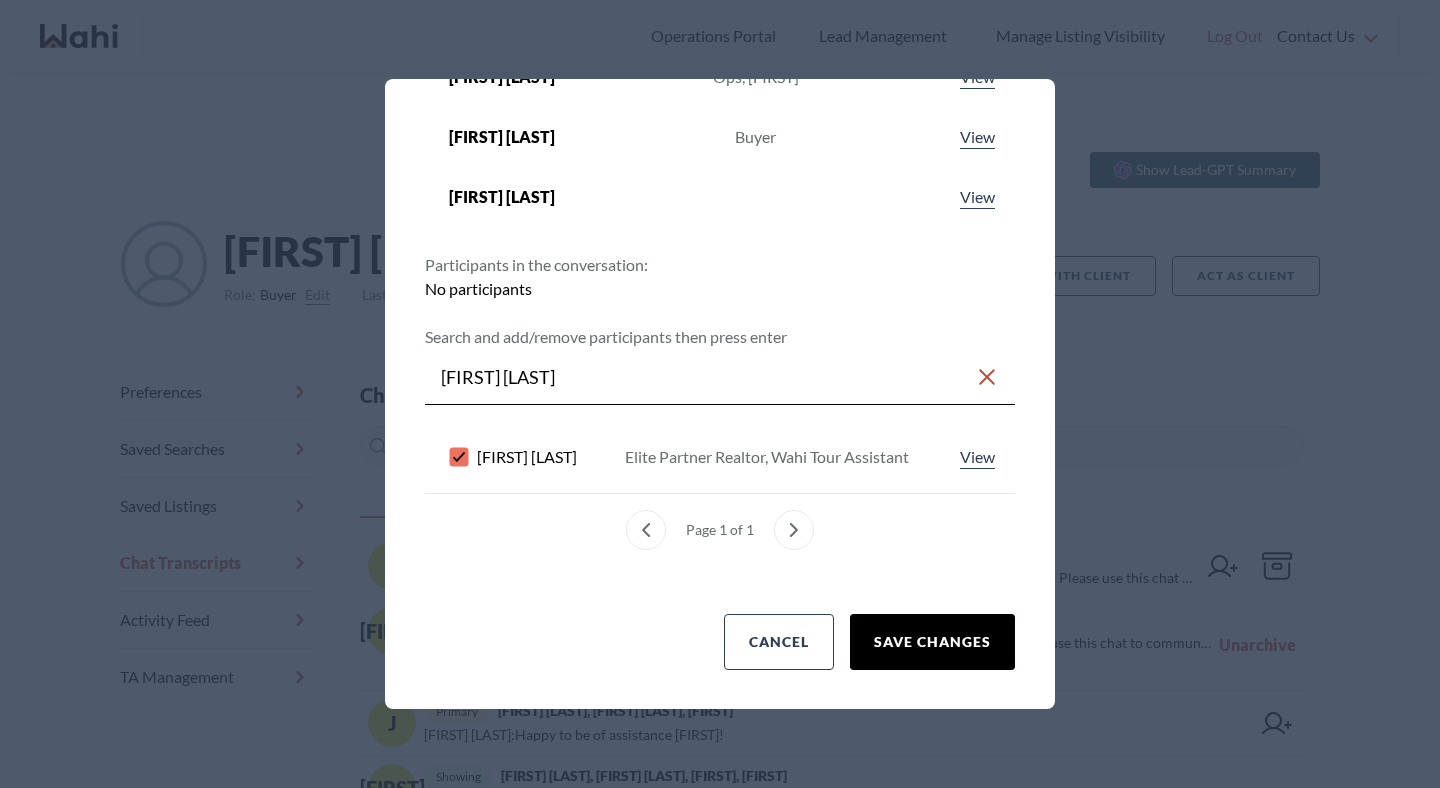 click on "Save changes" at bounding box center [932, 642] 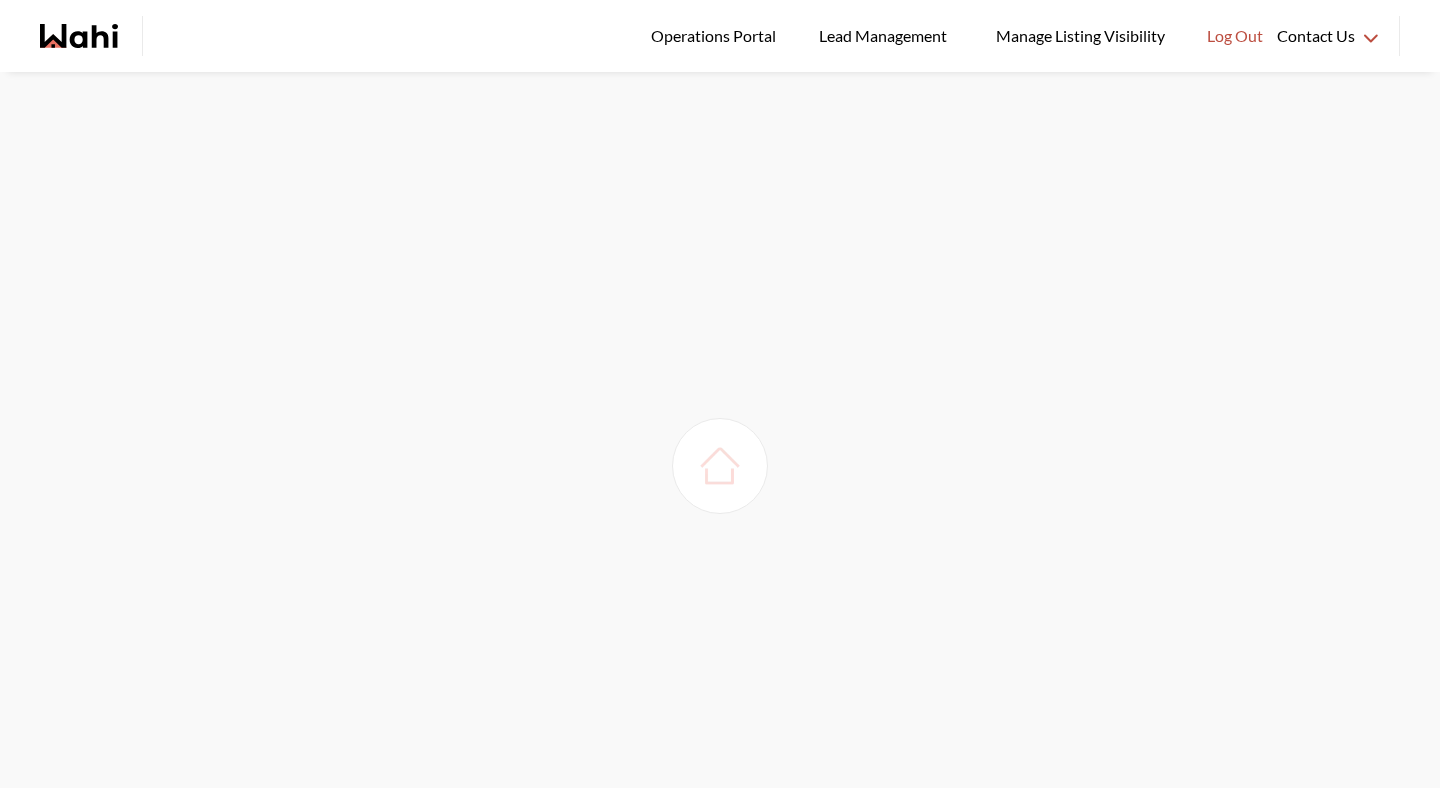 scroll, scrollTop: 0, scrollLeft: 0, axis: both 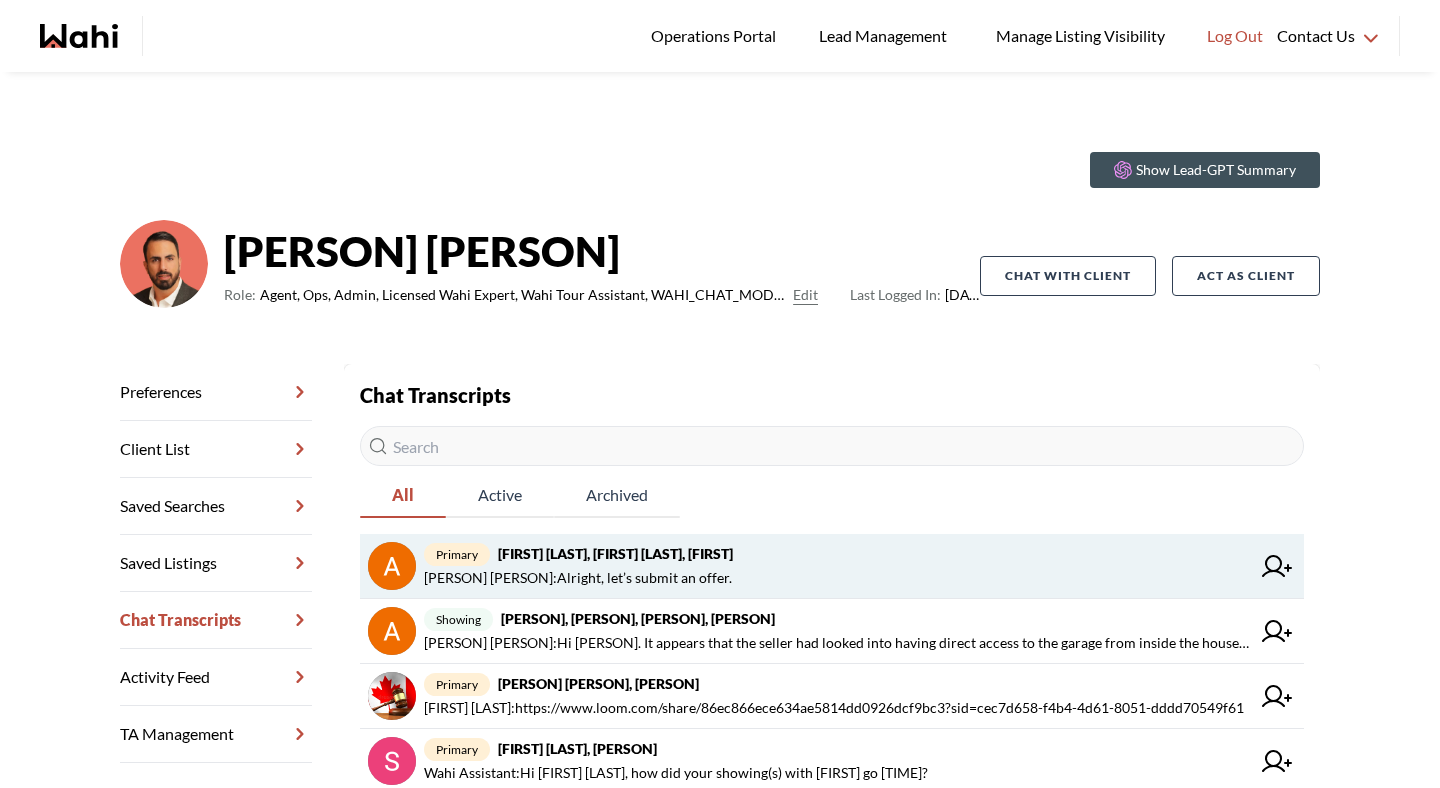 click on "Anwar Abamecha :  Alright, let’s submit an offer." at bounding box center (605, 578) 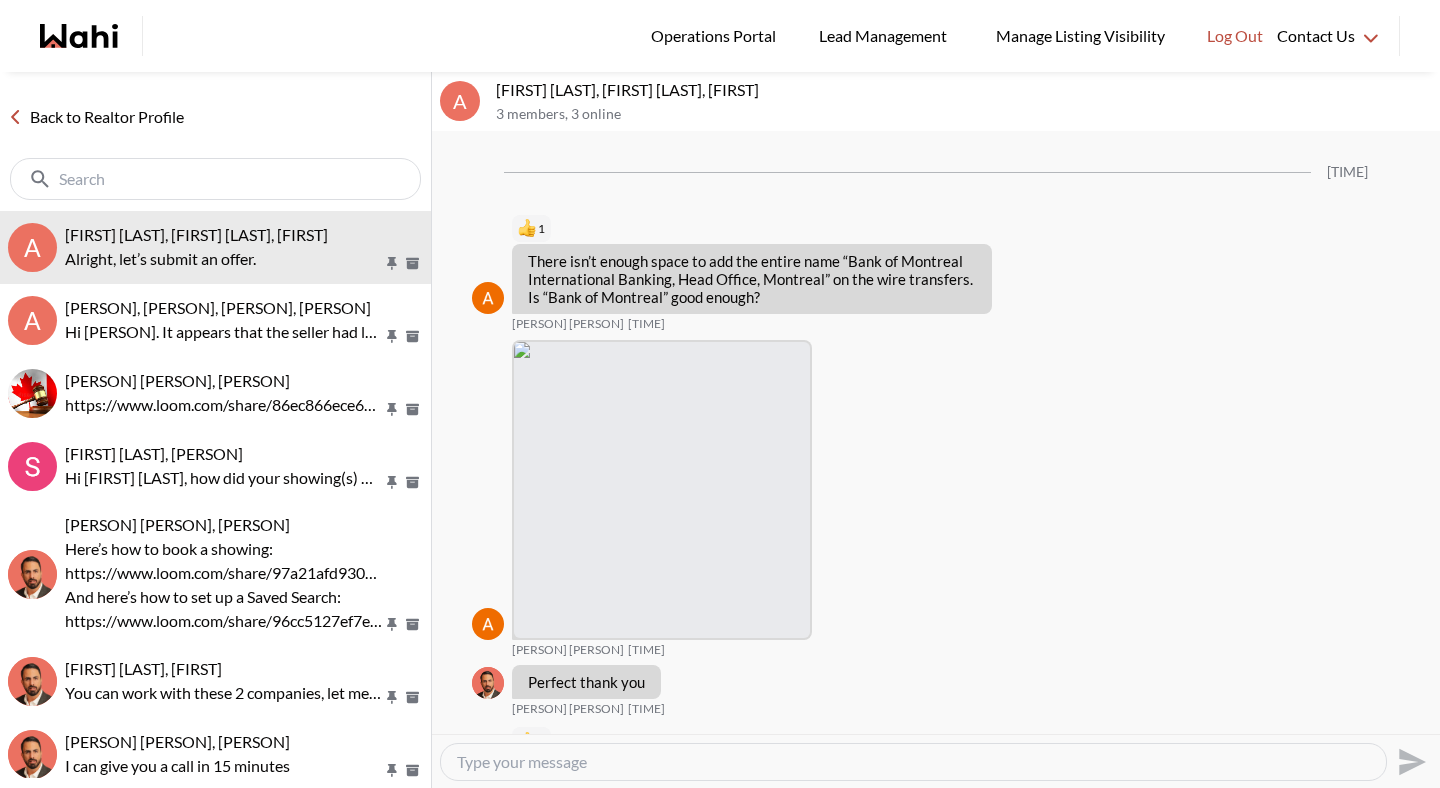 scroll, scrollTop: 2781, scrollLeft: 0, axis: vertical 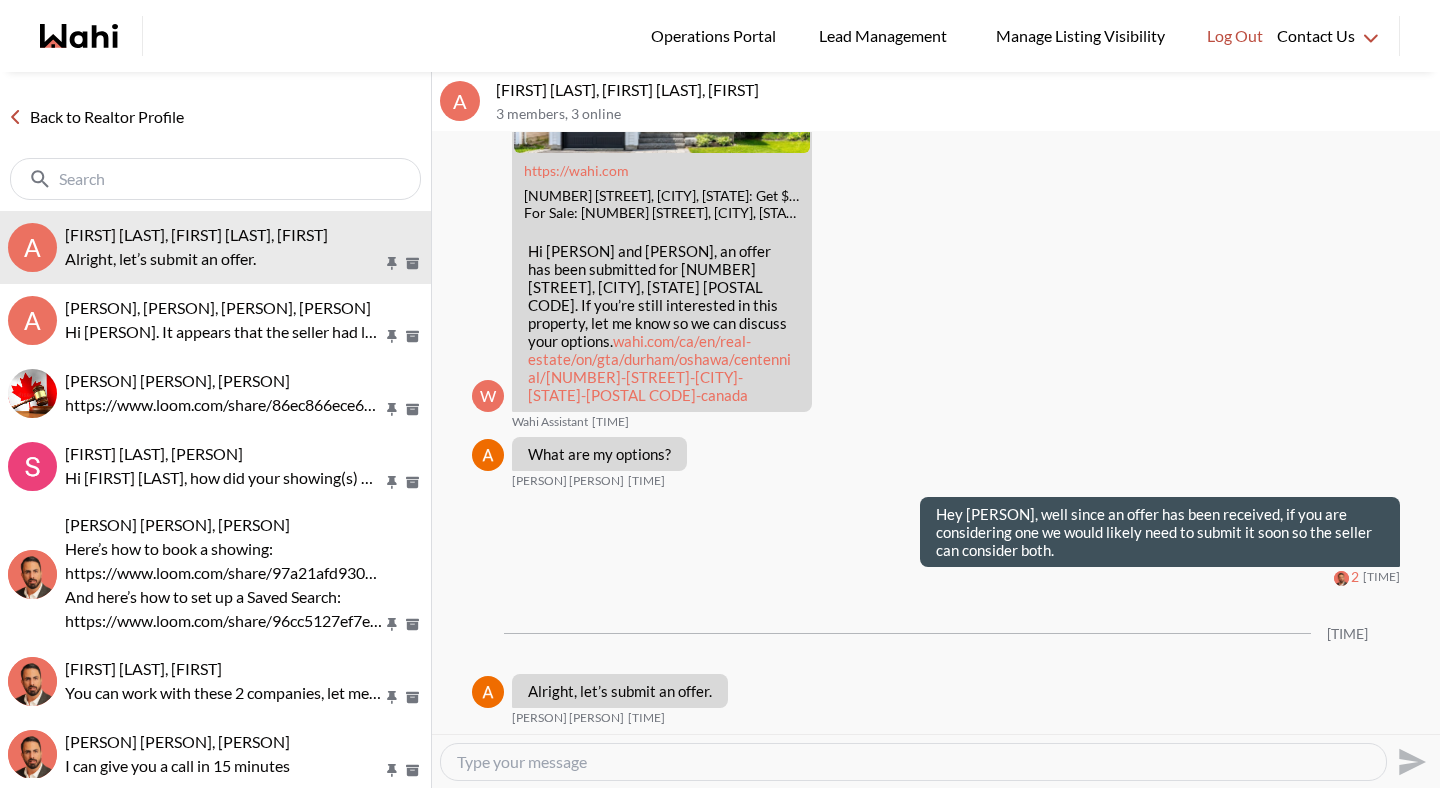 click at bounding box center [913, 762] 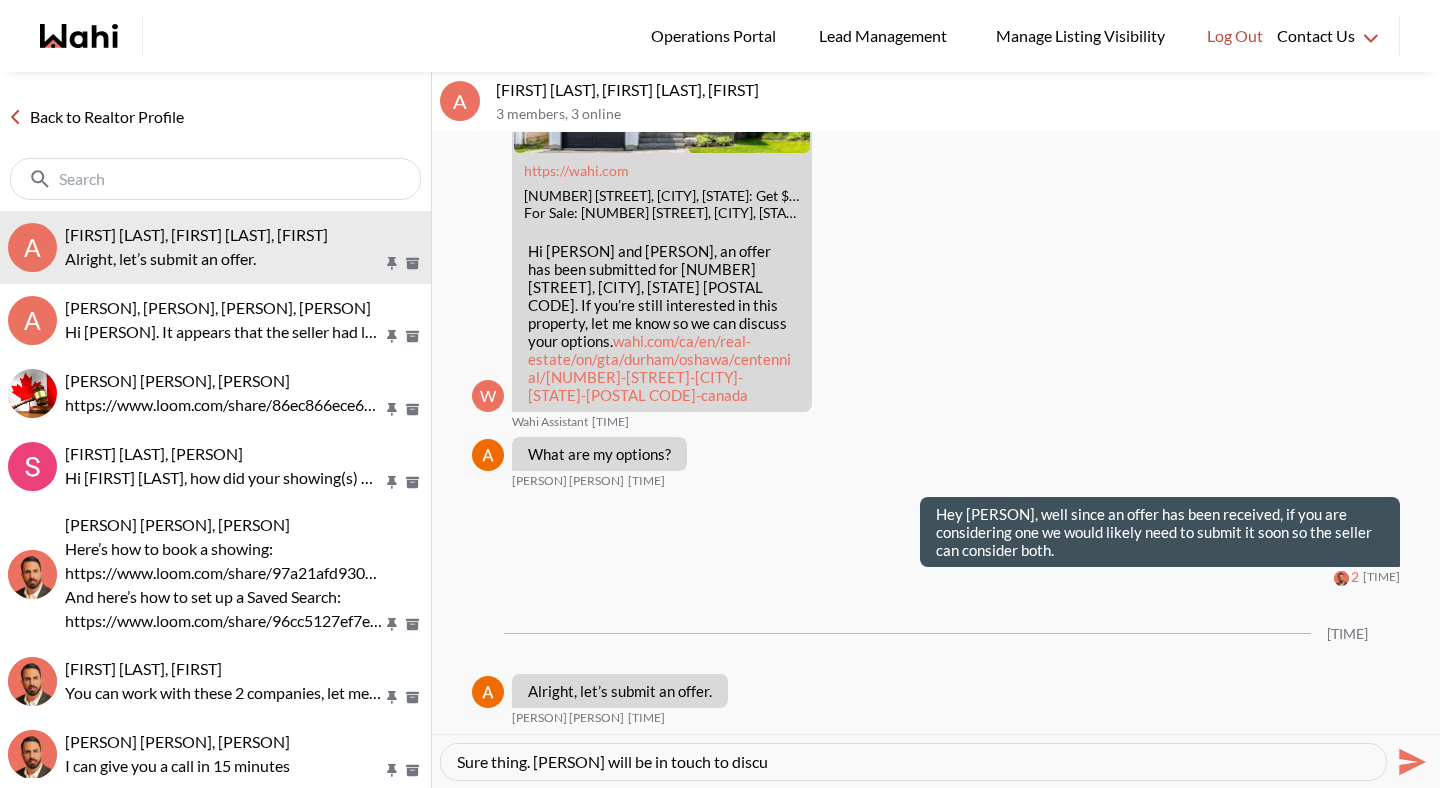 type on "Sure thing. Behnam will be in touch to discus" 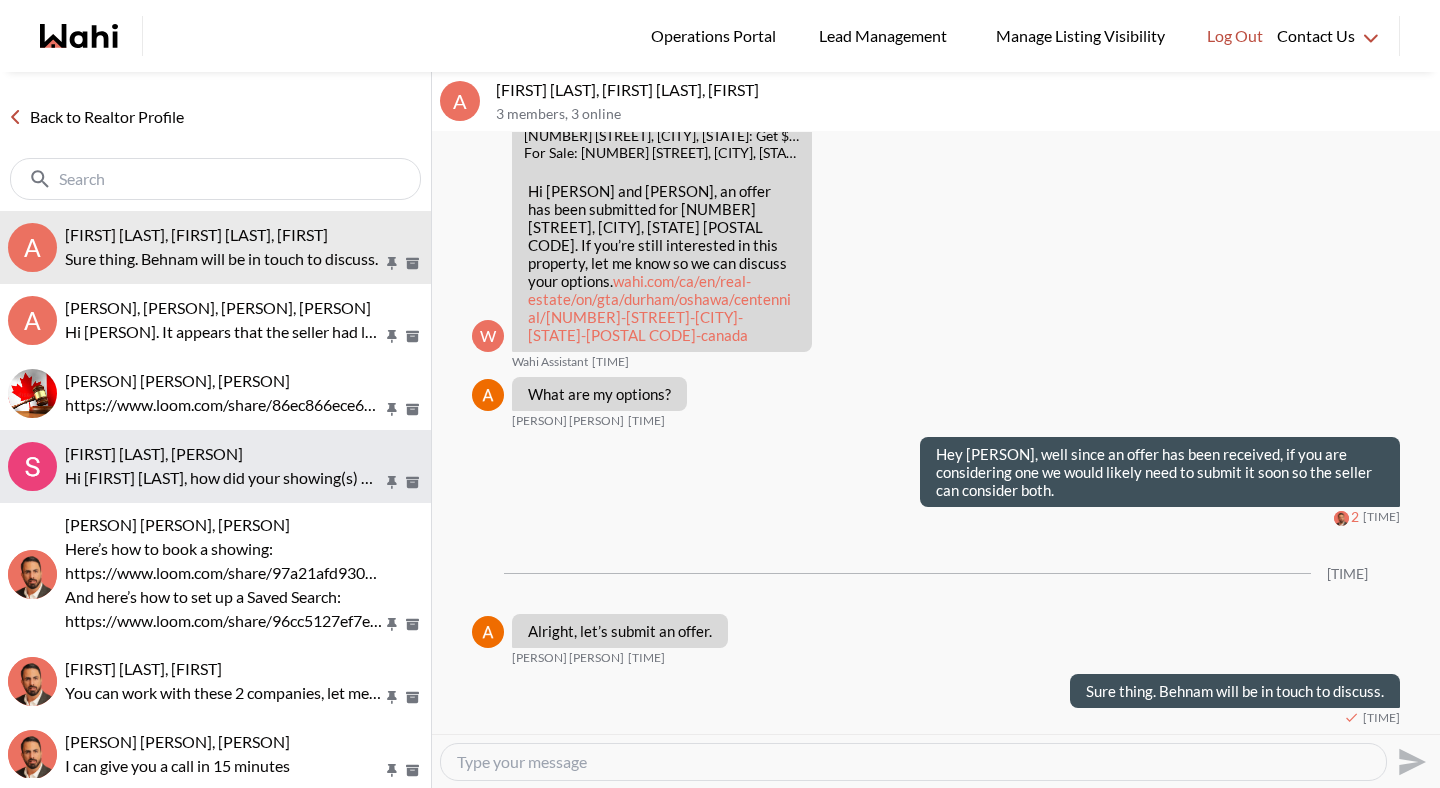 scroll, scrollTop: 2839, scrollLeft: 0, axis: vertical 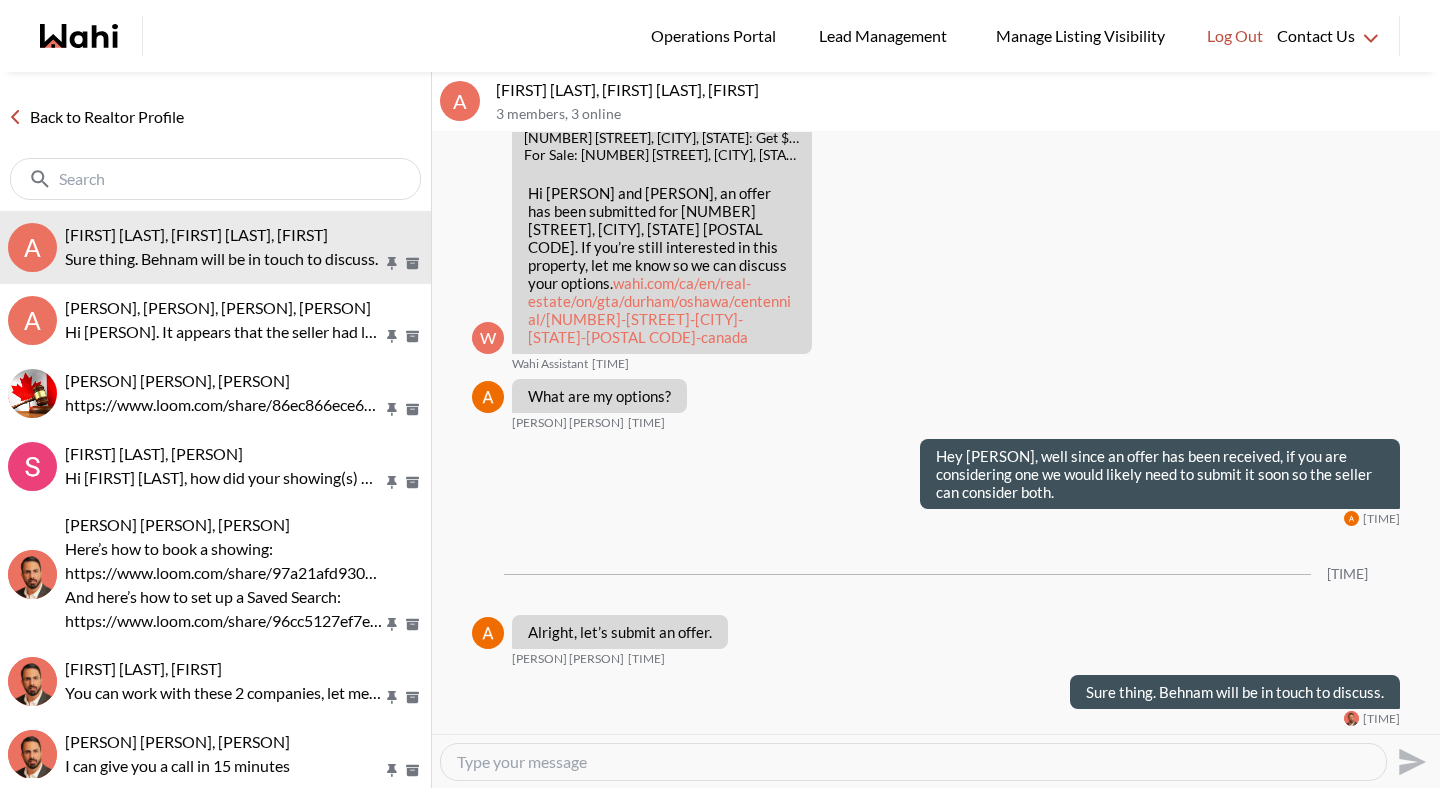 click on "Back to Realtor Profile" at bounding box center [96, 117] 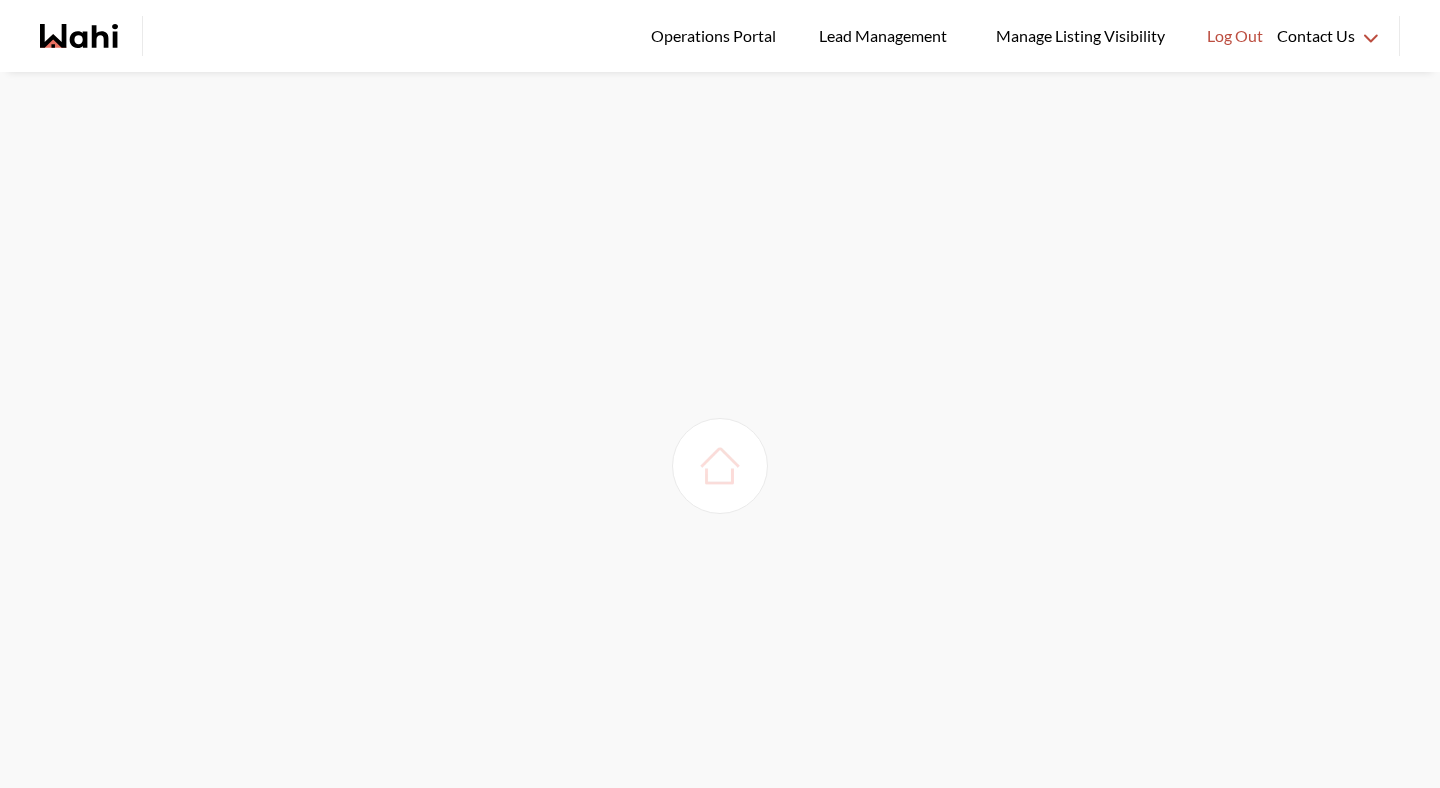 scroll, scrollTop: 0, scrollLeft: 0, axis: both 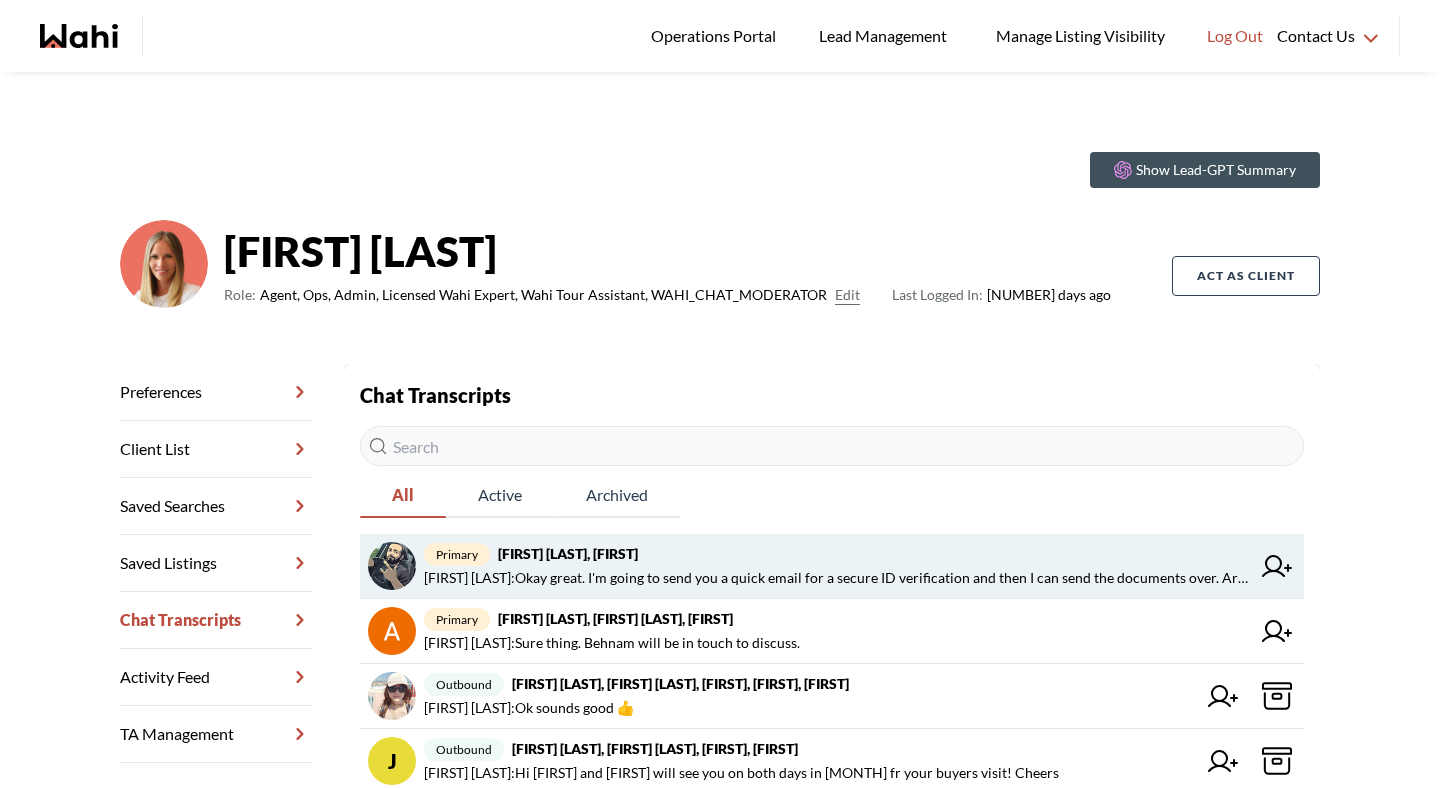 click on "[FIRST] [LAST], [FIRST]" at bounding box center (568, 553) 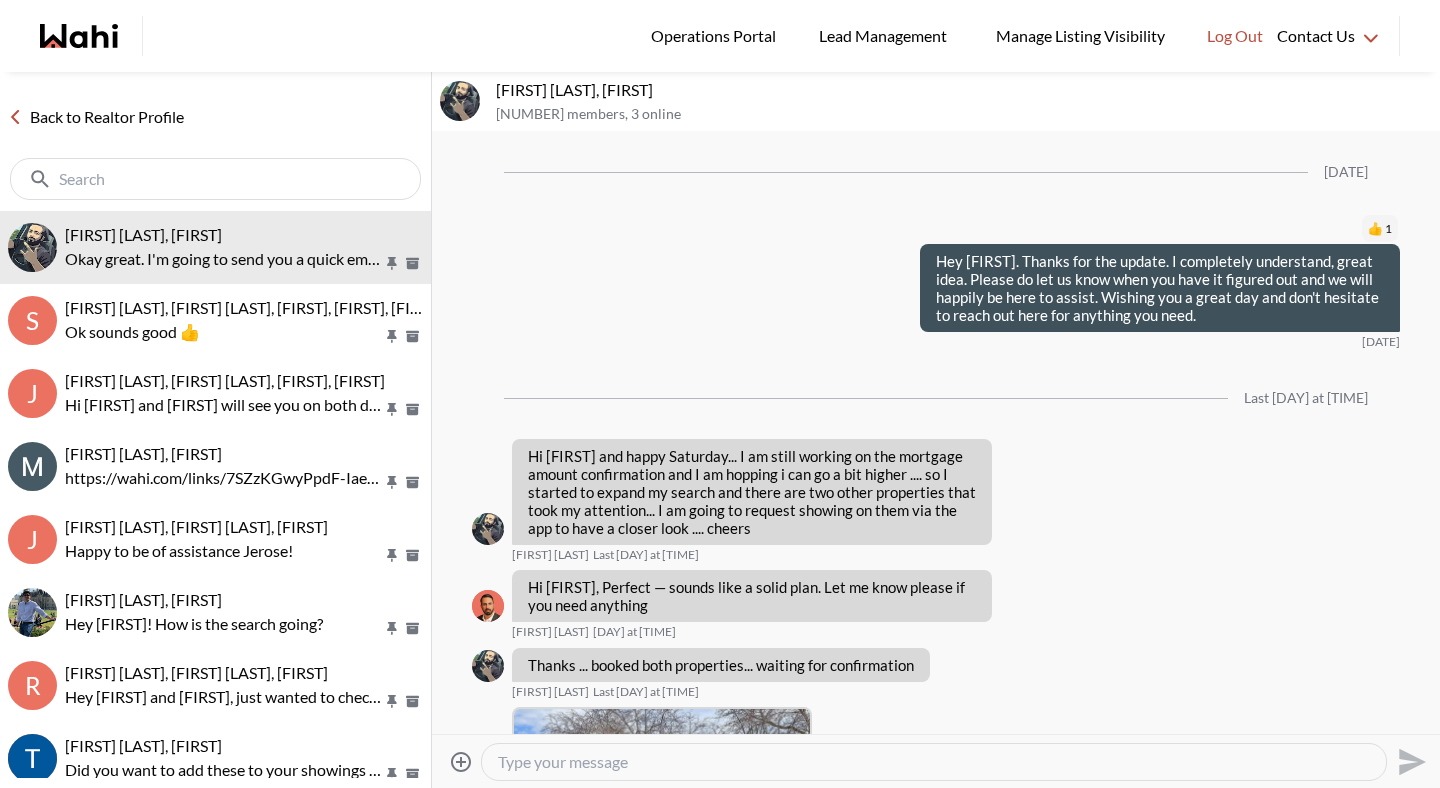 scroll, scrollTop: 2574, scrollLeft: 0, axis: vertical 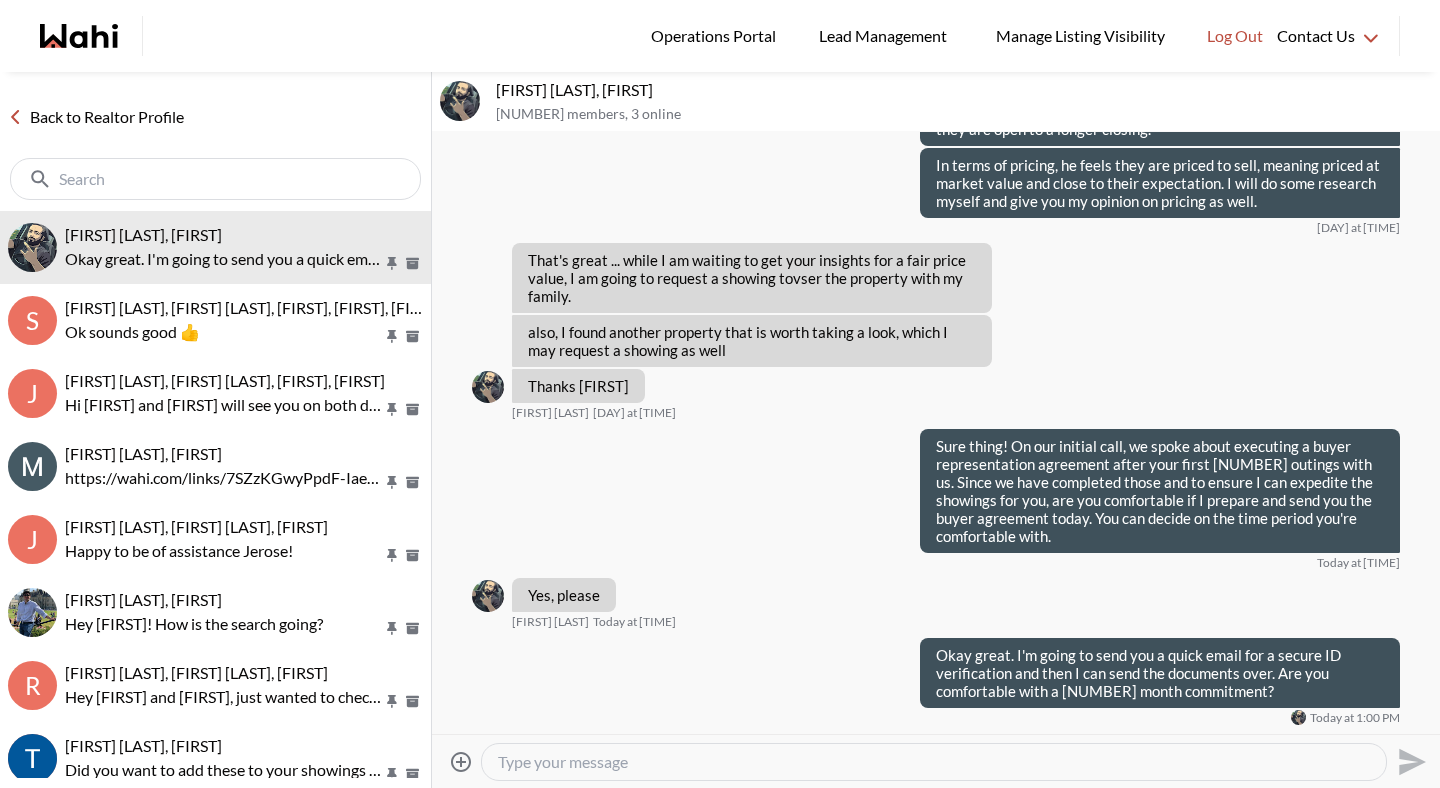 click at bounding box center (934, 762) 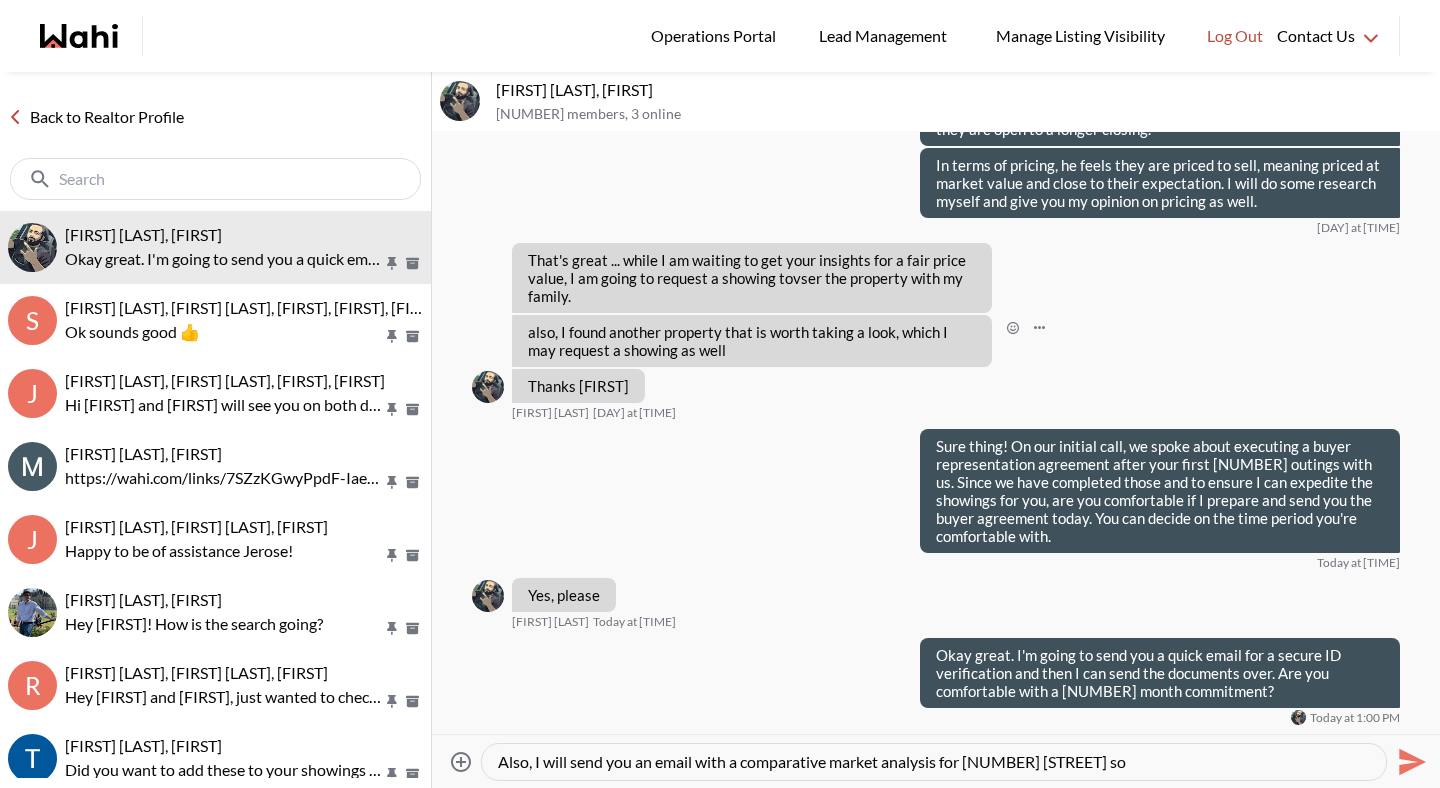type on "Also, I will send you an email with a comparative market analysis for 62 Aberfeldy Cres so y" 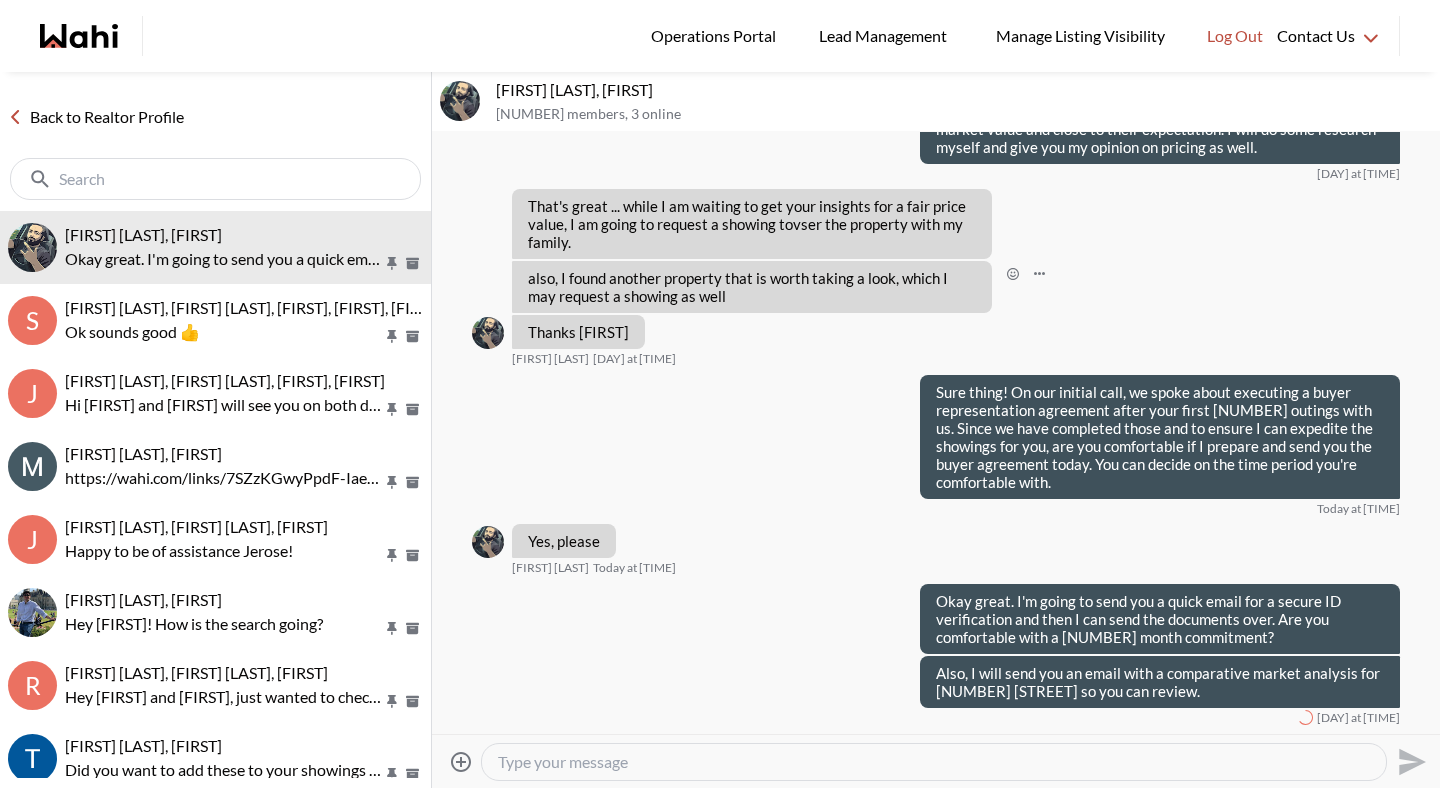 scroll, scrollTop: 2628, scrollLeft: 0, axis: vertical 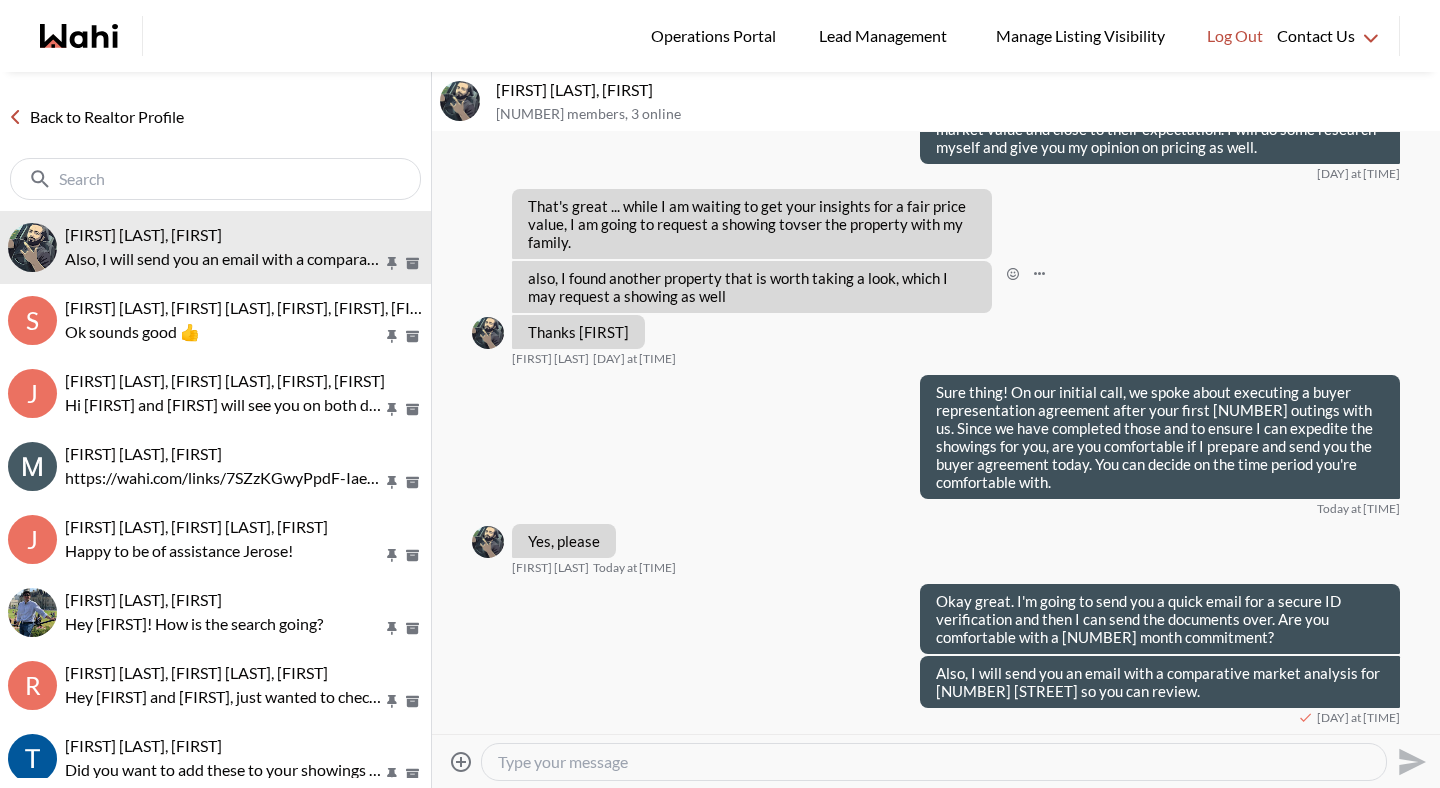 type 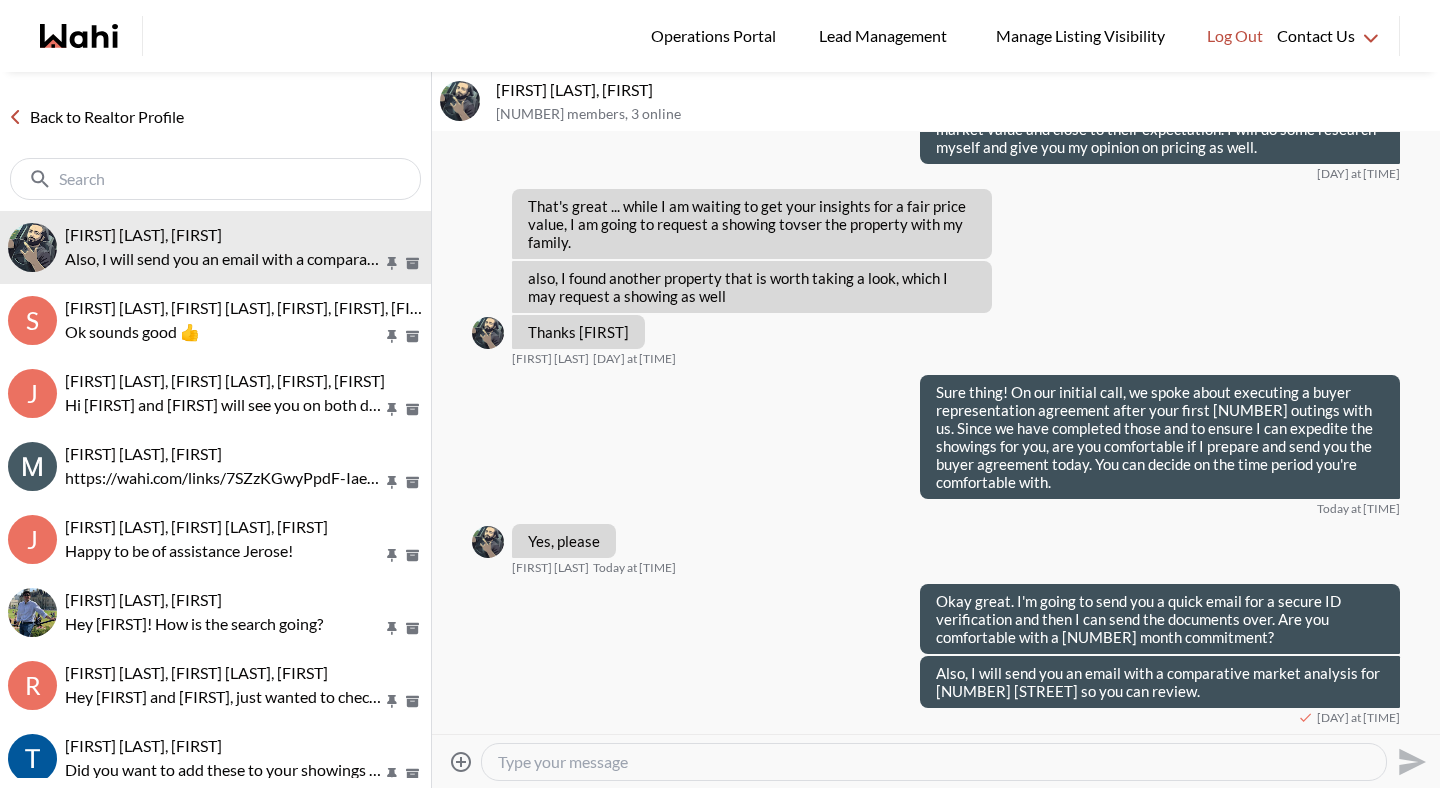 click on "Back to Realtor Profile" at bounding box center [96, 117] 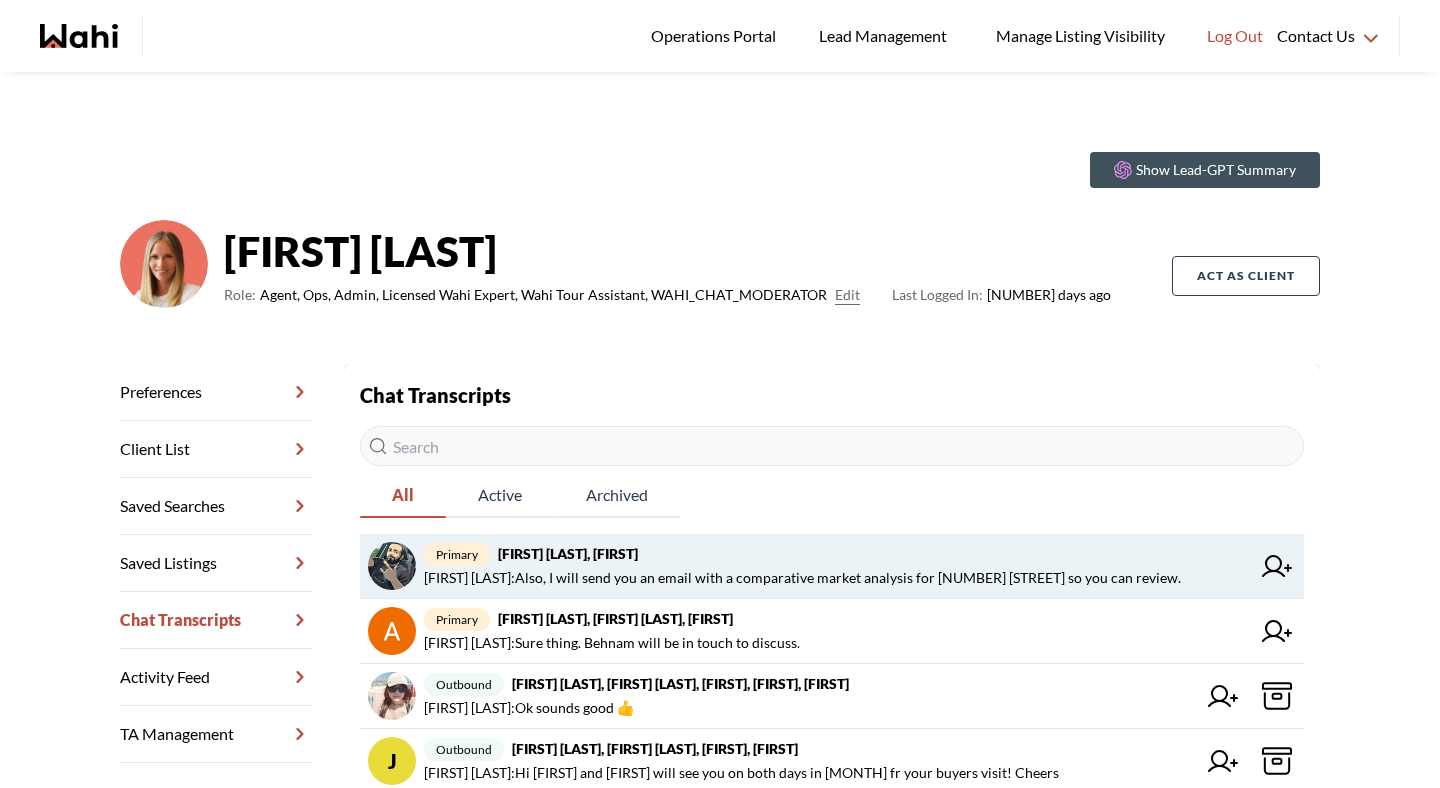 click on "Michelle Ryckman :  Also, I will send you an email with a comparative market analysis for 62 Aberfeldy Cres so you can review." at bounding box center (802, 578) 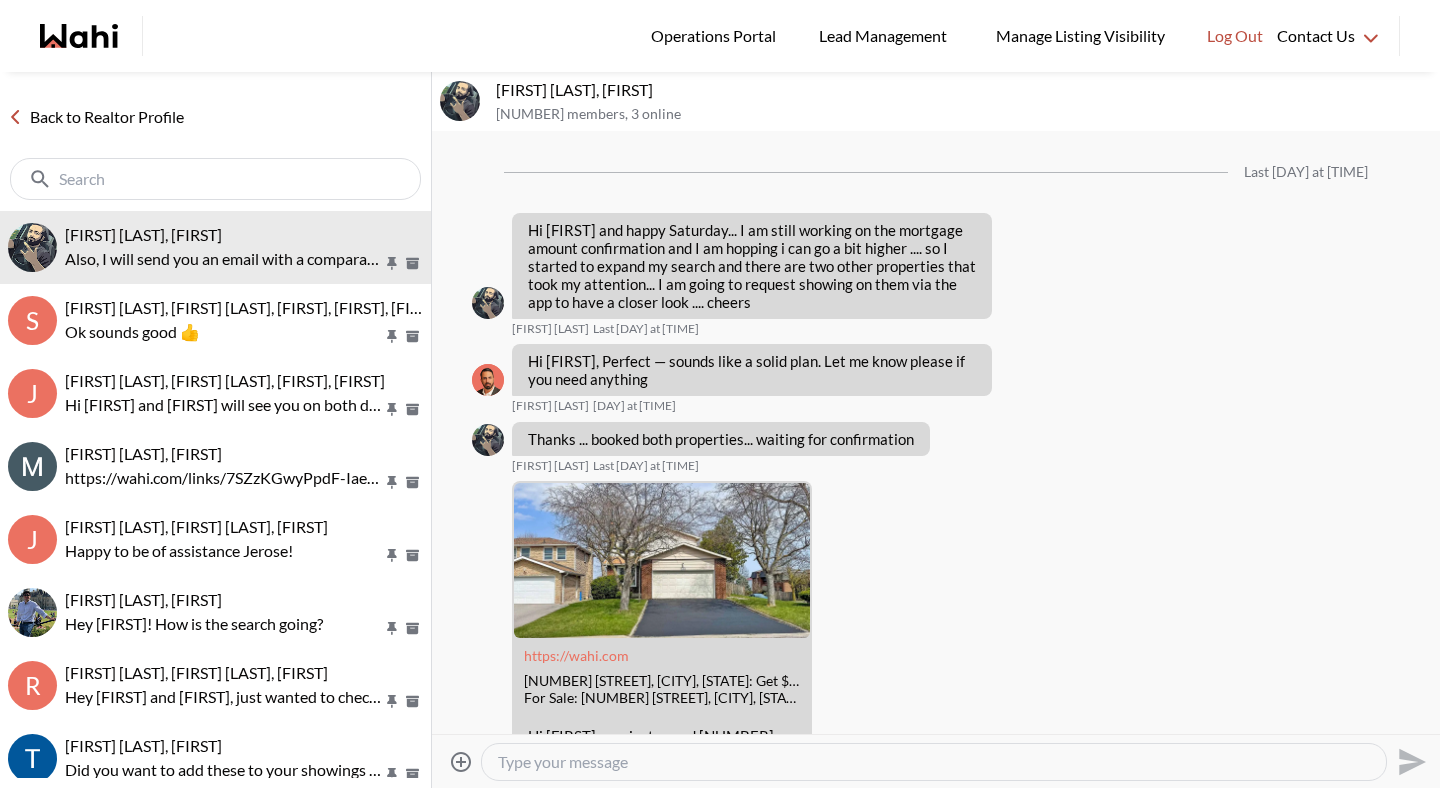 scroll, scrollTop: 2402, scrollLeft: 0, axis: vertical 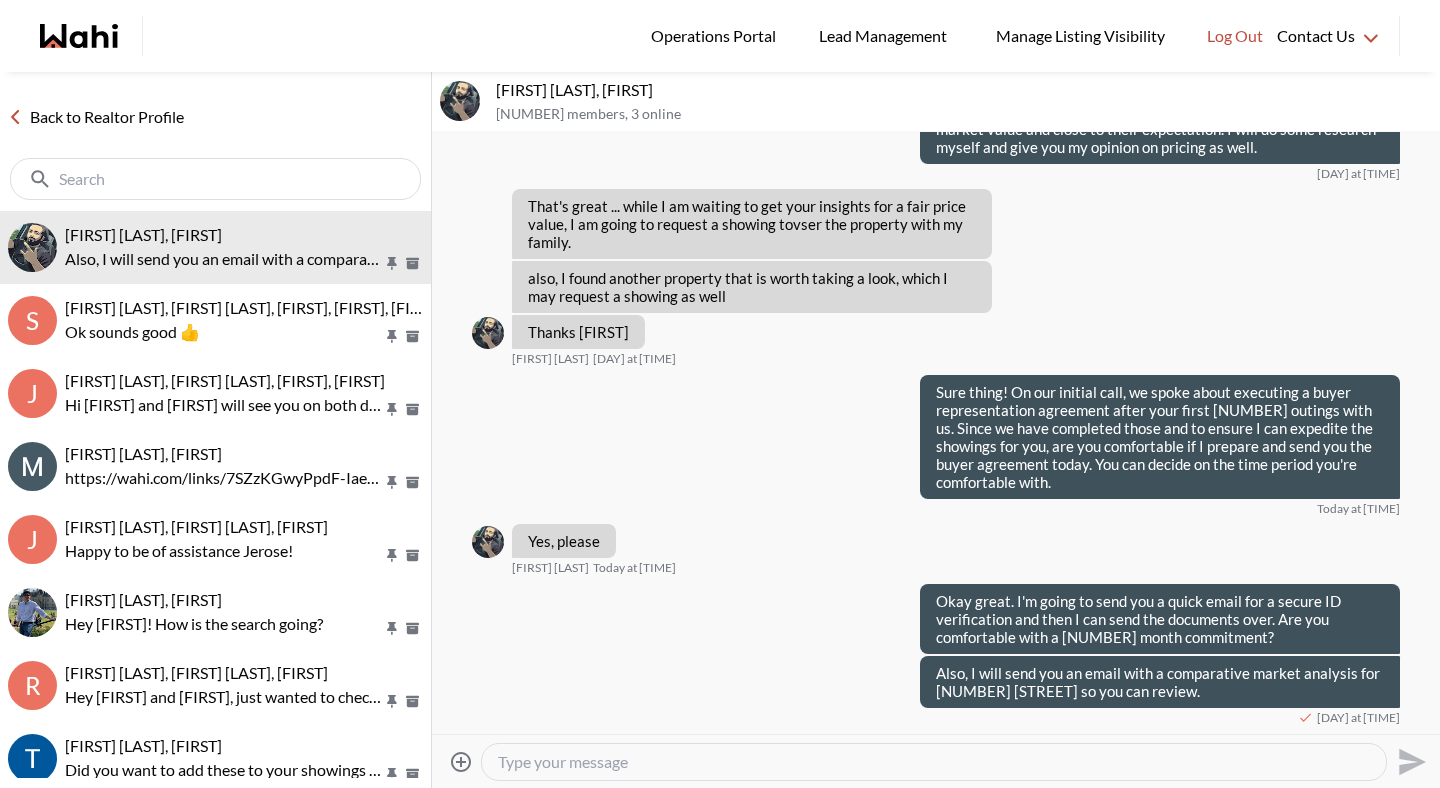 click on "Back to Realtor Profile" at bounding box center (96, 117) 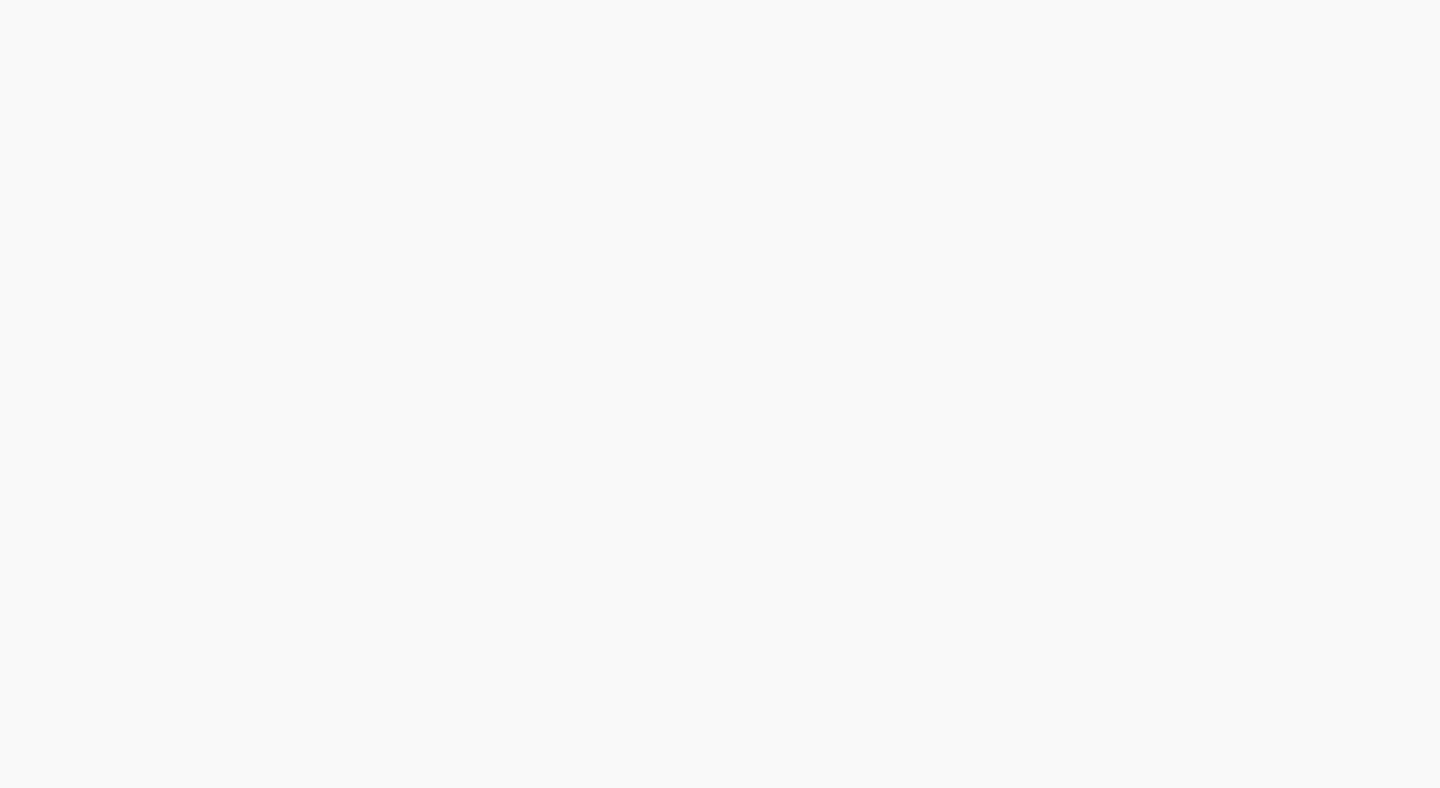 scroll, scrollTop: 0, scrollLeft: 0, axis: both 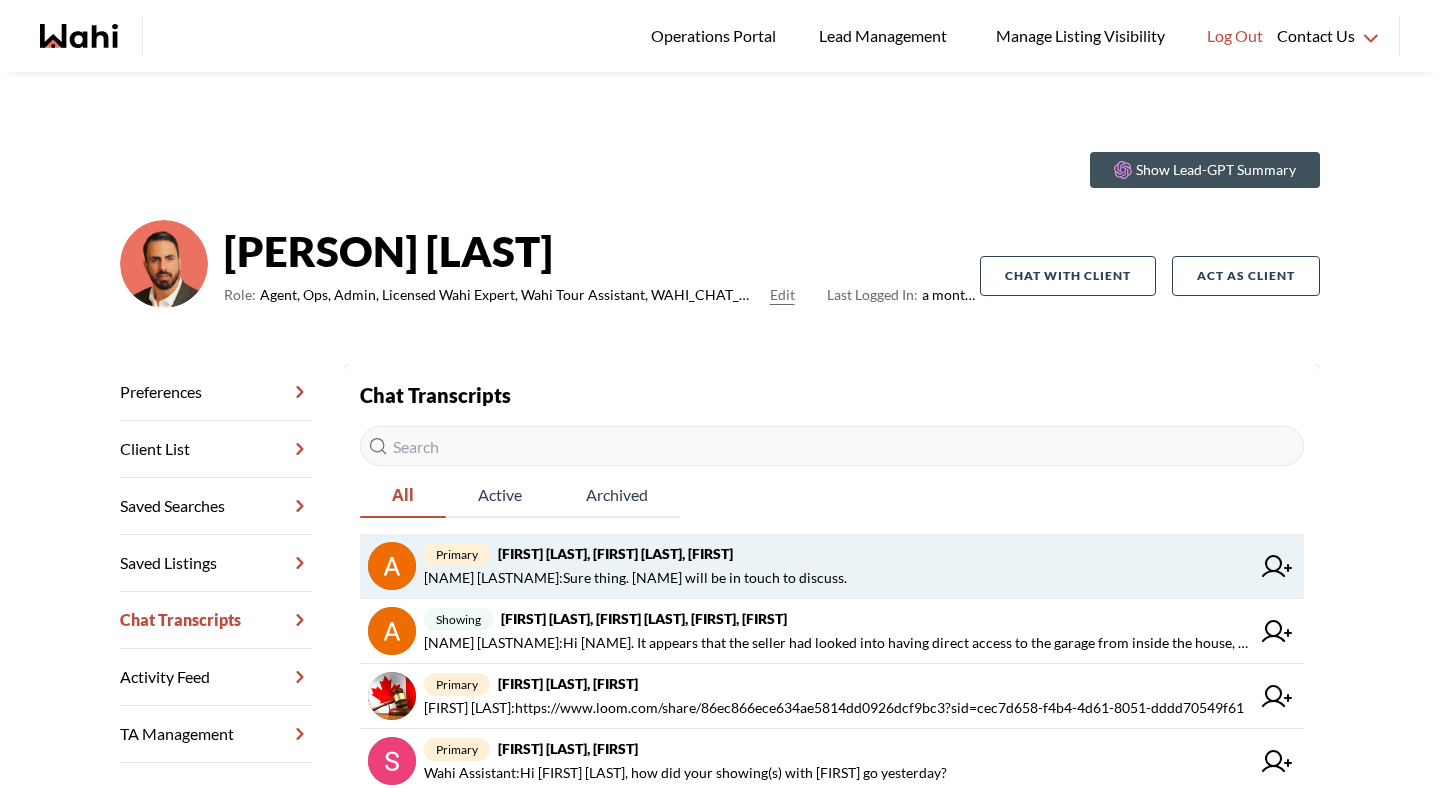 click on "primary [NAME], [NAME], [NAME] [NAME] : Sure thing. [NAME] will be in touch to discuss." at bounding box center [832, 566] 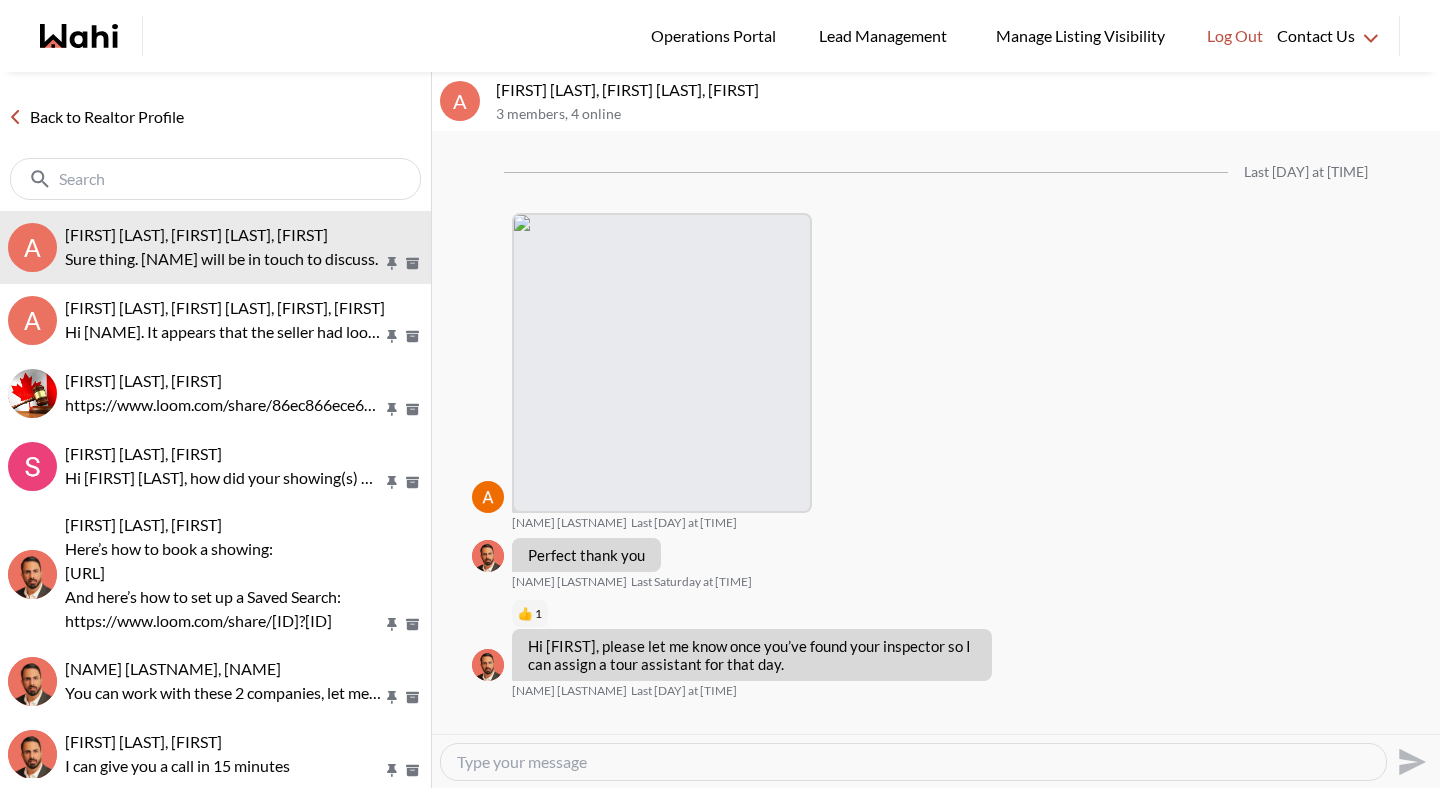 scroll, scrollTop: 2664, scrollLeft: 0, axis: vertical 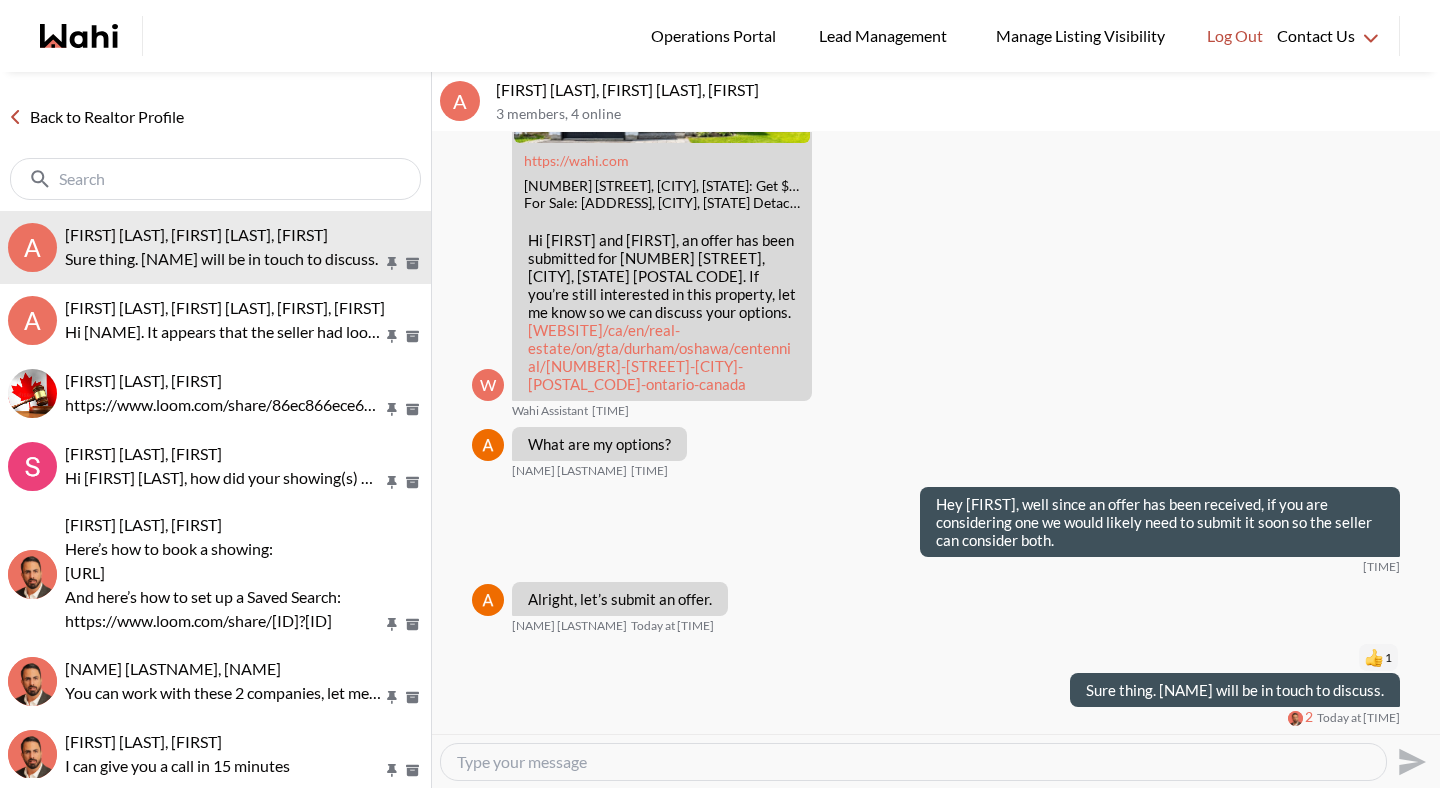 click at bounding box center [913, 762] 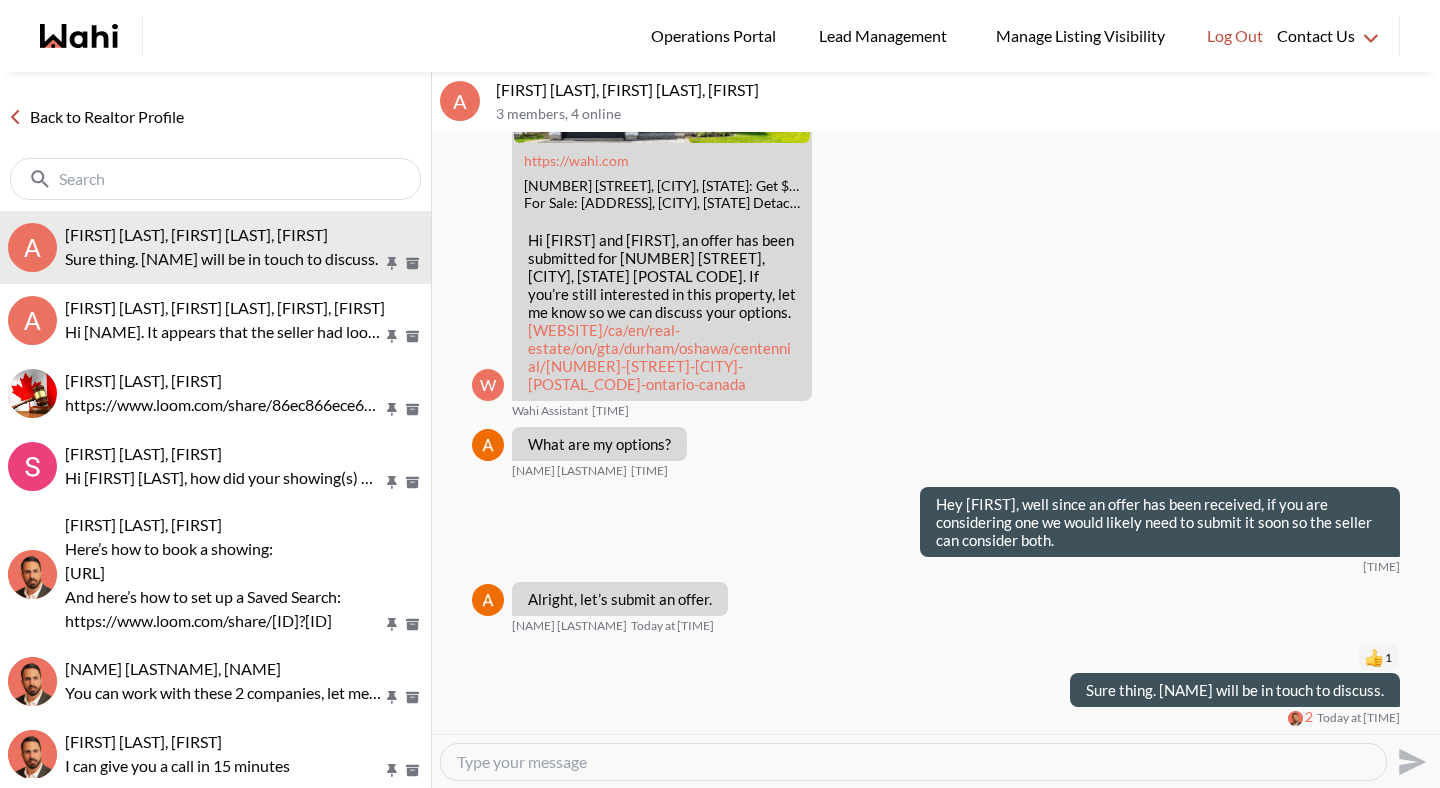 click at bounding box center [913, 762] 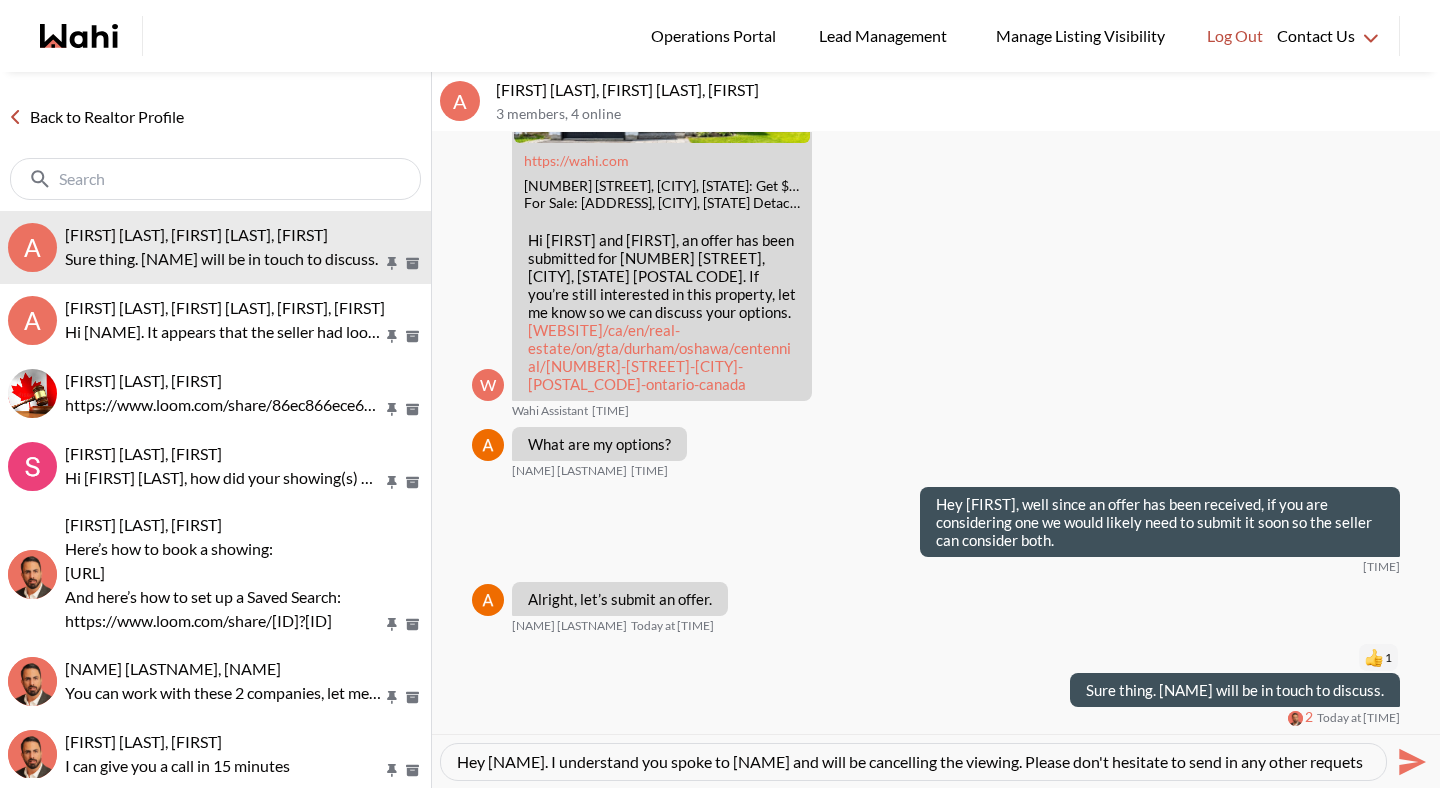 scroll, scrollTop: 19, scrollLeft: 0, axis: vertical 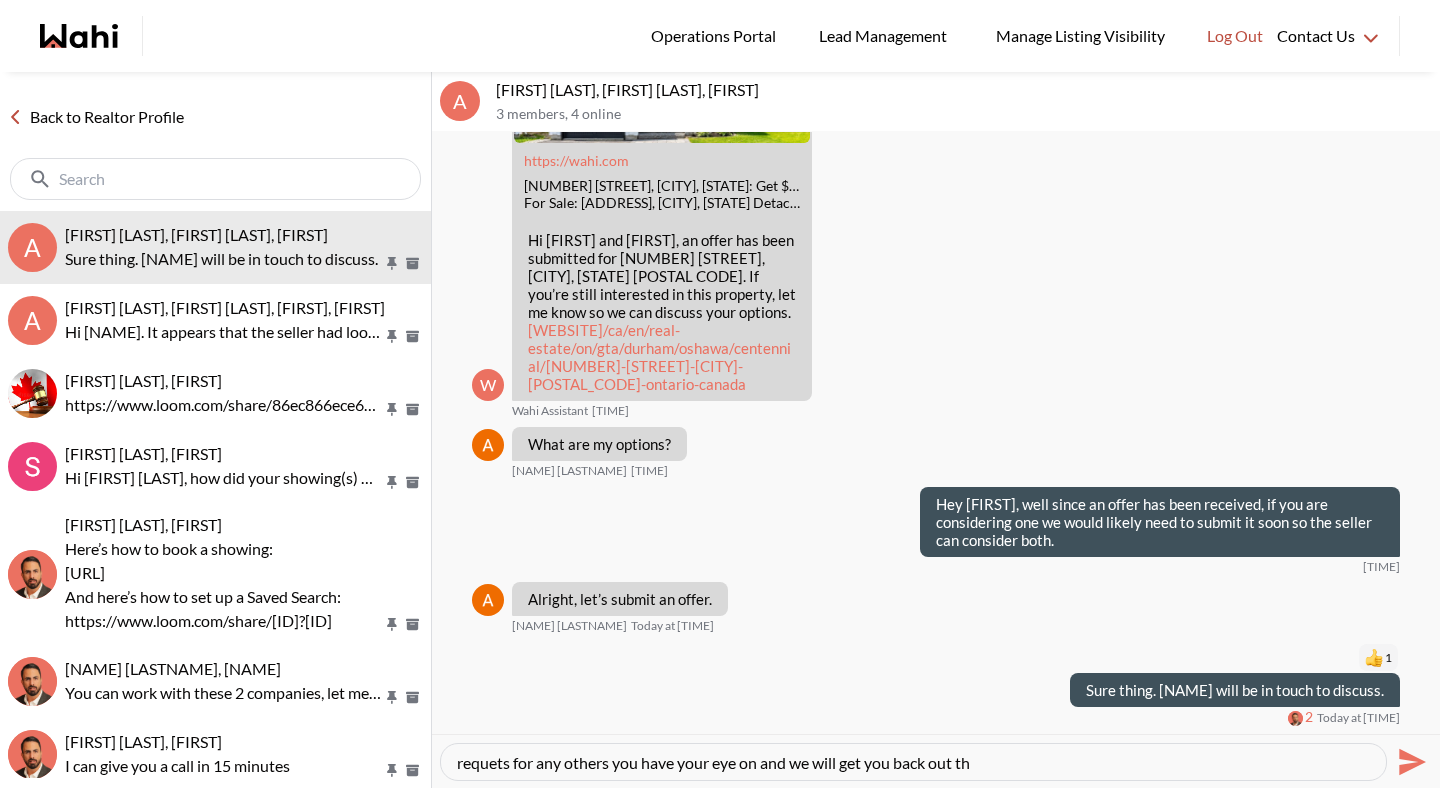 type on "Hey [NAME]. I understand you spoke to [NAME] and will be cancelling the viewing. Please don't hesitate to send in any other requets for any others you have your eye on and we will get you back out the" 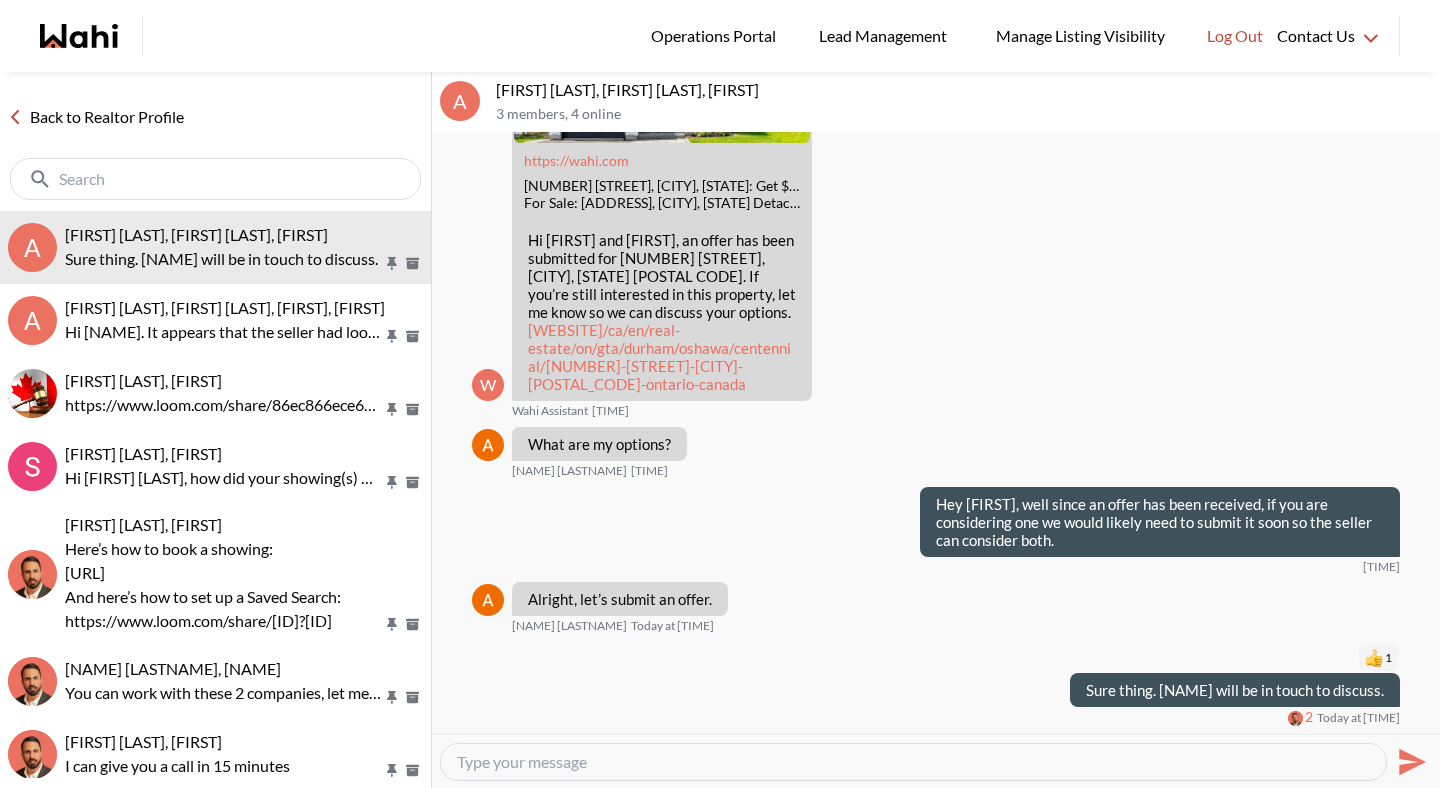 scroll, scrollTop: 2735, scrollLeft: 0, axis: vertical 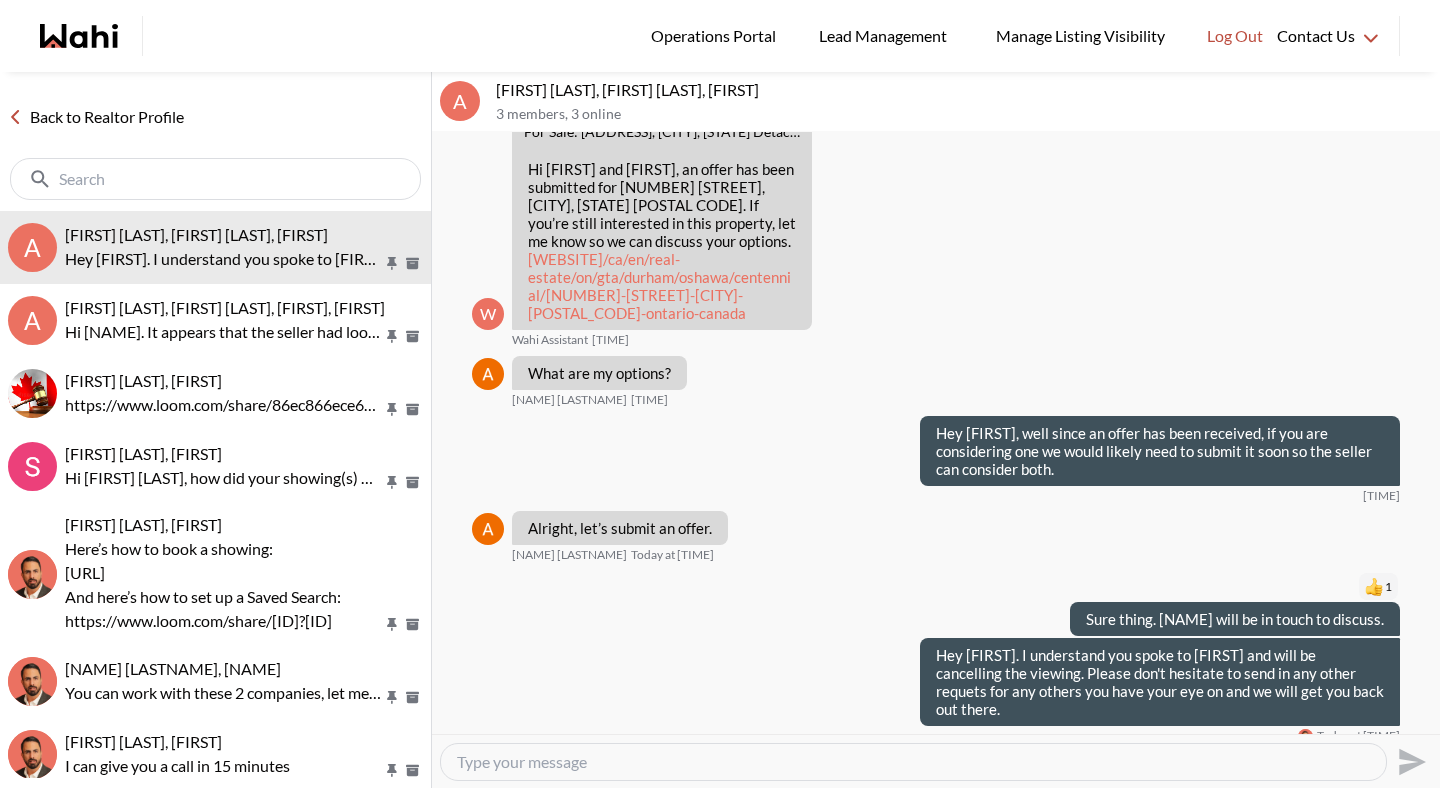 click on "Back to Realtor Profile" at bounding box center [96, 117] 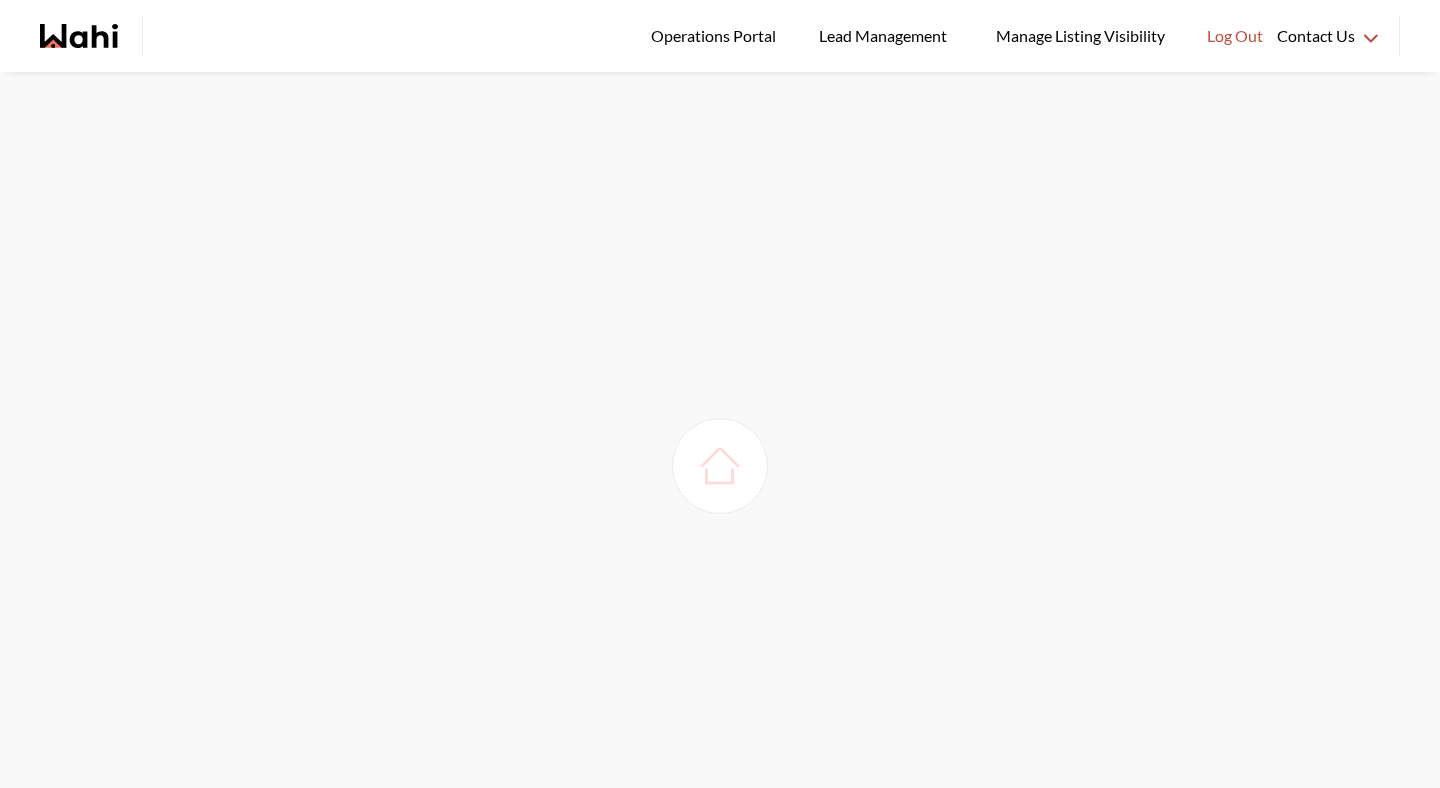 scroll, scrollTop: 0, scrollLeft: 0, axis: both 